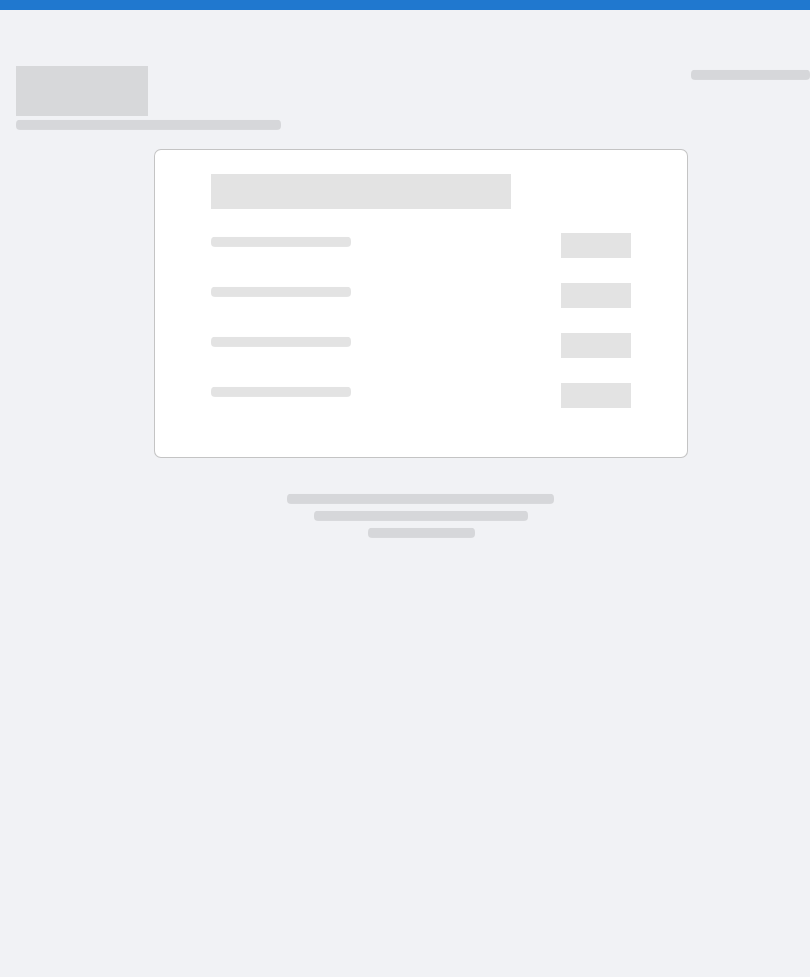 scroll, scrollTop: 0, scrollLeft: 0, axis: both 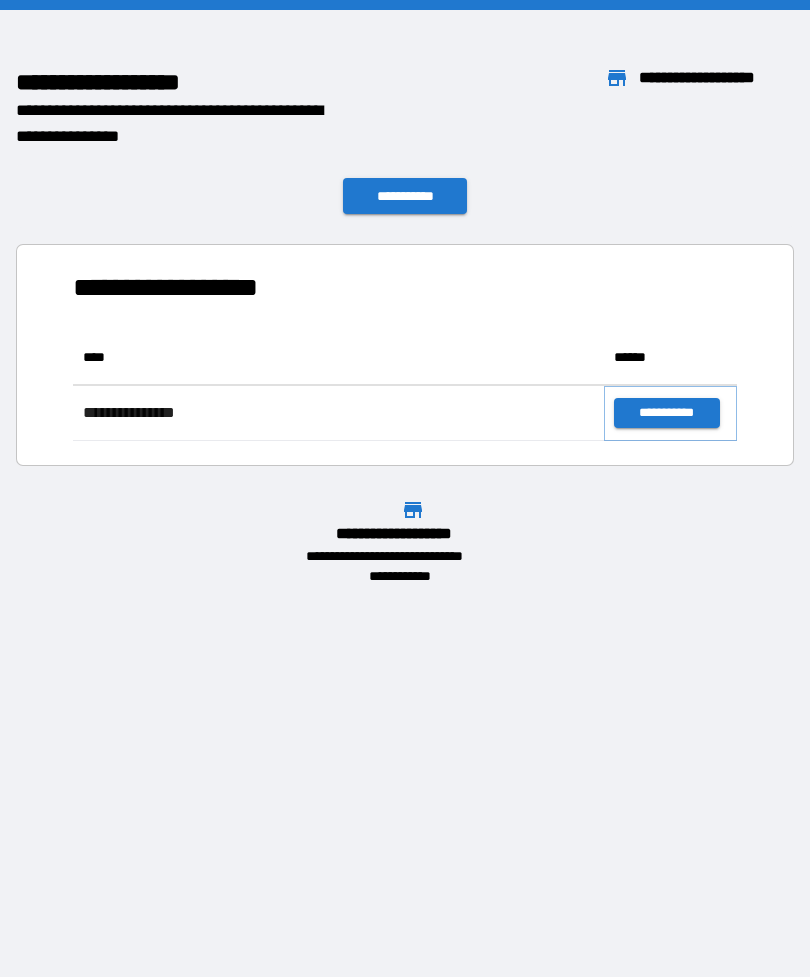click on "**********" at bounding box center (666, 413) 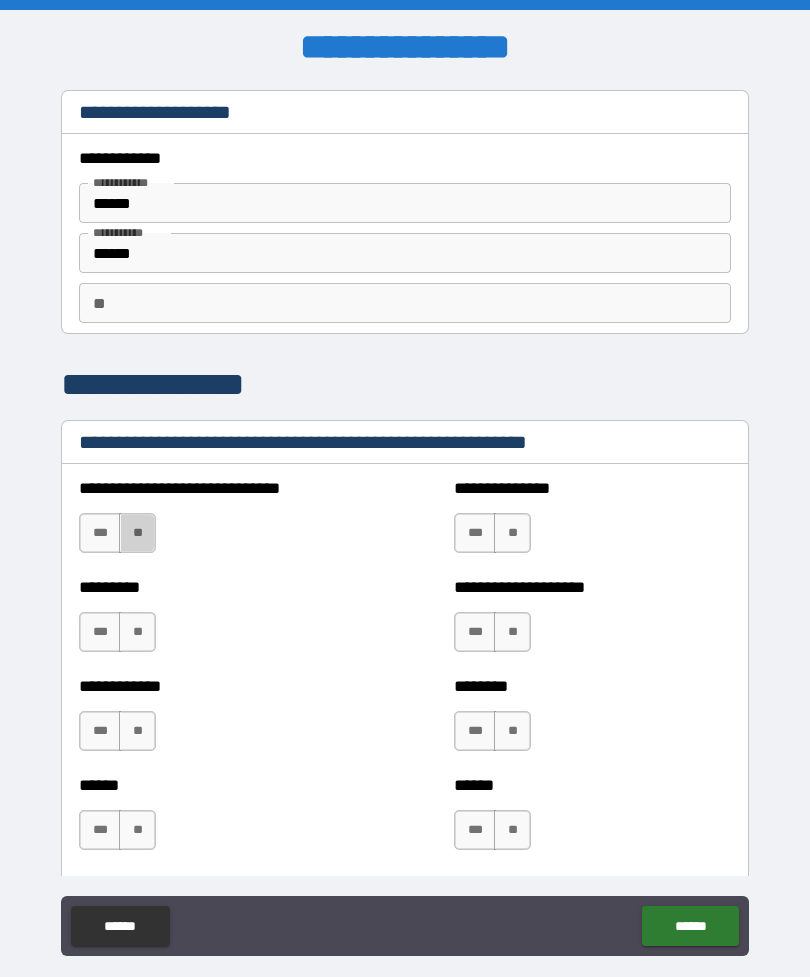 click on "**" at bounding box center [137, 533] 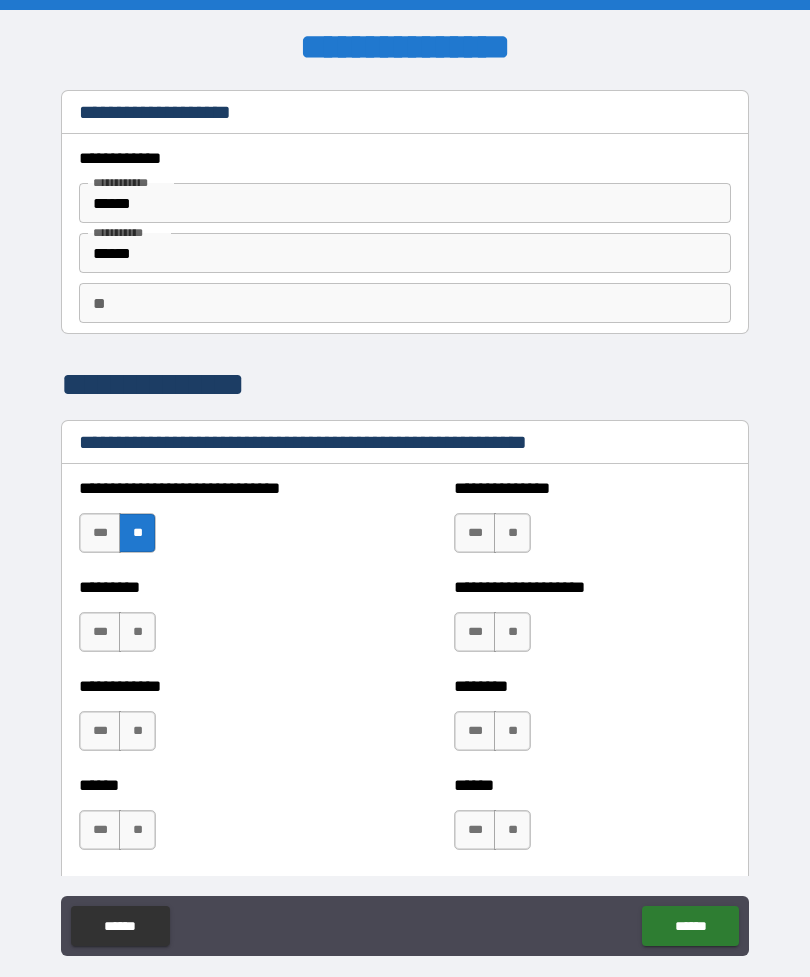 click on "**" at bounding box center (137, 533) 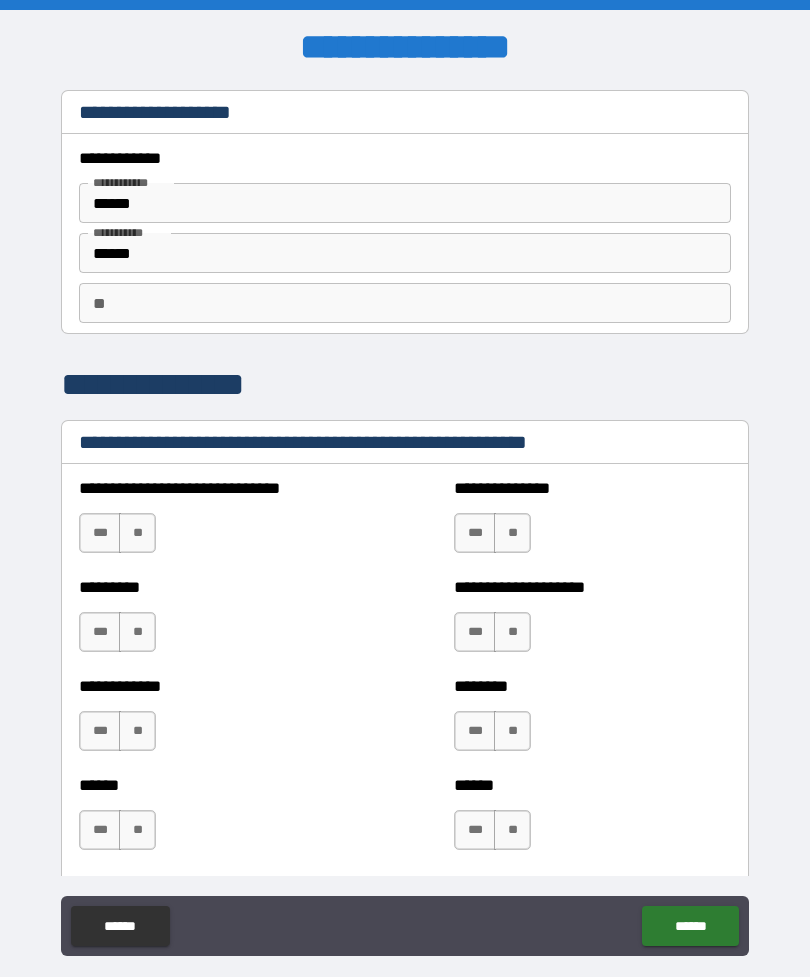 click on "**" at bounding box center (137, 533) 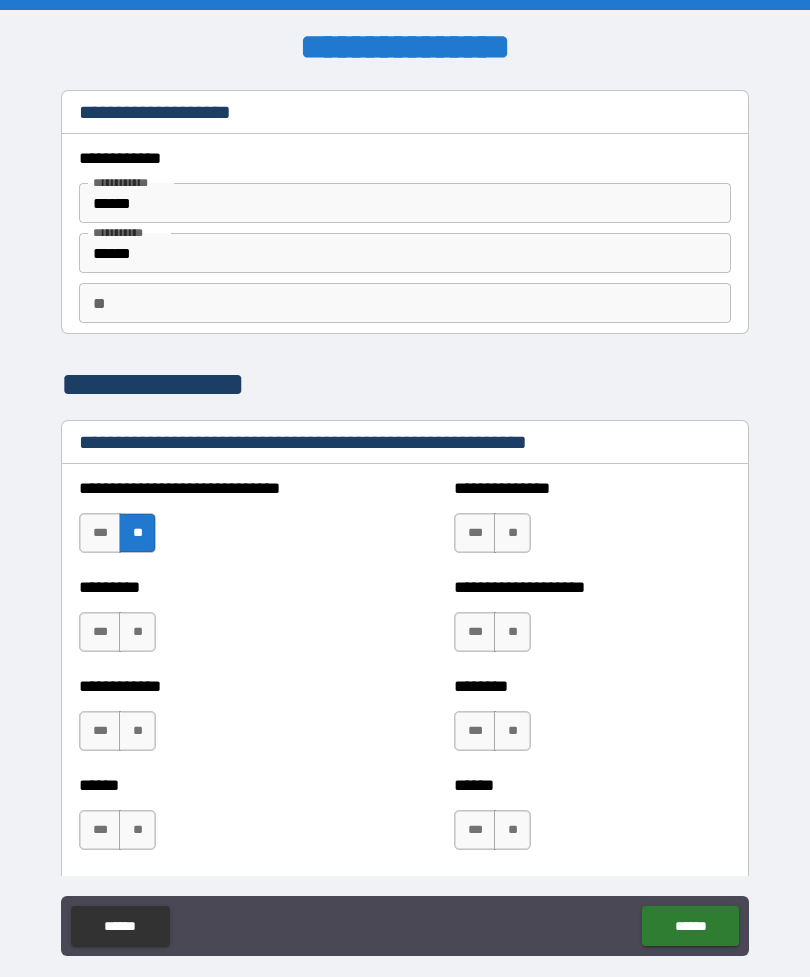 click on "***" at bounding box center [100, 632] 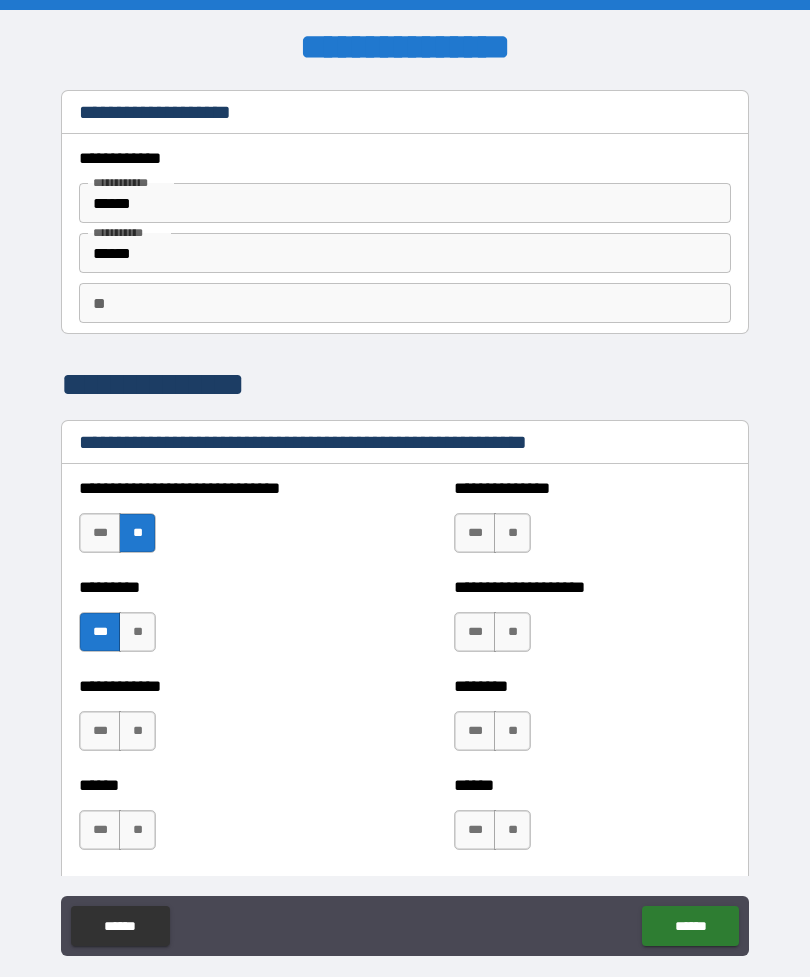 click on "**" at bounding box center [137, 731] 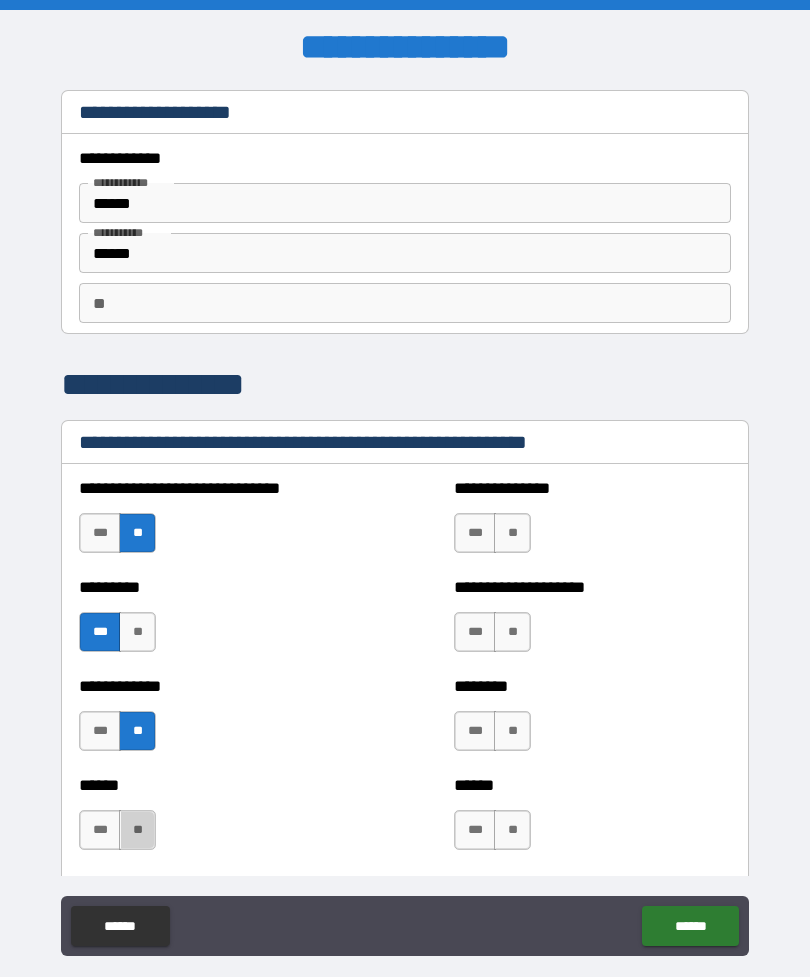 click on "**" at bounding box center [137, 830] 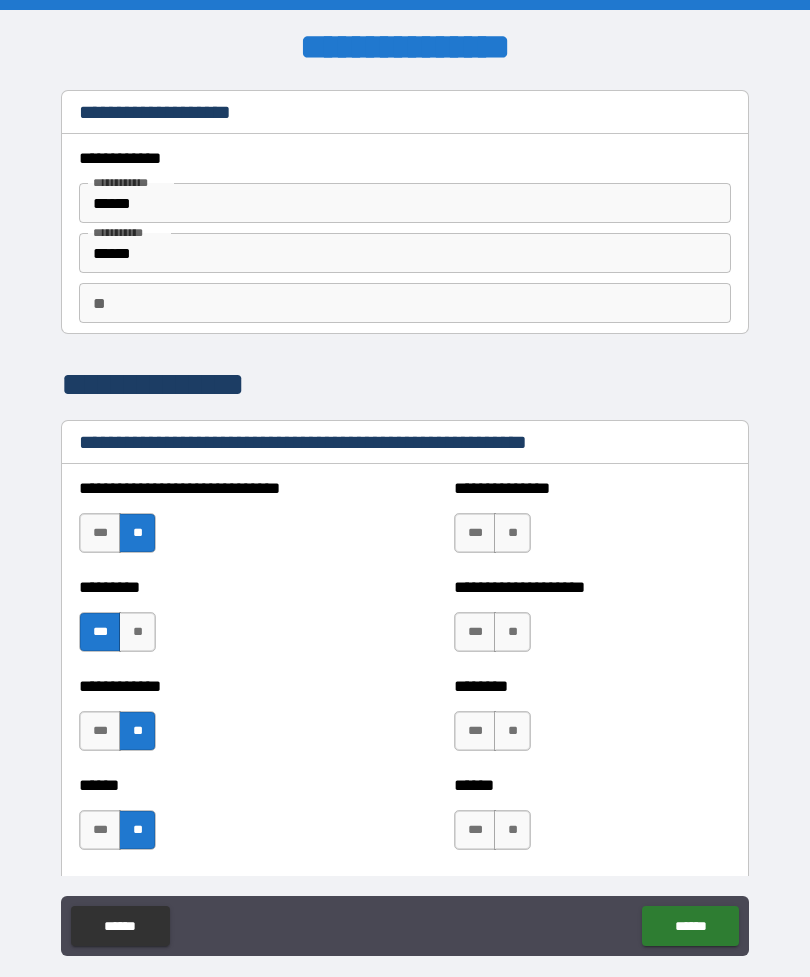 click on "**" at bounding box center (512, 533) 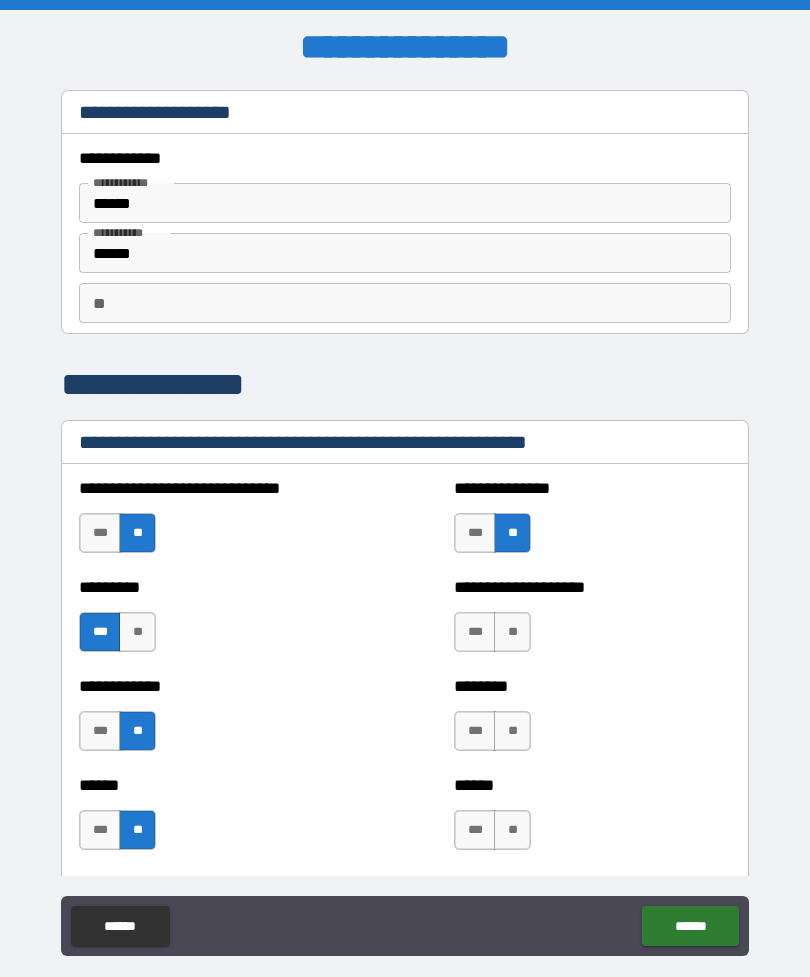 click on "**" at bounding box center (512, 632) 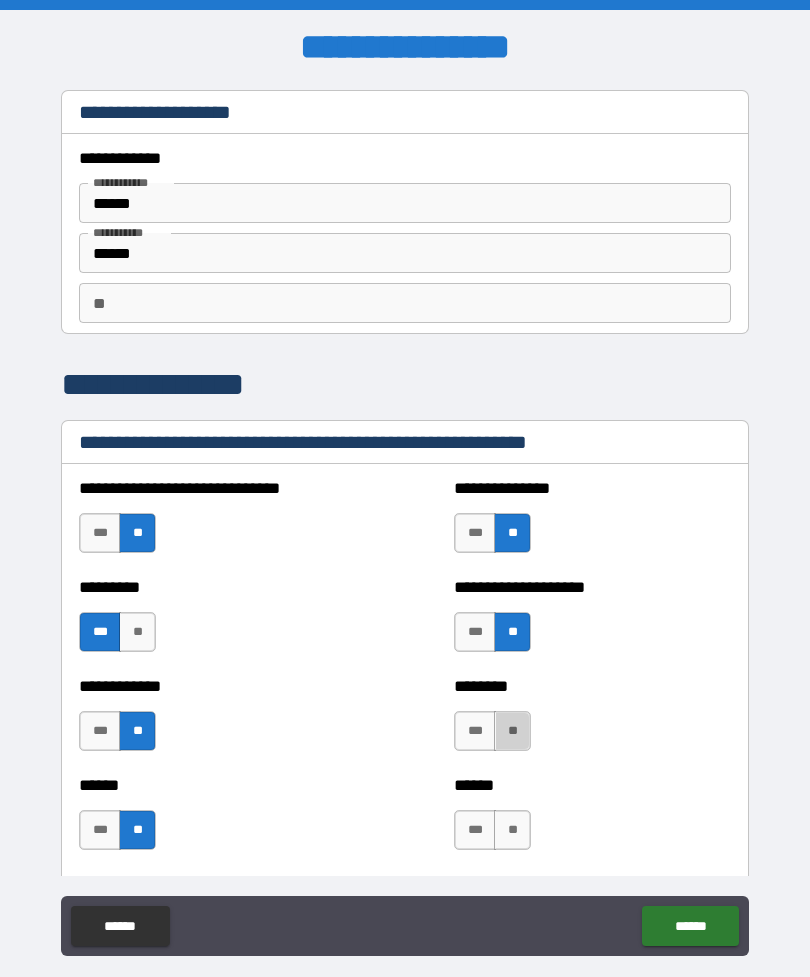 click on "**" at bounding box center [512, 731] 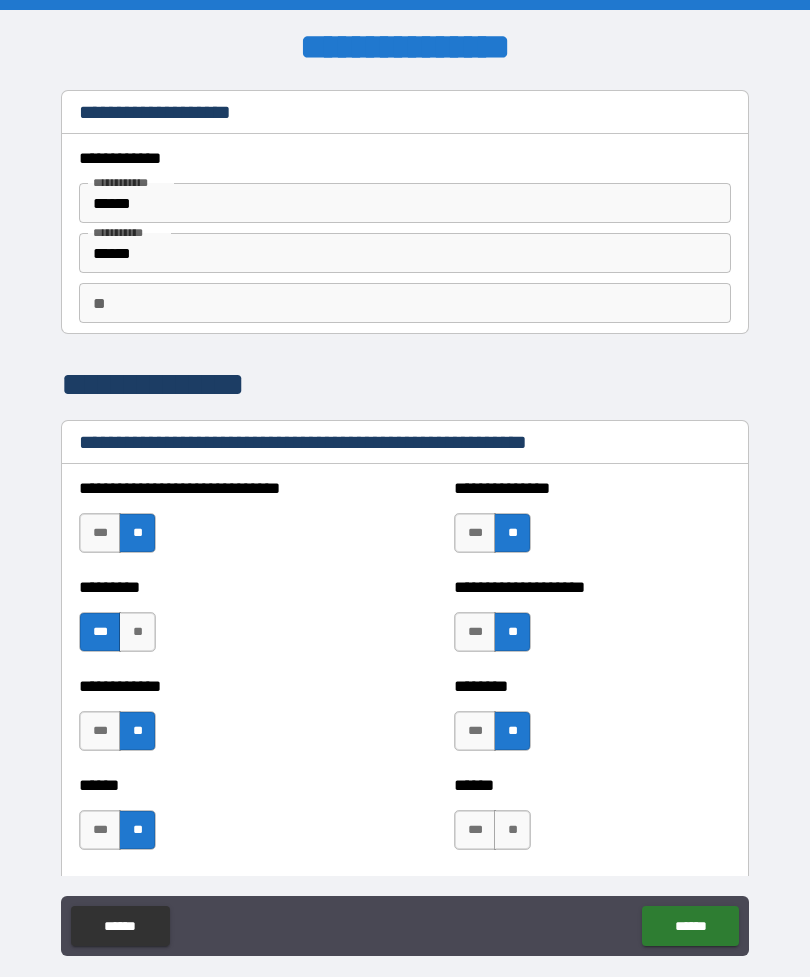 click on "**" at bounding box center (512, 830) 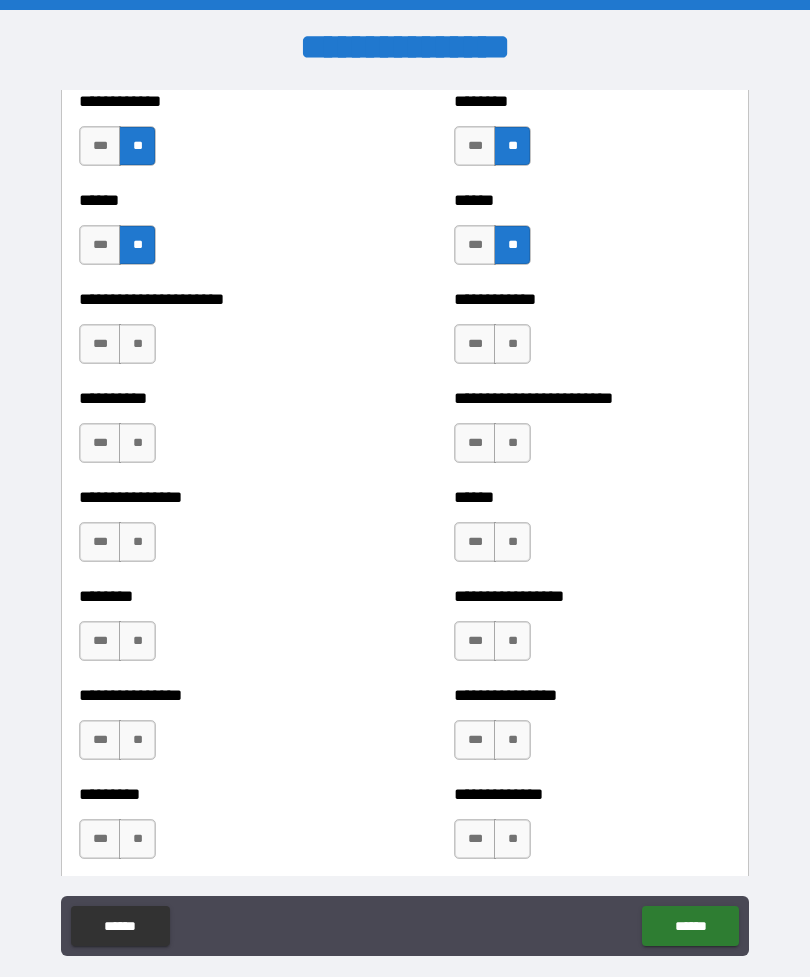 scroll, scrollTop: 586, scrollLeft: 0, axis: vertical 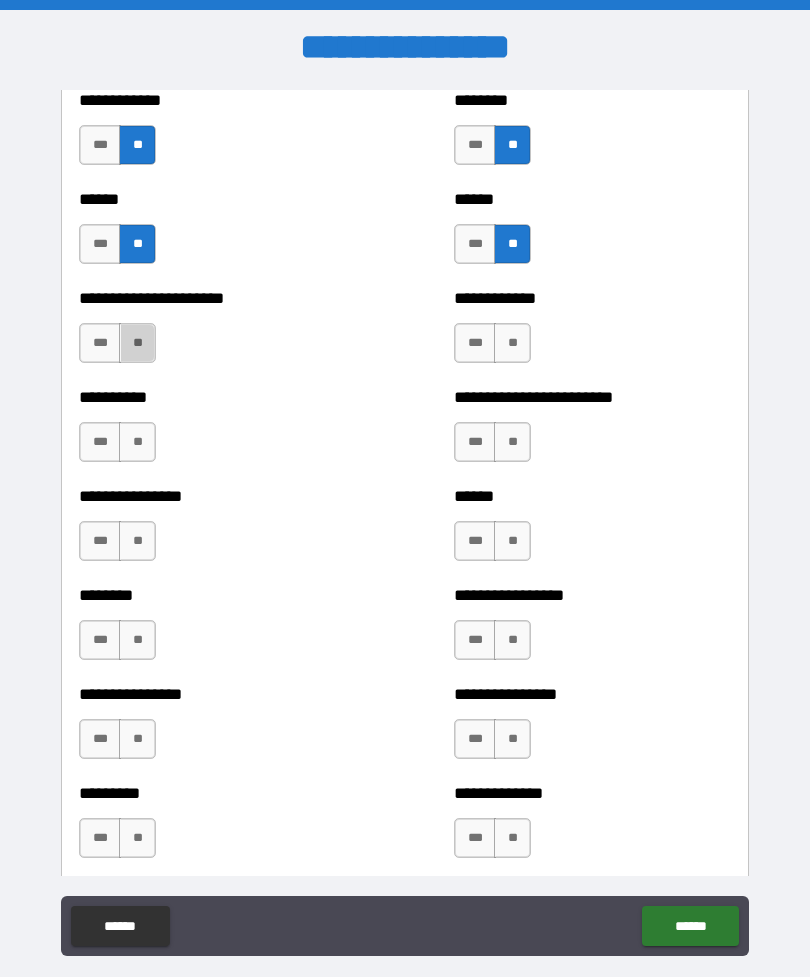 click on "**" at bounding box center (137, 343) 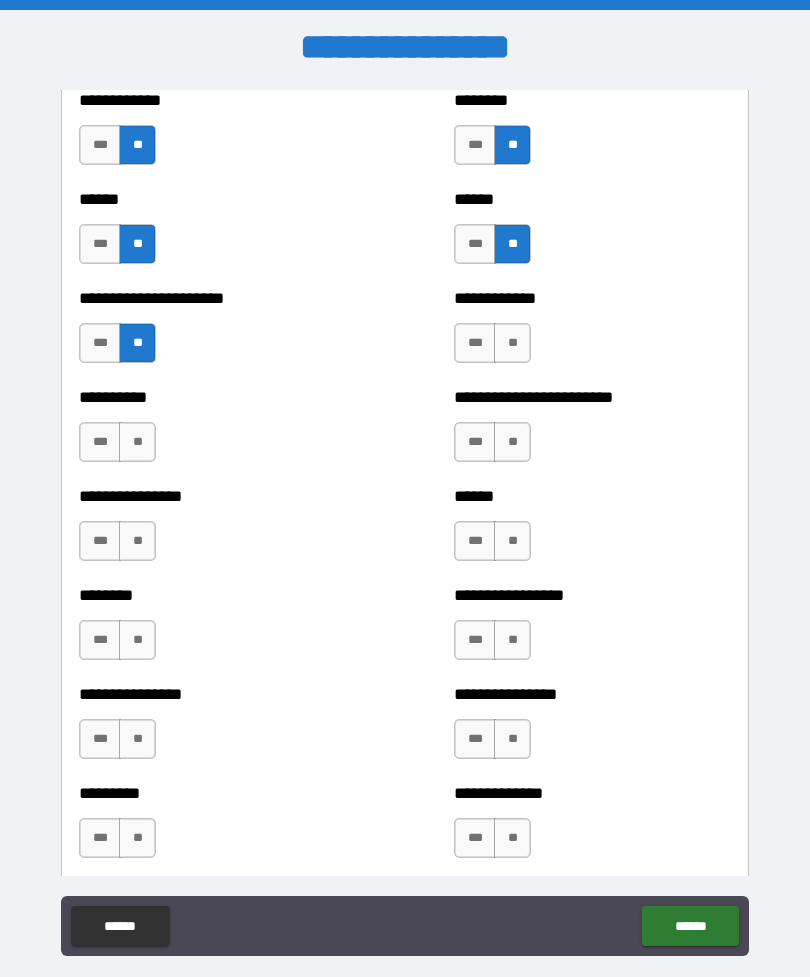click on "**" at bounding box center (137, 442) 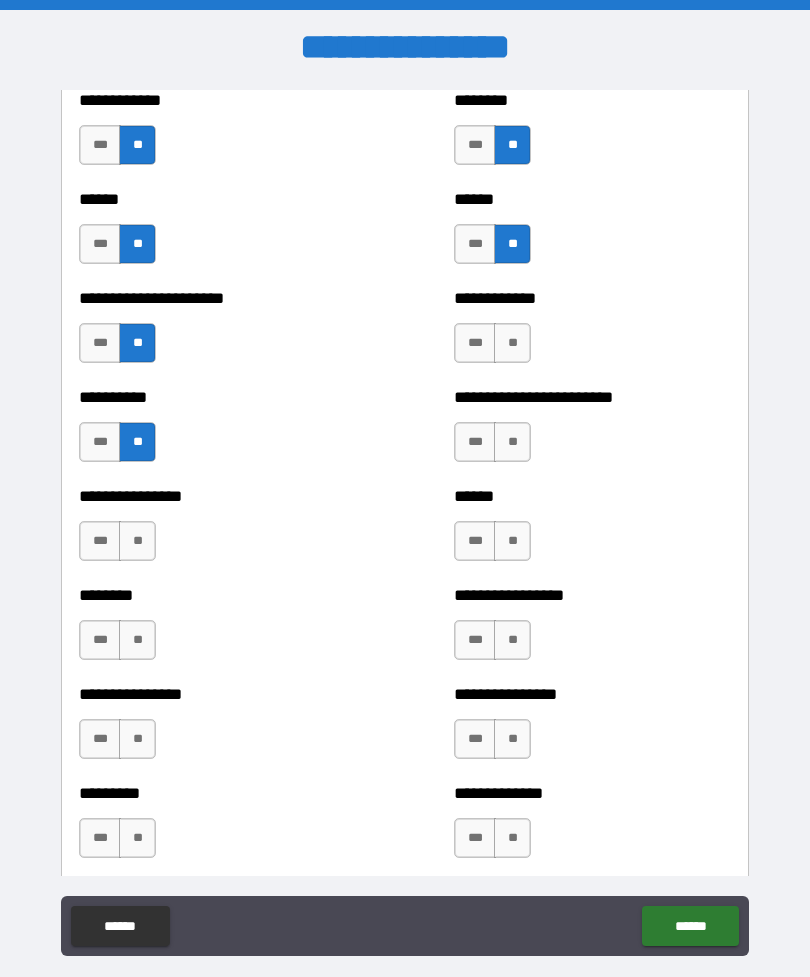 click on "**" at bounding box center [137, 541] 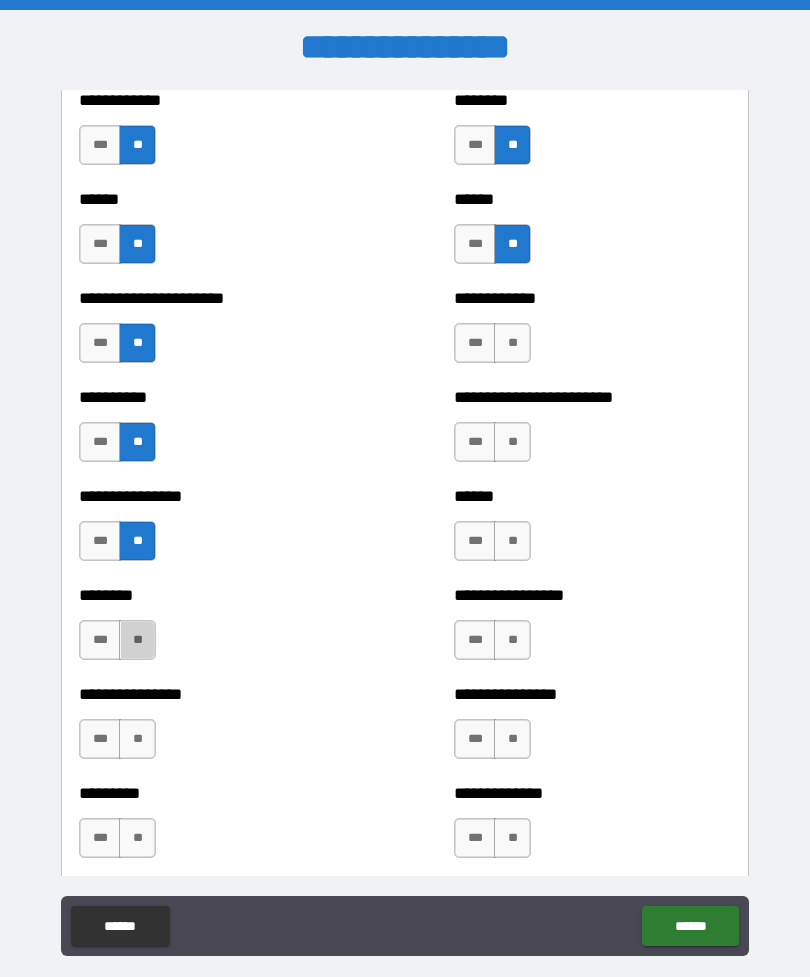click on "**" at bounding box center [137, 640] 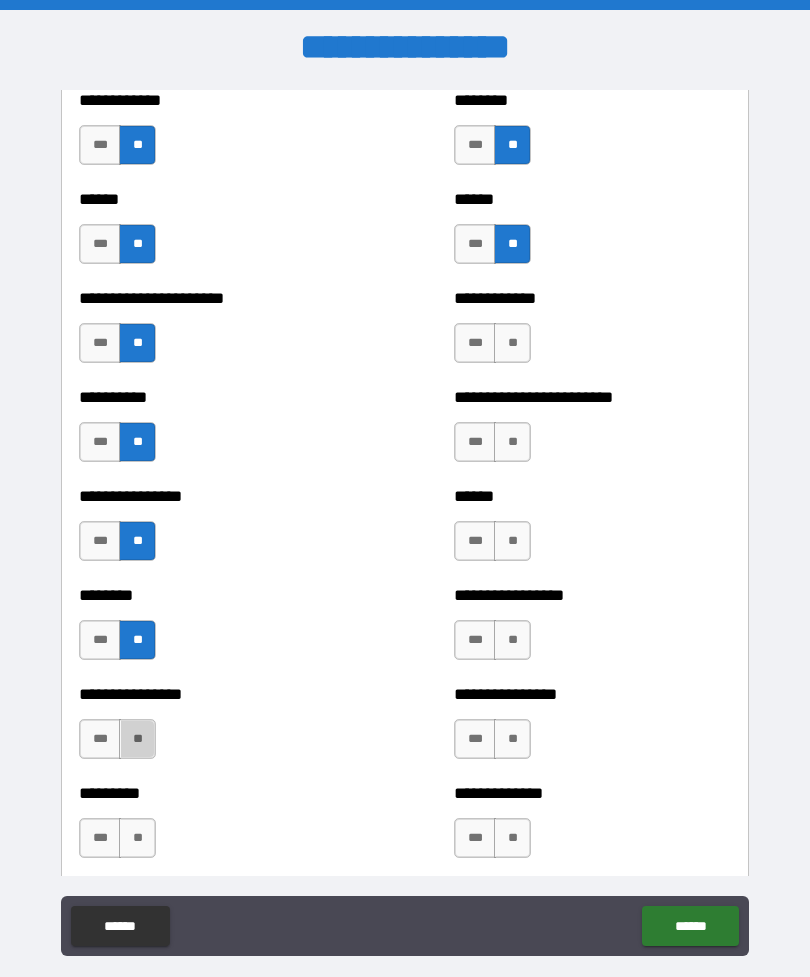 click on "**" at bounding box center [137, 739] 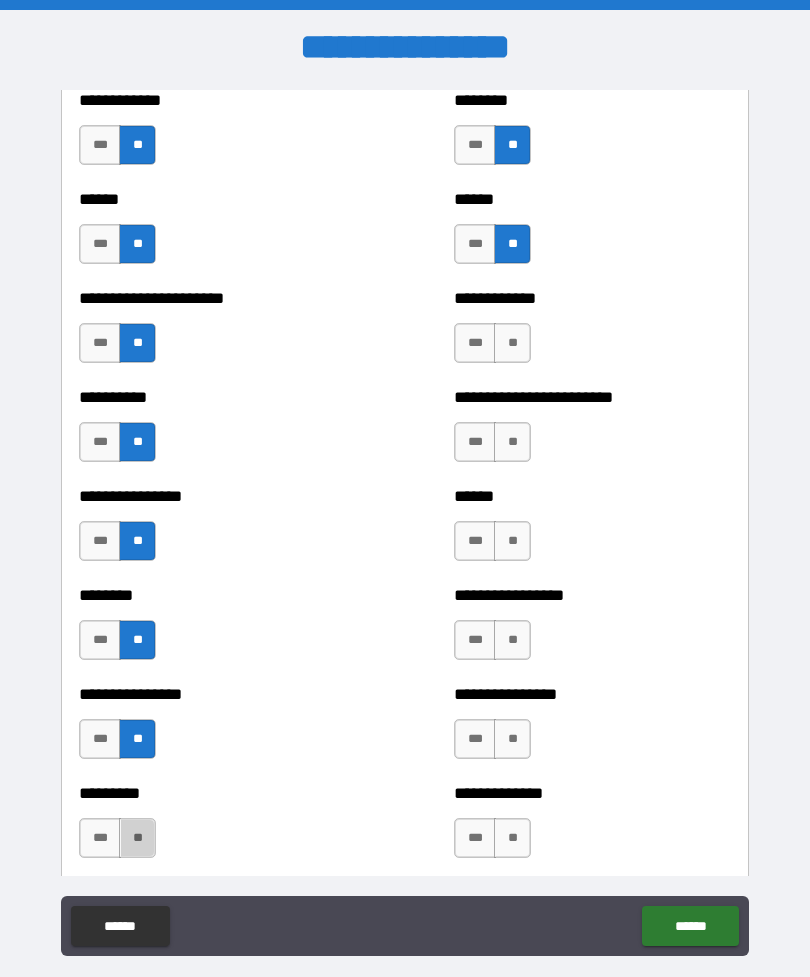 click on "**" at bounding box center [137, 838] 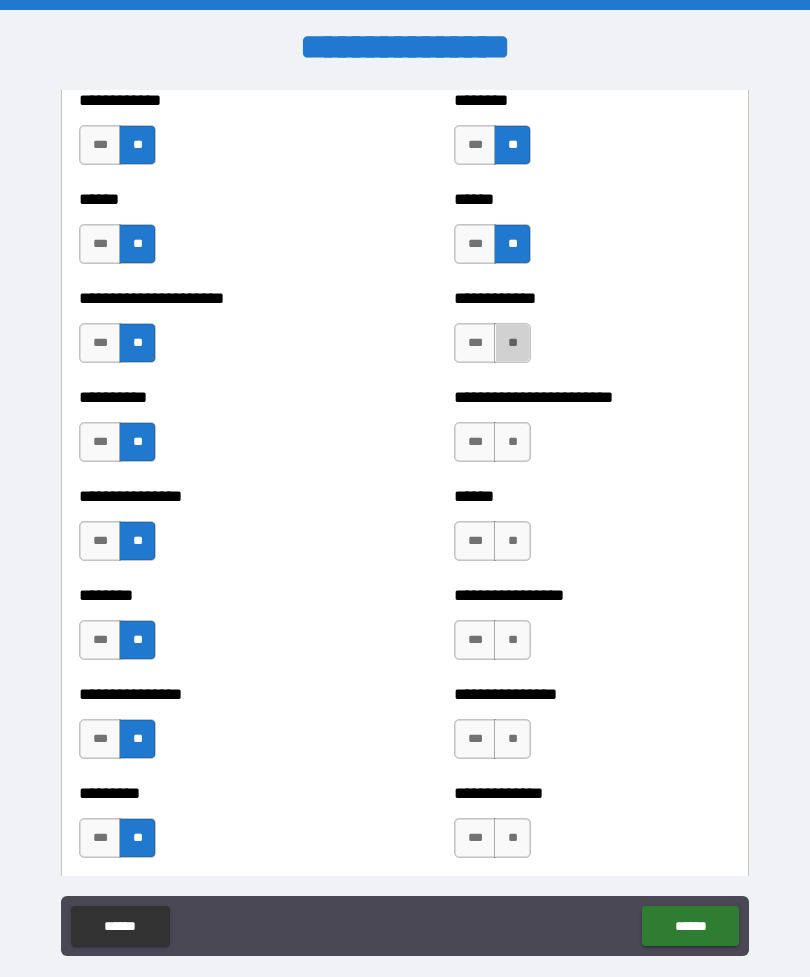 click on "**" at bounding box center [512, 343] 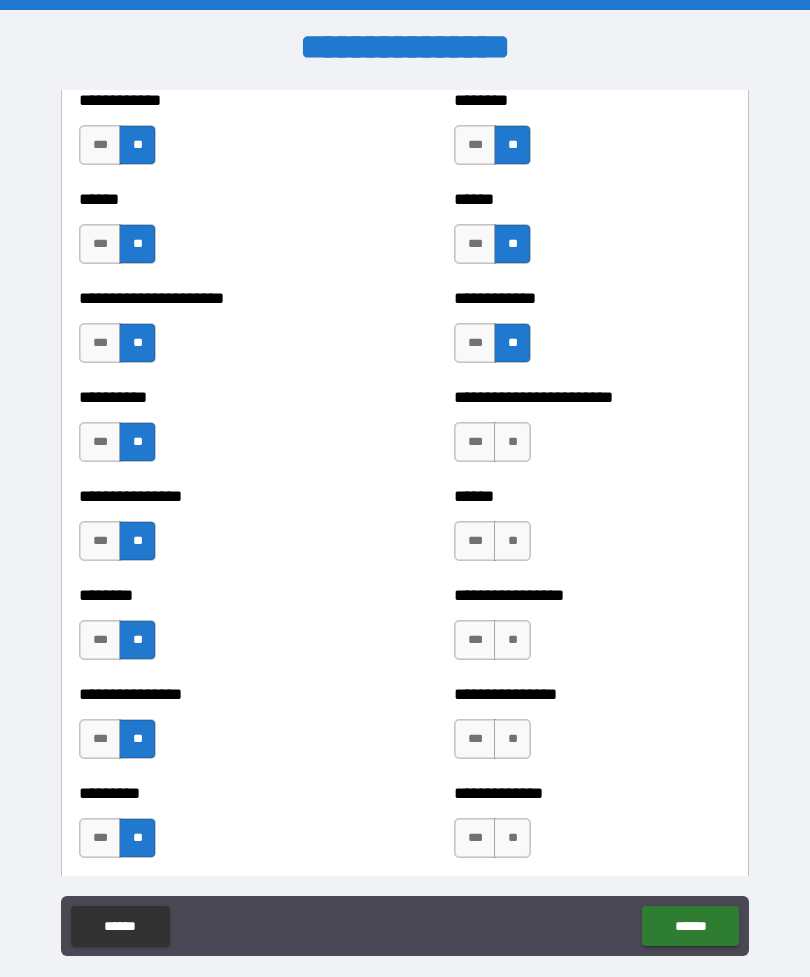 click on "**" at bounding box center [512, 442] 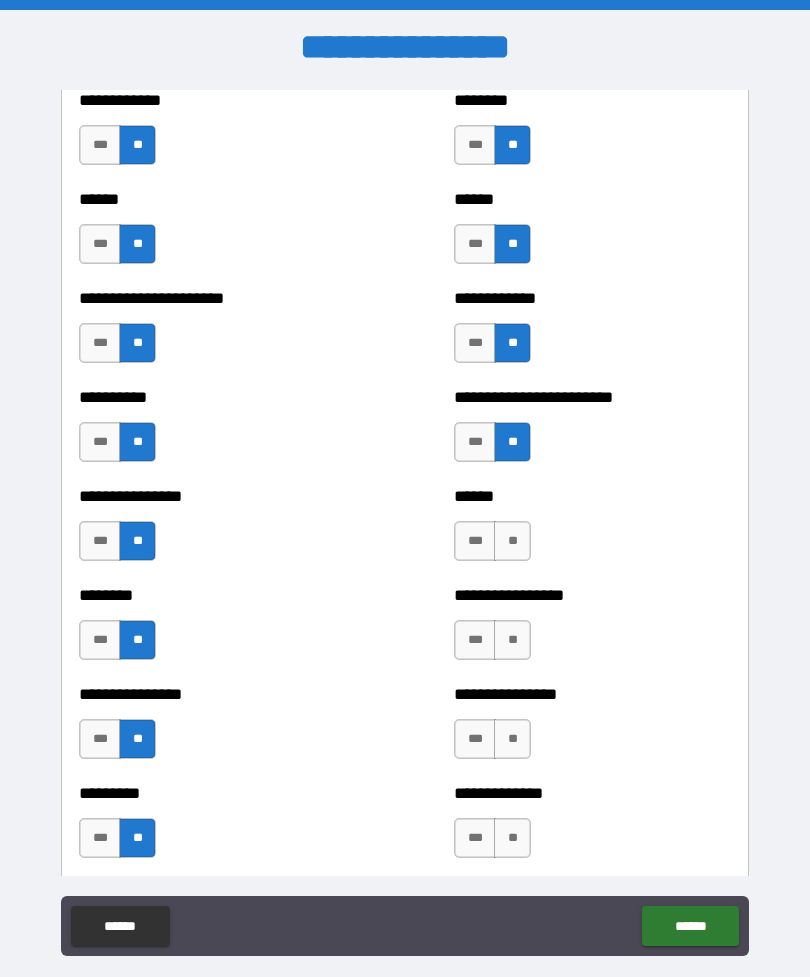 click on "**" at bounding box center (512, 541) 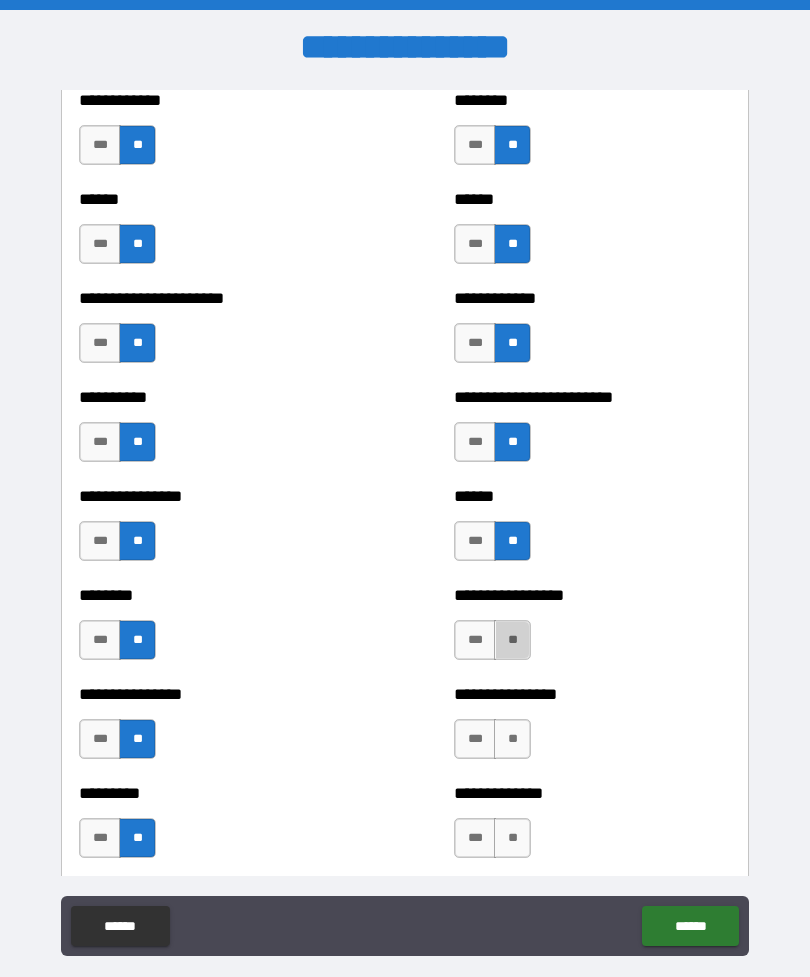 click on "**" at bounding box center (512, 640) 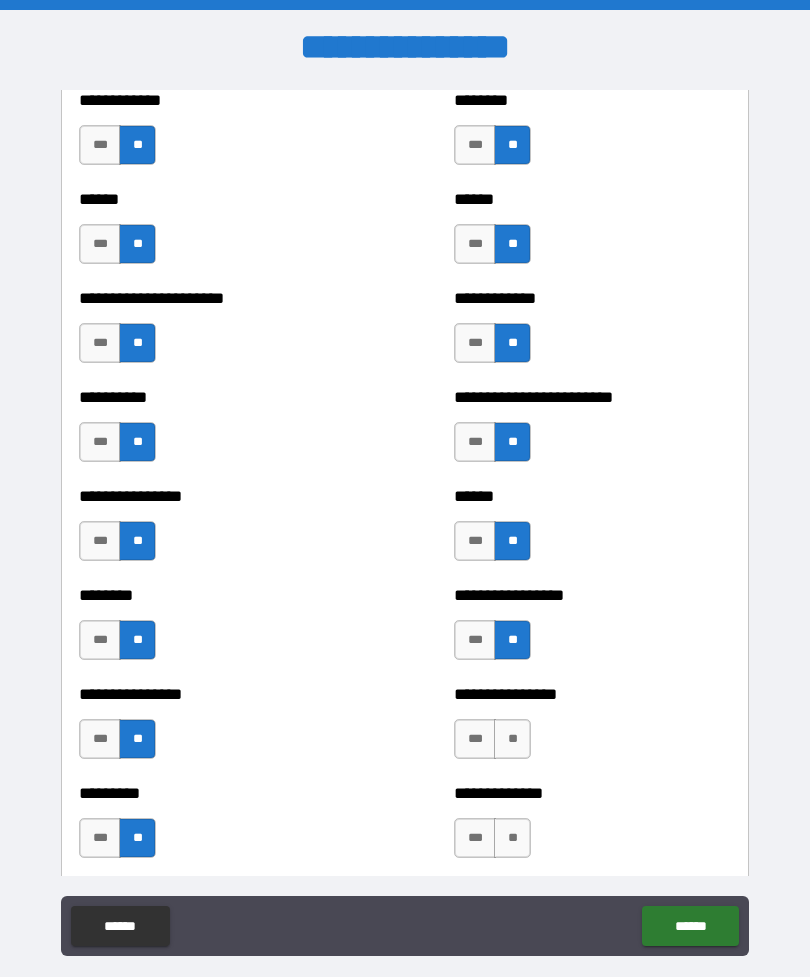 click on "**" at bounding box center [512, 739] 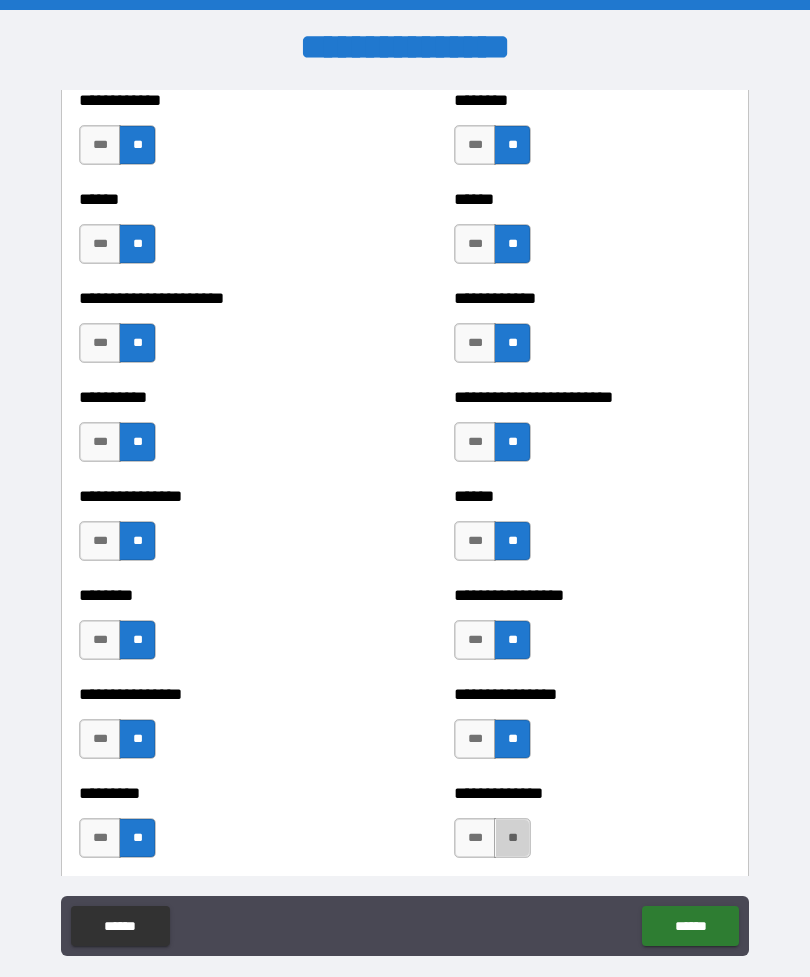 click on "**" at bounding box center (512, 838) 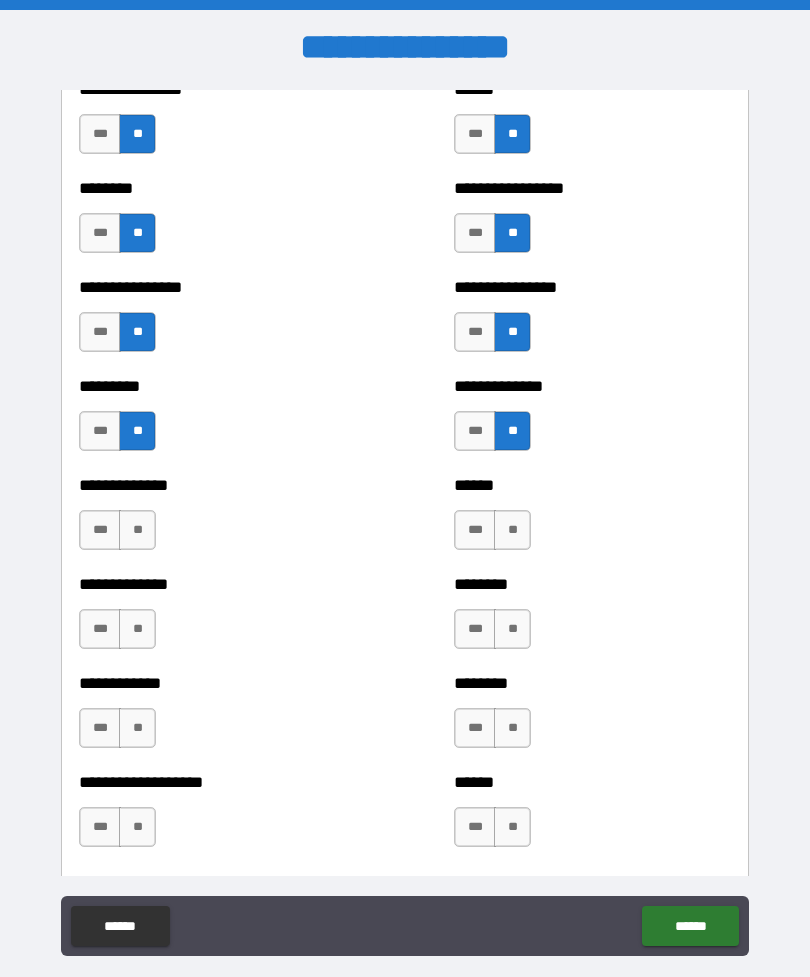 scroll, scrollTop: 994, scrollLeft: 0, axis: vertical 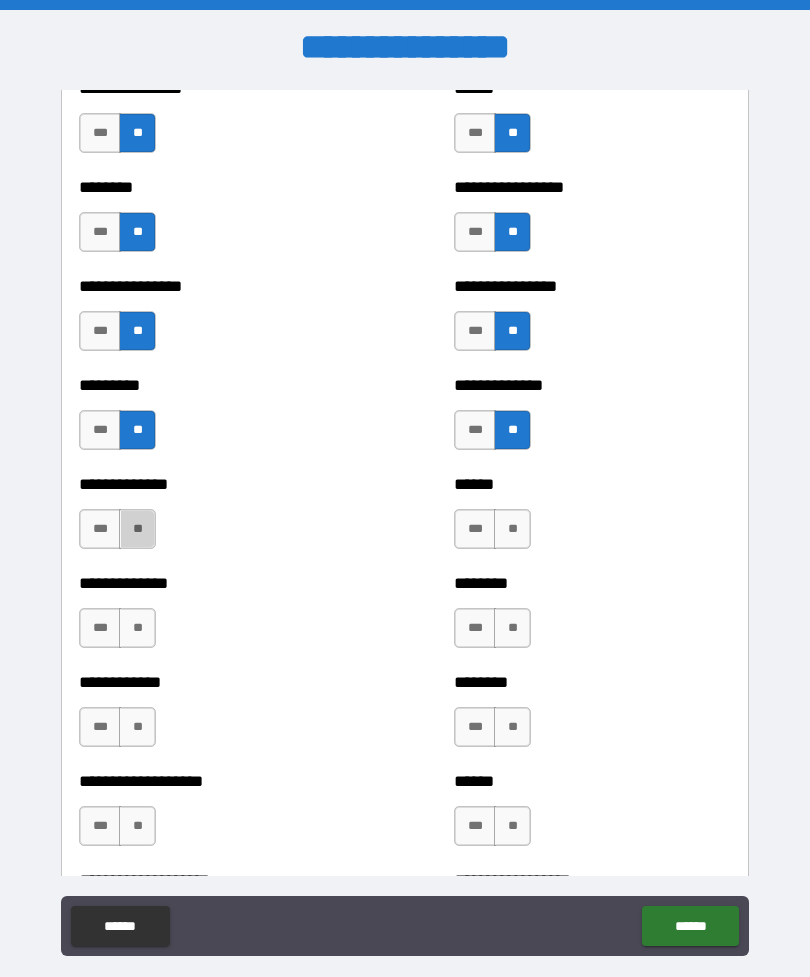 click on "**" at bounding box center (137, 529) 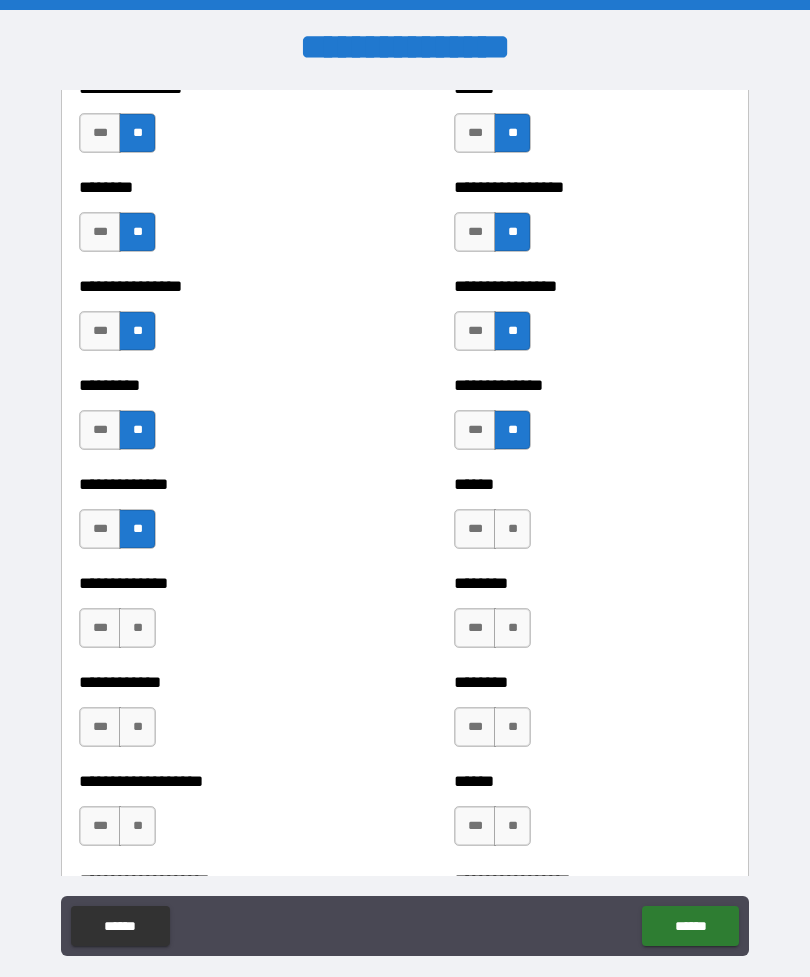 click on "**" at bounding box center [137, 628] 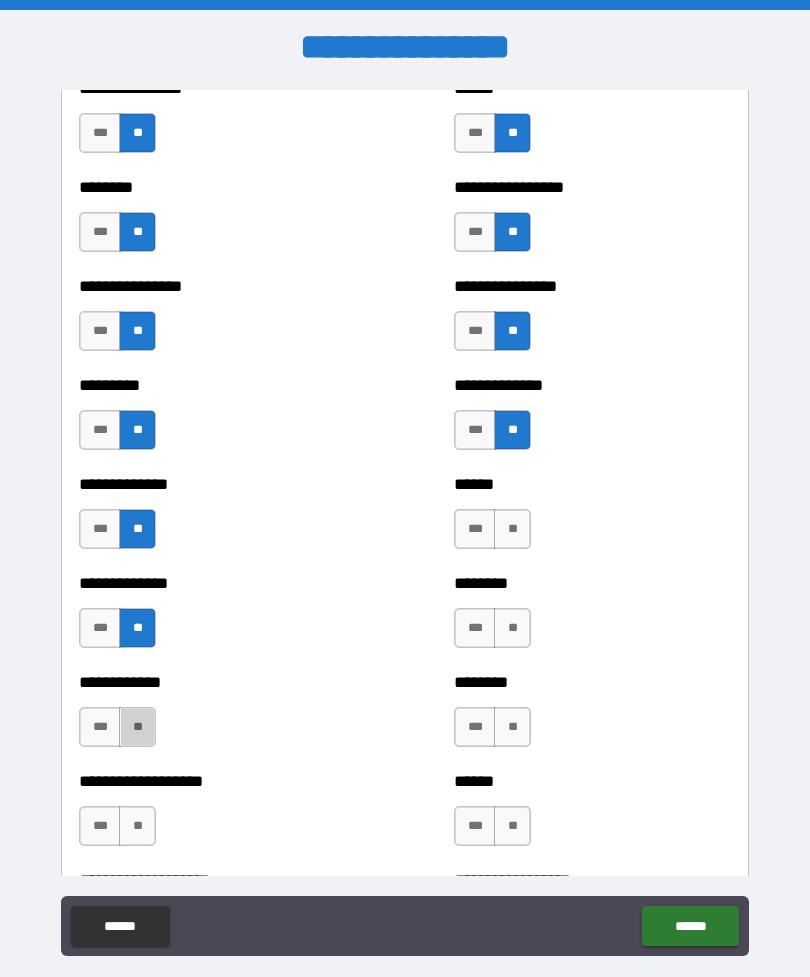 click on "**" at bounding box center (137, 727) 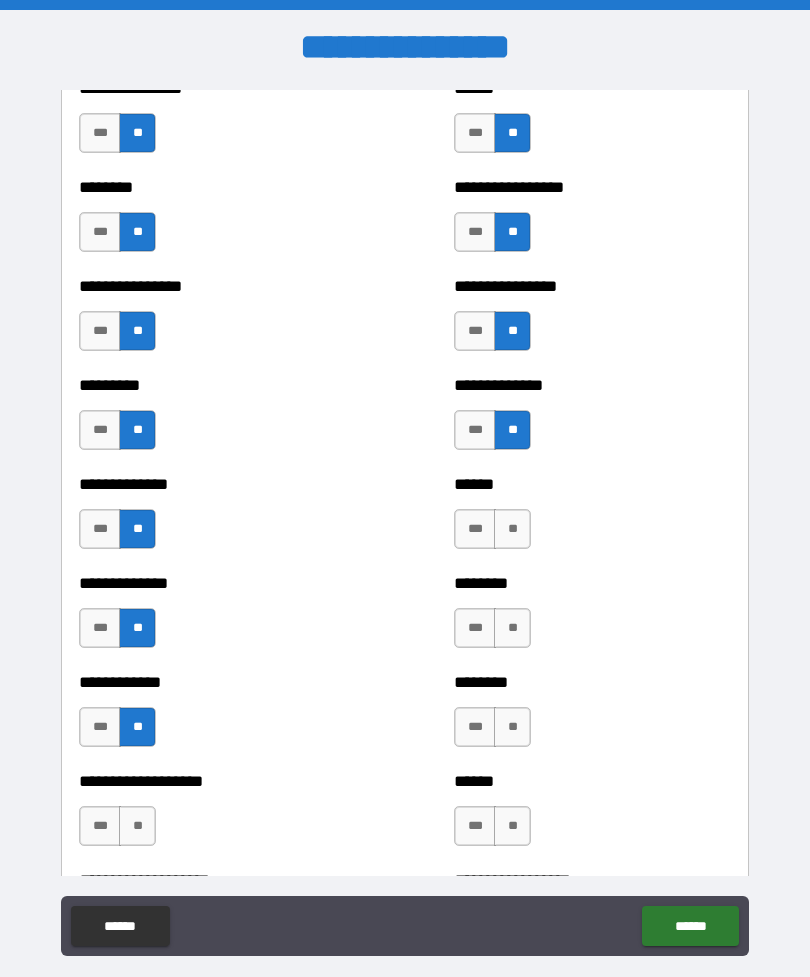 click on "**" at bounding box center (137, 826) 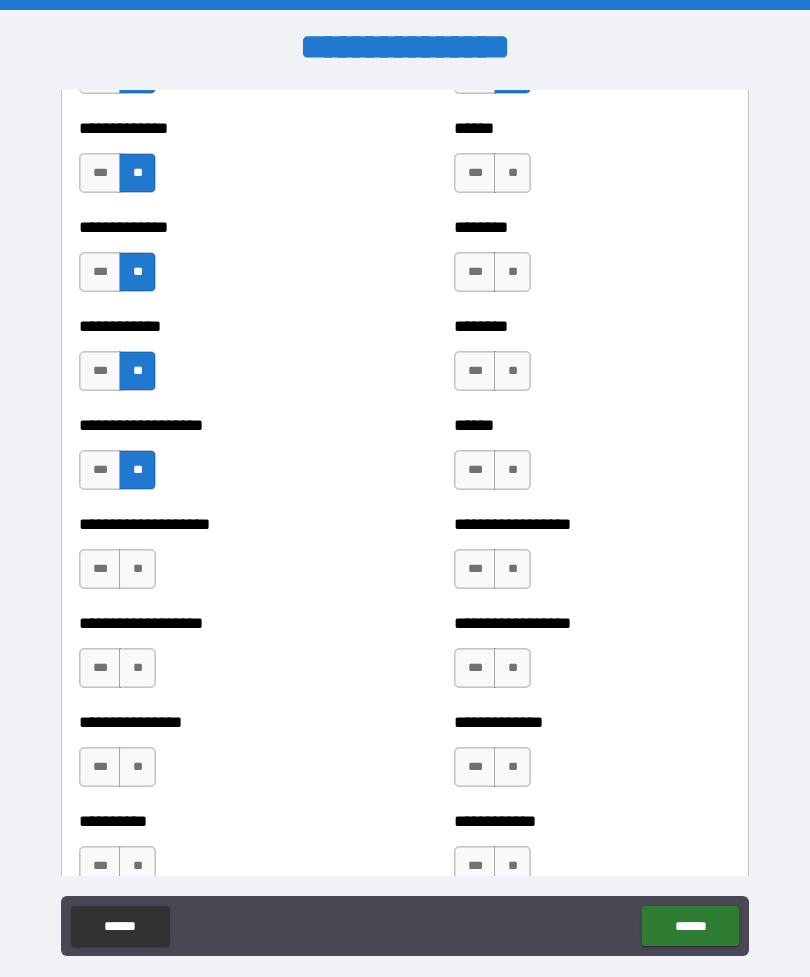 scroll, scrollTop: 1353, scrollLeft: 0, axis: vertical 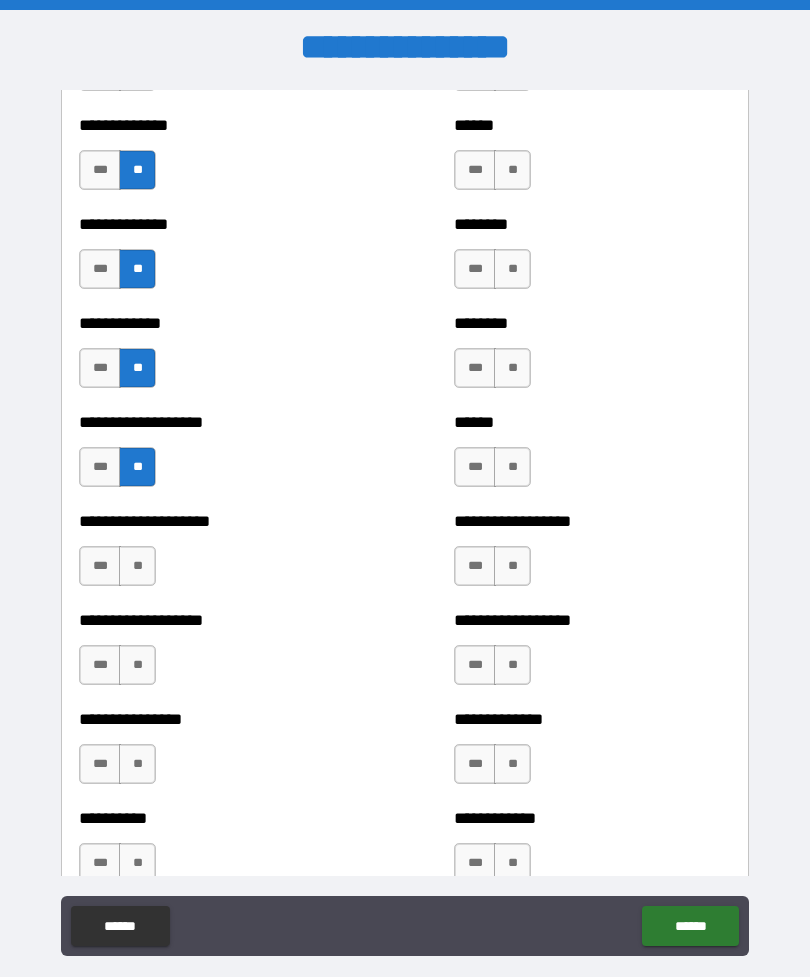 click on "**" at bounding box center [137, 566] 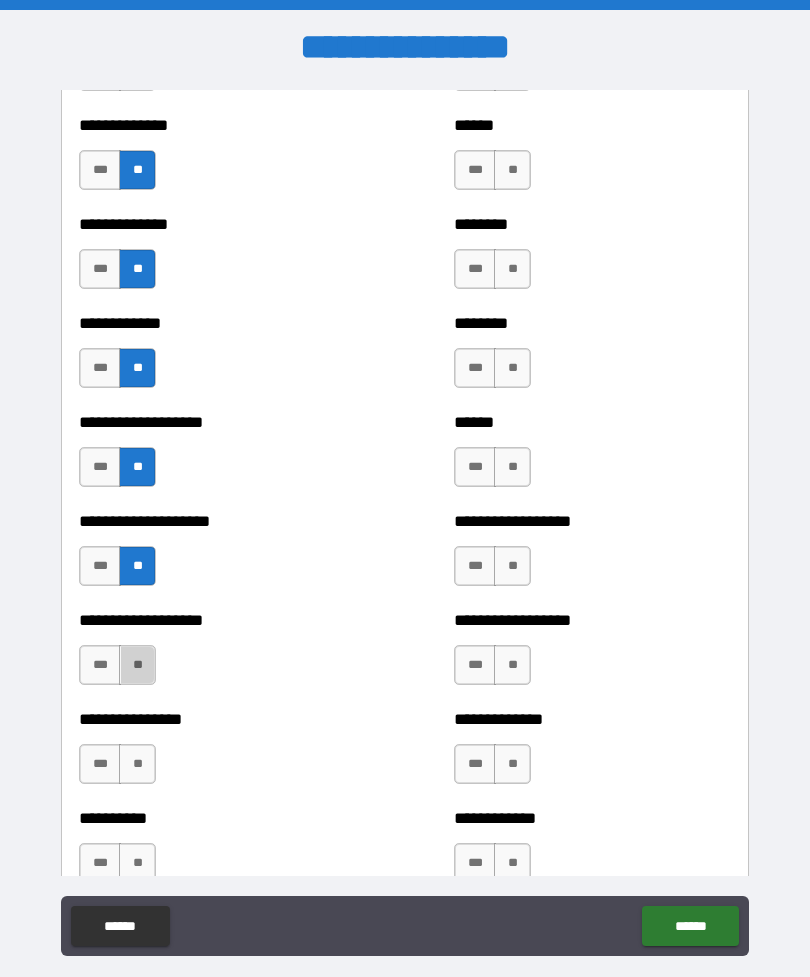 click on "**" at bounding box center (137, 665) 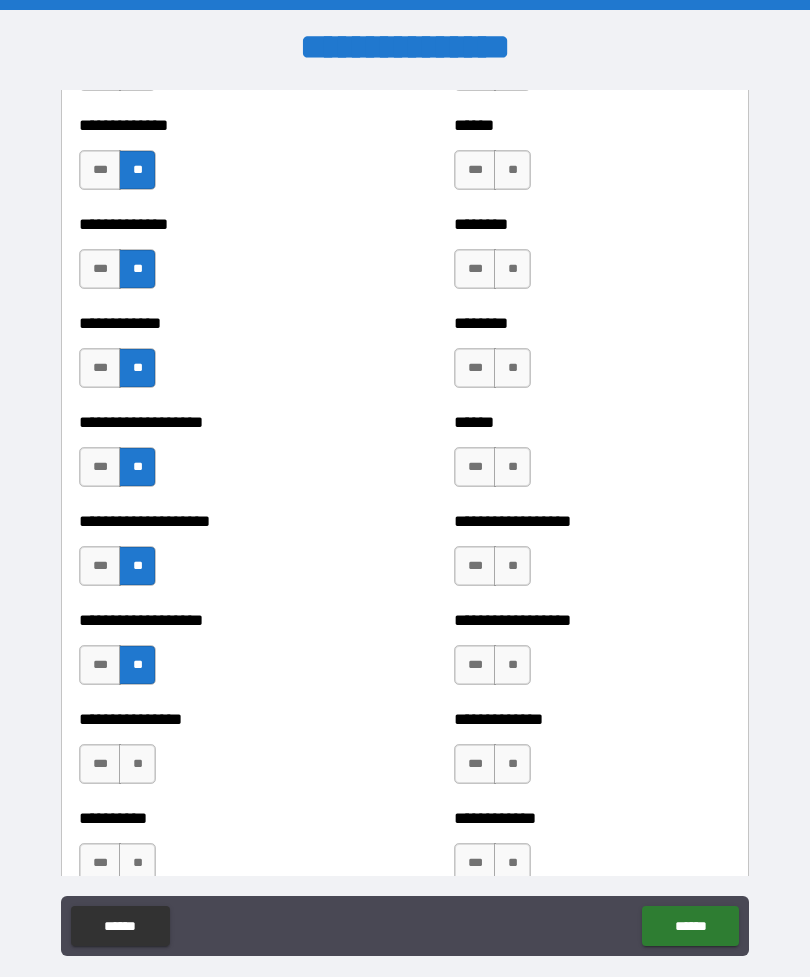 click on "**" at bounding box center [137, 764] 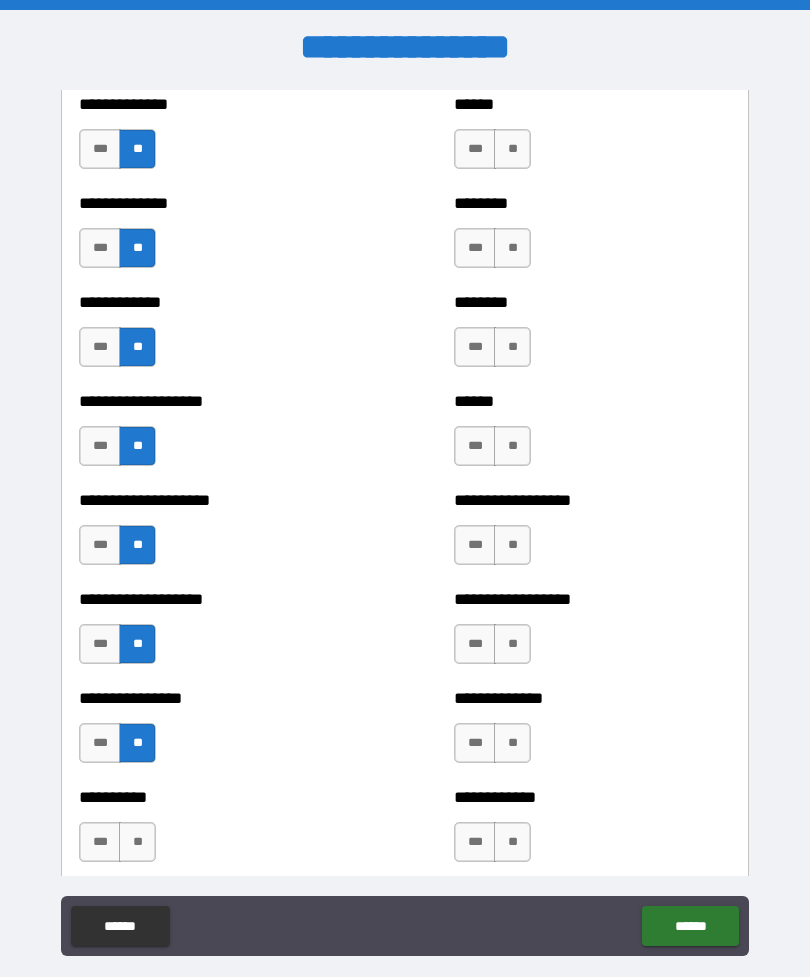 scroll, scrollTop: 1376, scrollLeft: 0, axis: vertical 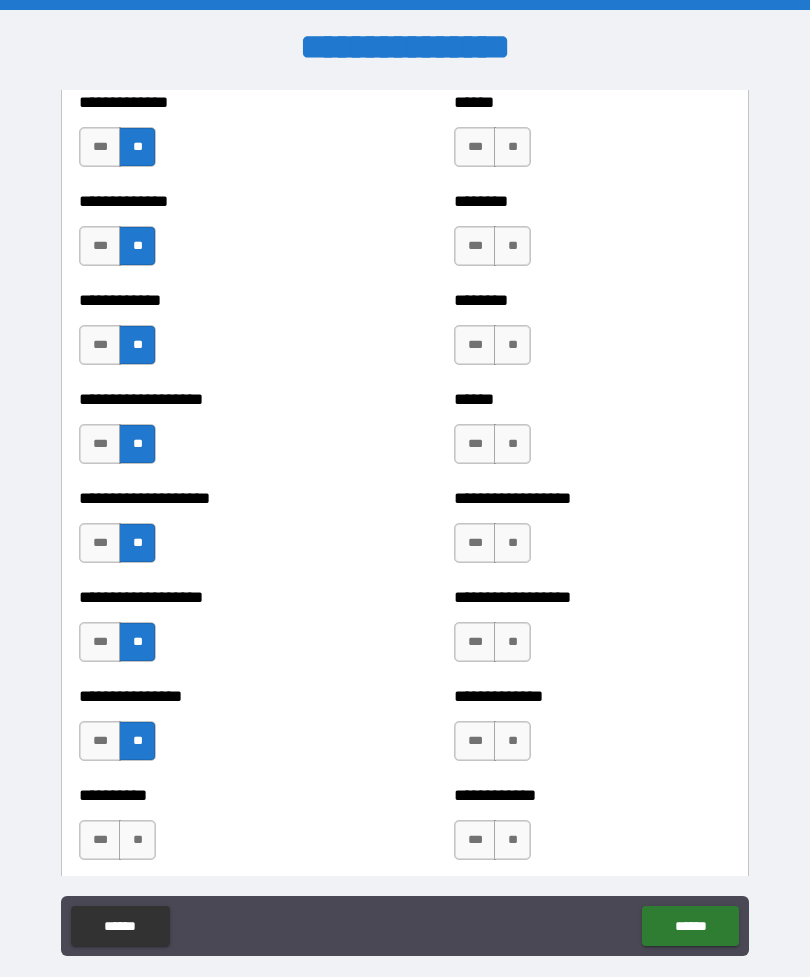 click on "**" at bounding box center (137, 840) 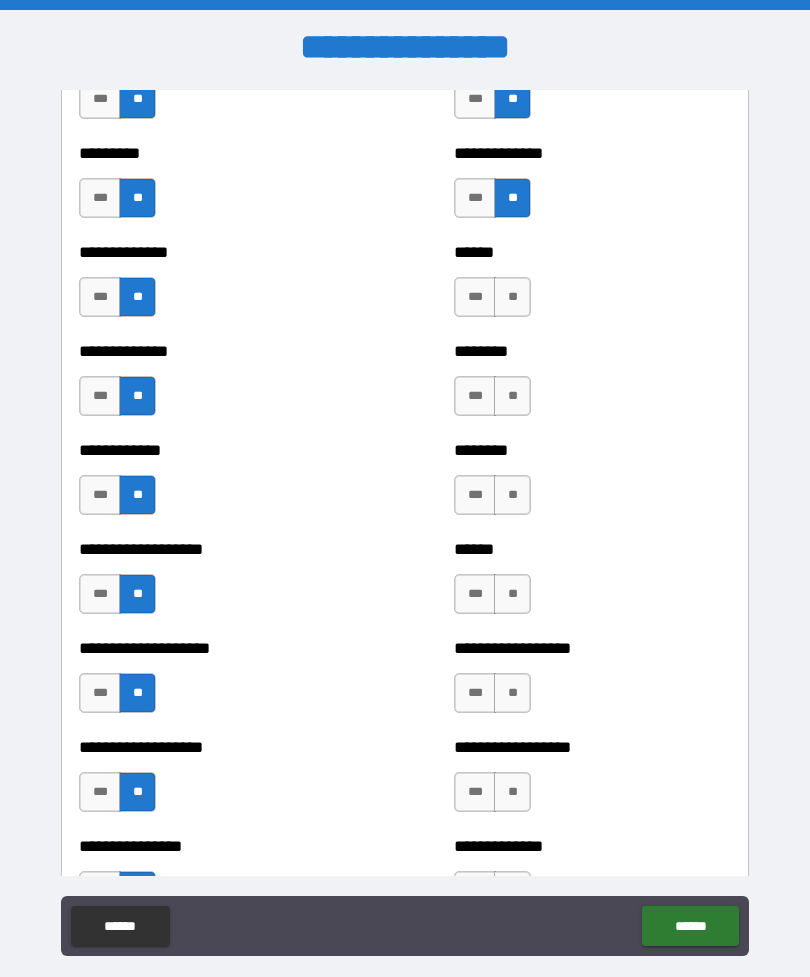 scroll, scrollTop: 1221, scrollLeft: 0, axis: vertical 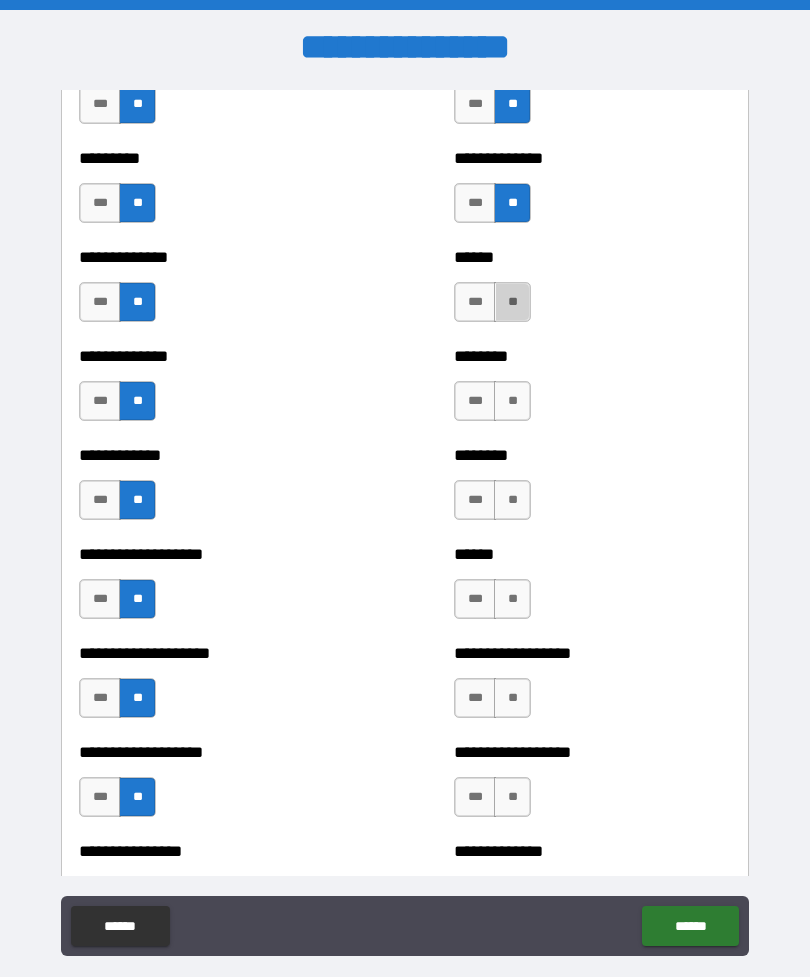 click on "**" at bounding box center [512, 302] 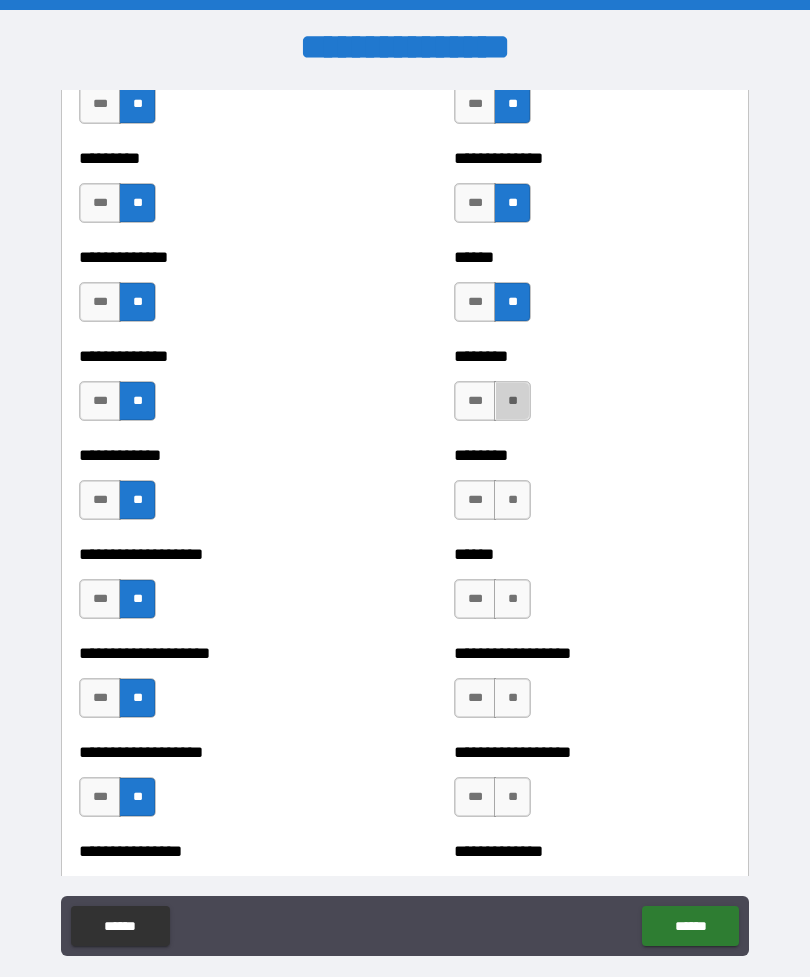 click on "**" at bounding box center [512, 401] 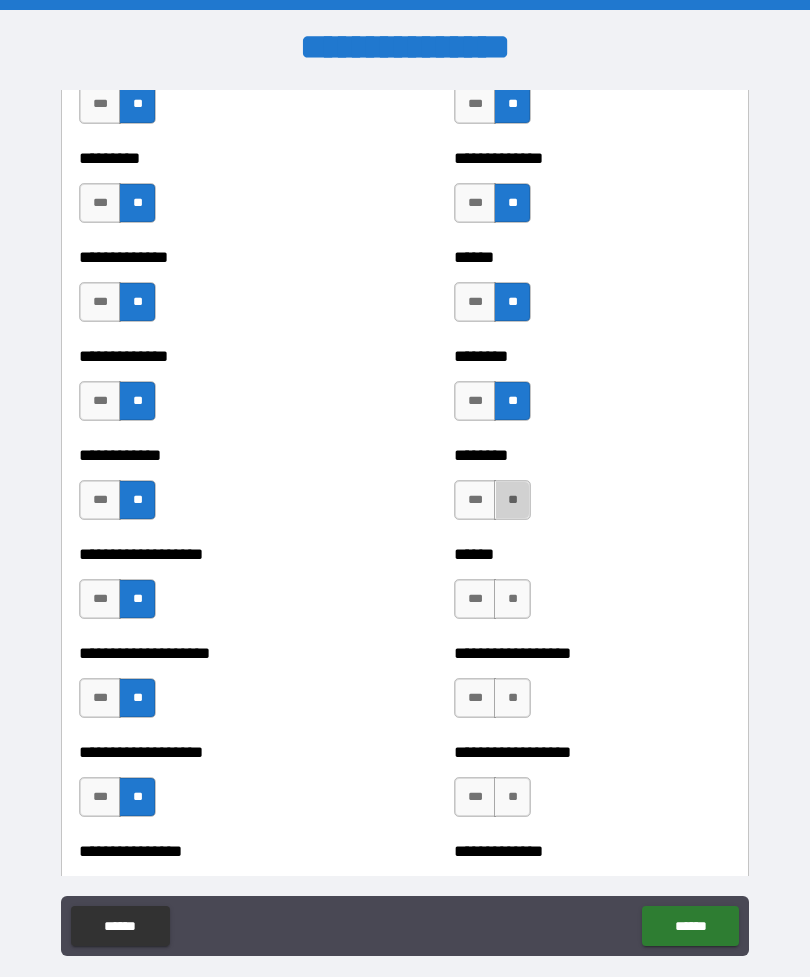 click on "**" at bounding box center (512, 500) 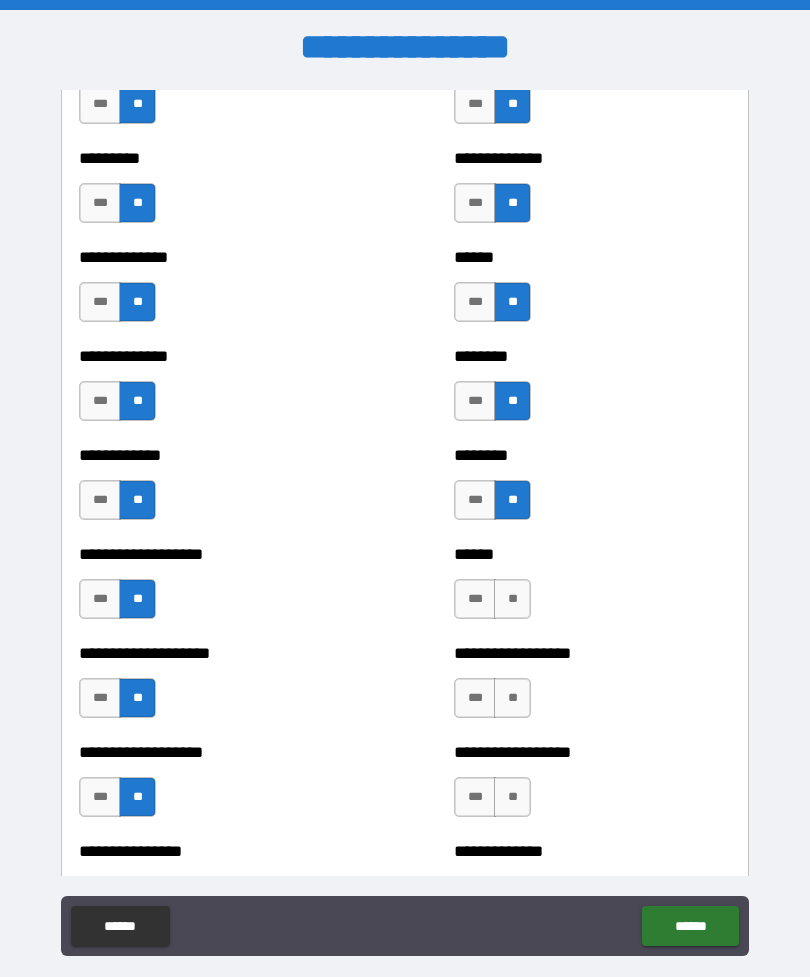 click on "**" at bounding box center [512, 599] 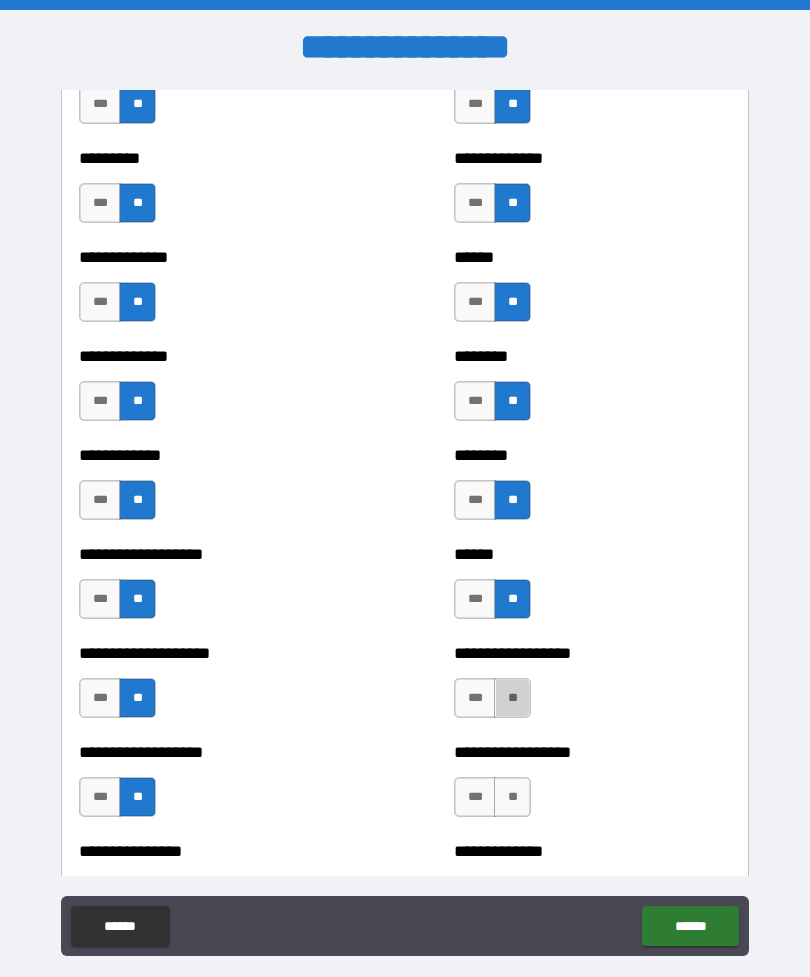 click on "**" at bounding box center (512, 698) 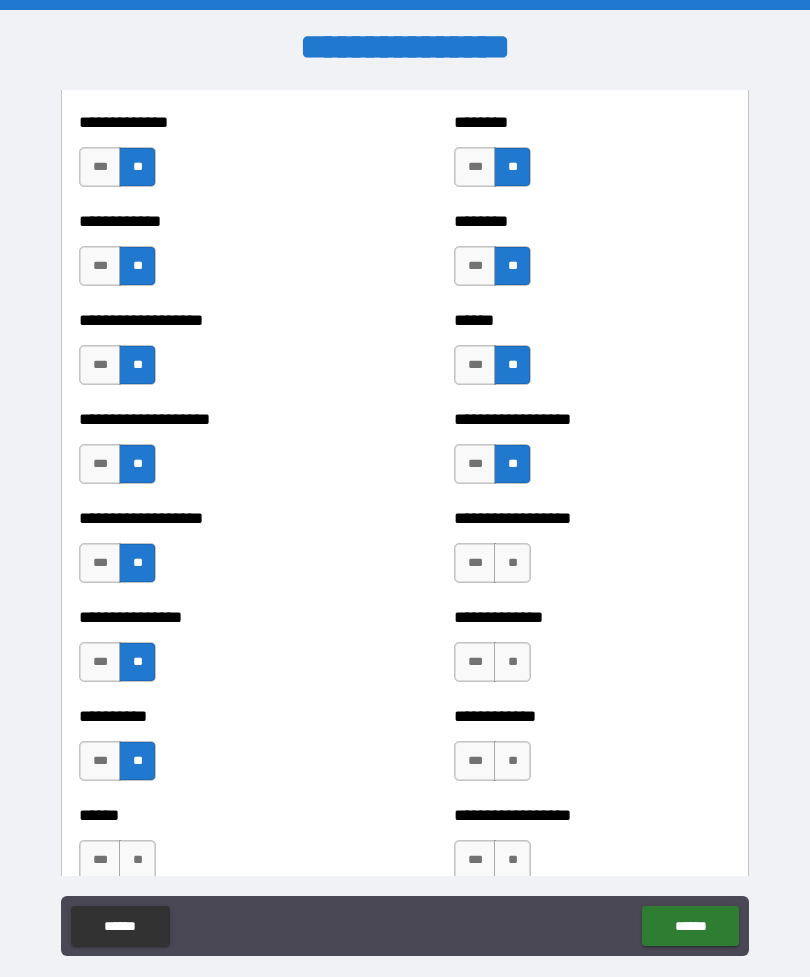 scroll, scrollTop: 1459, scrollLeft: 0, axis: vertical 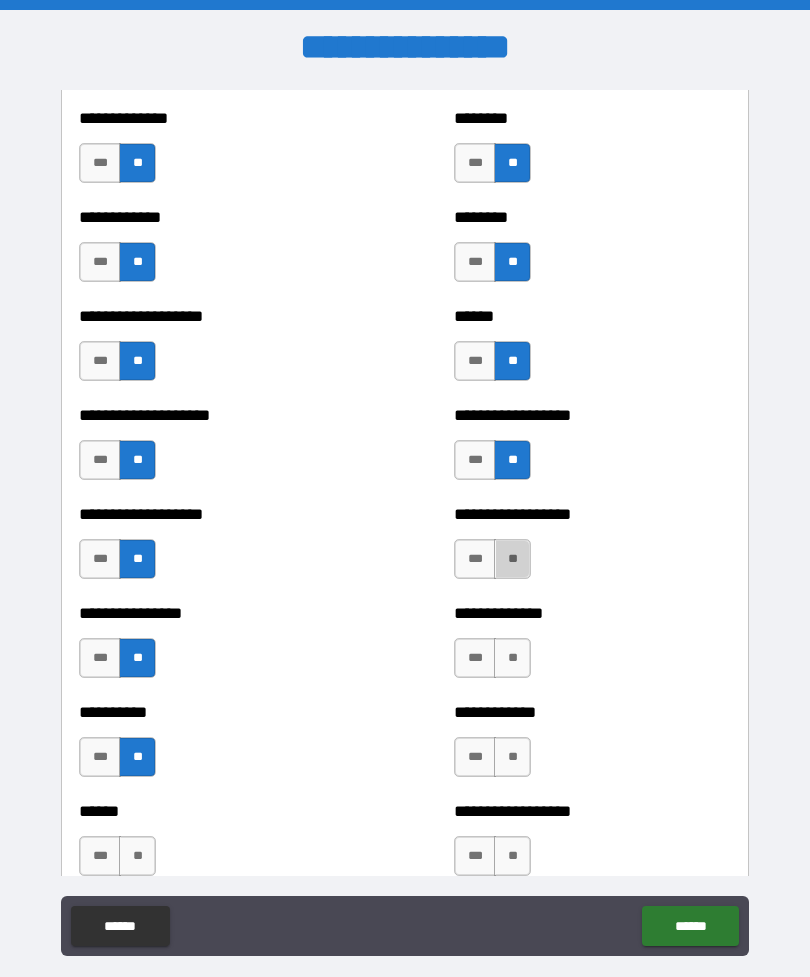 click on "**" at bounding box center (512, 559) 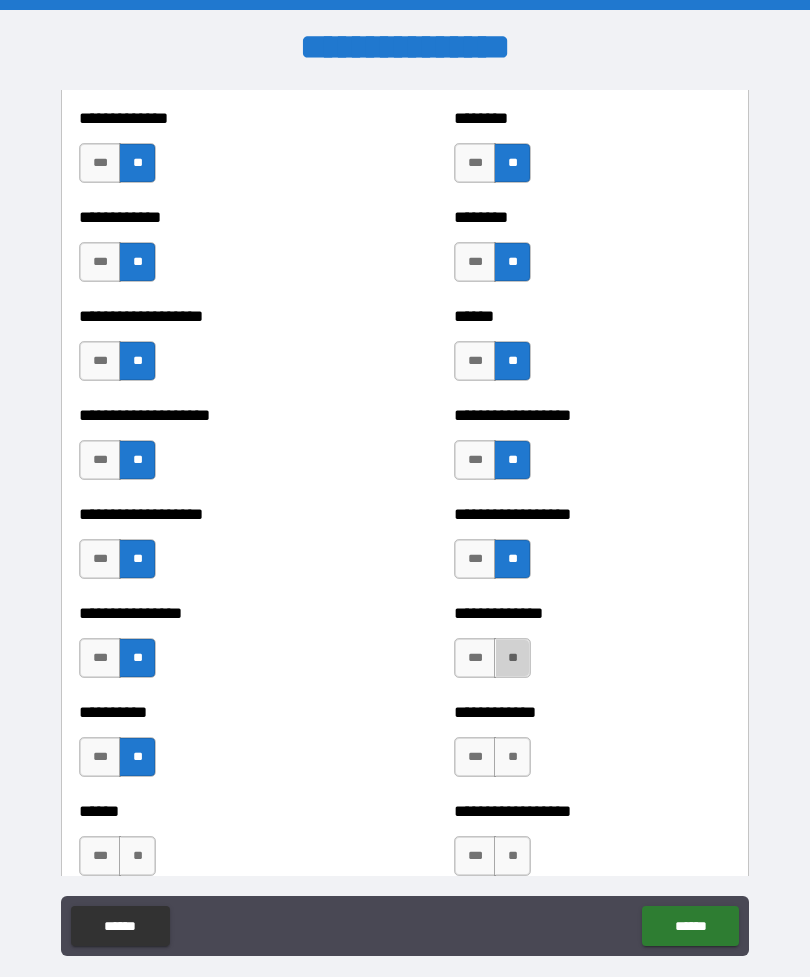 click on "**" at bounding box center [512, 658] 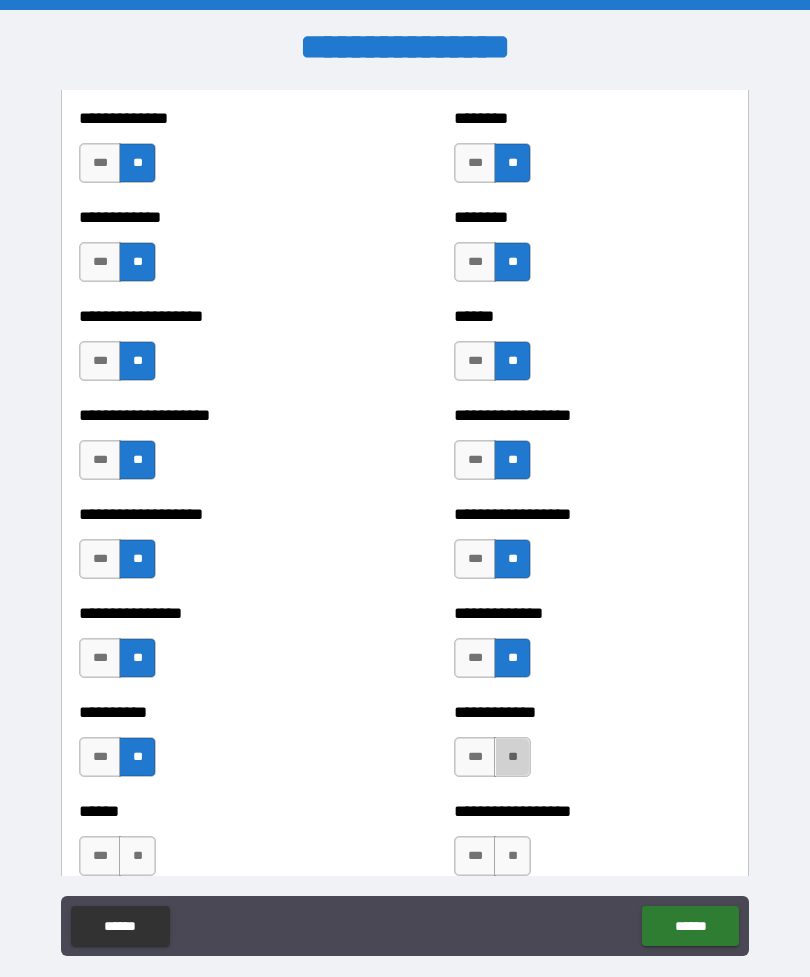 click on "**" at bounding box center [512, 757] 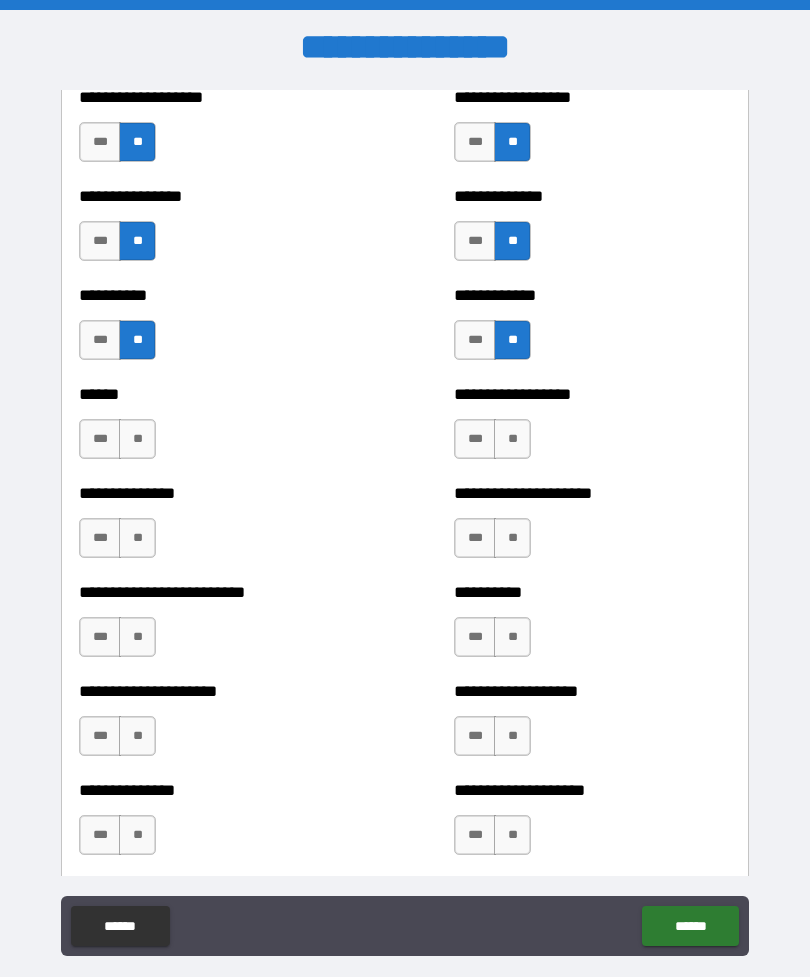 scroll, scrollTop: 1882, scrollLeft: 0, axis: vertical 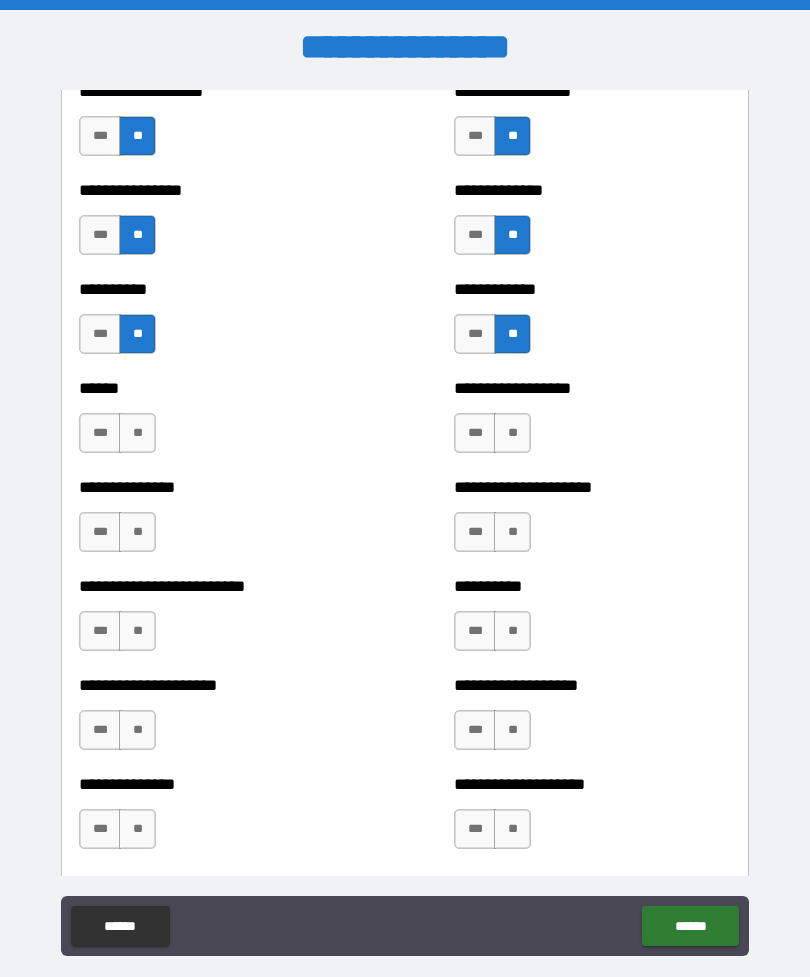click on "**" at bounding box center (137, 433) 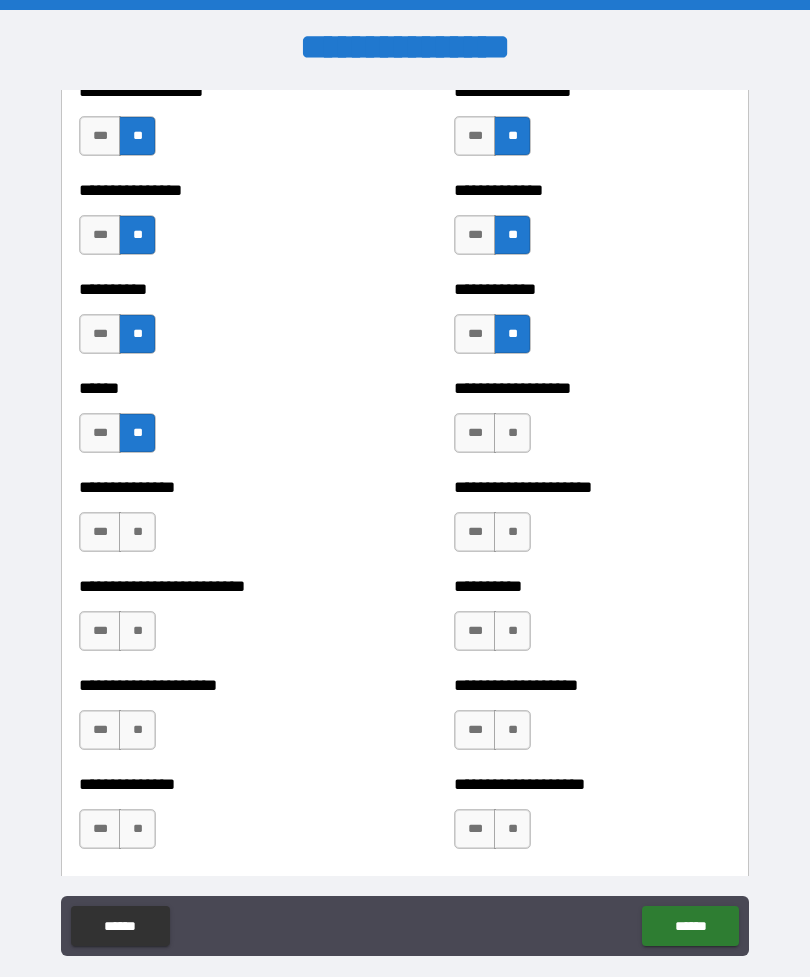 click on "**" at bounding box center [137, 532] 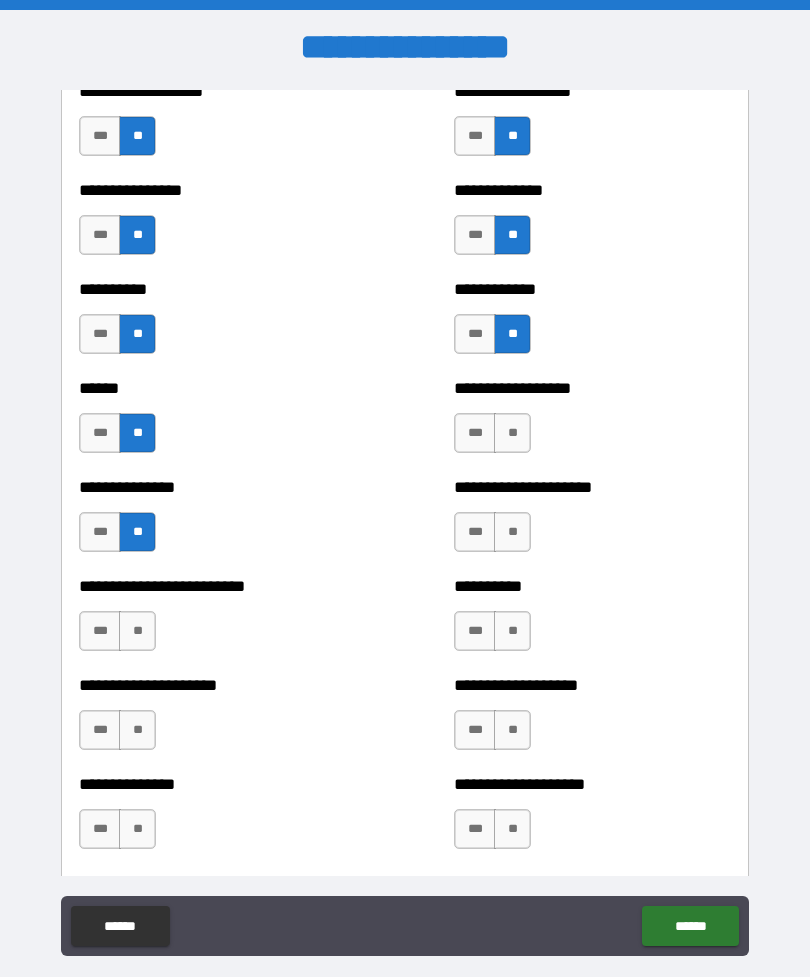 click on "**" at bounding box center [137, 631] 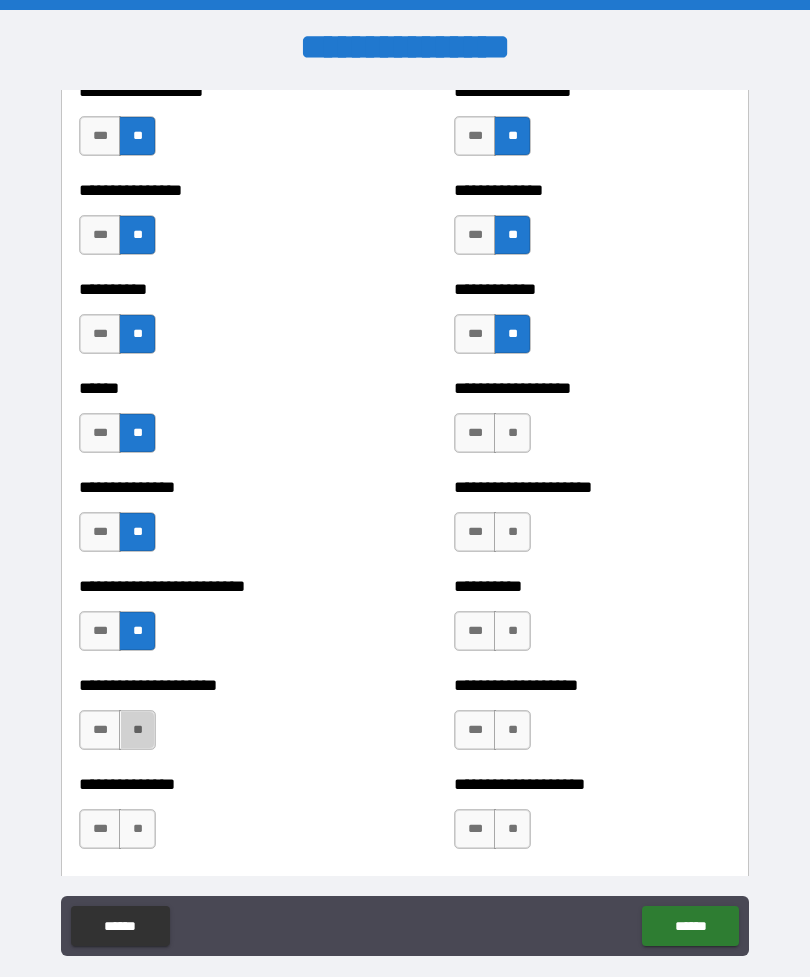 click on "**" at bounding box center (137, 730) 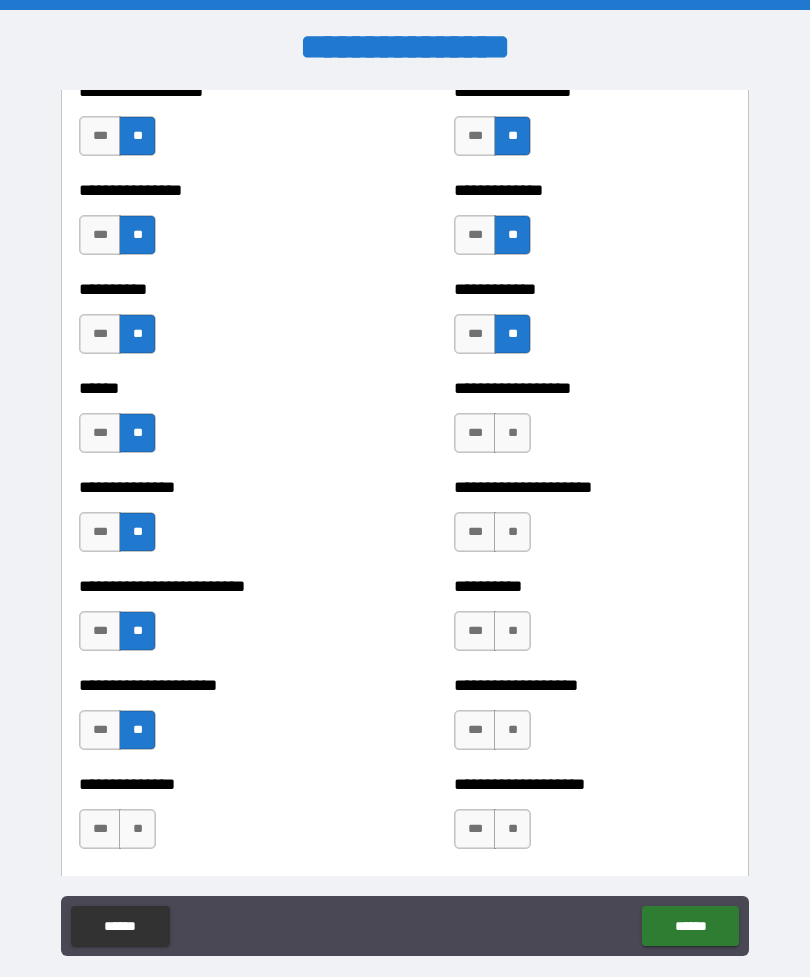 click on "**" at bounding box center (137, 829) 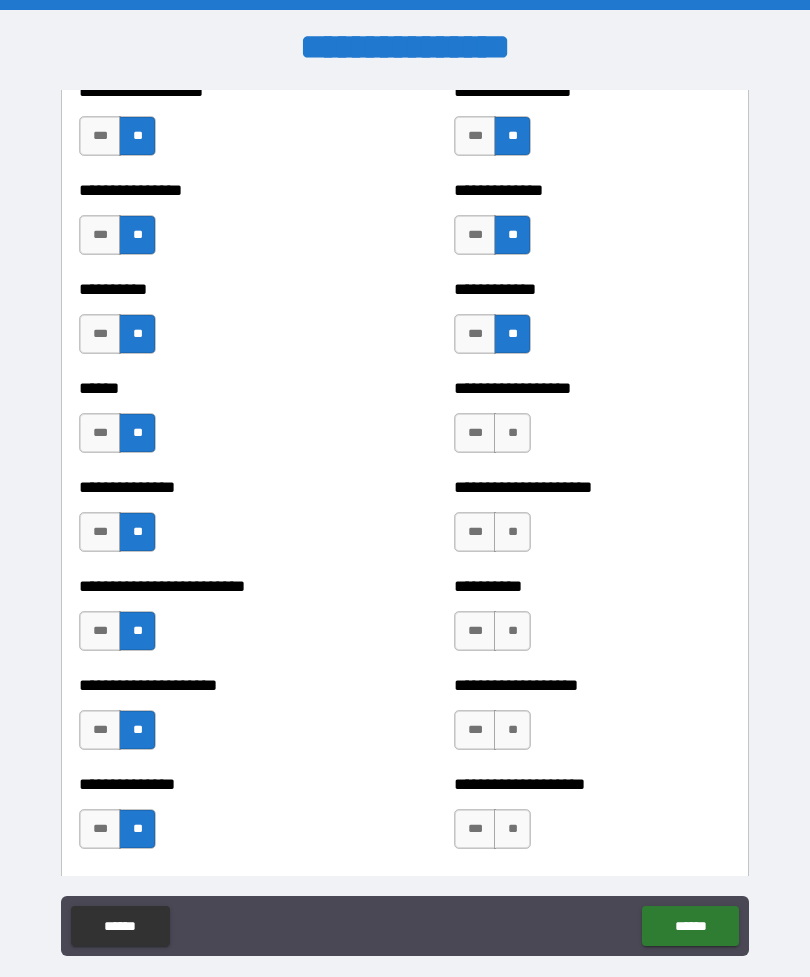click on "**" at bounding box center [512, 433] 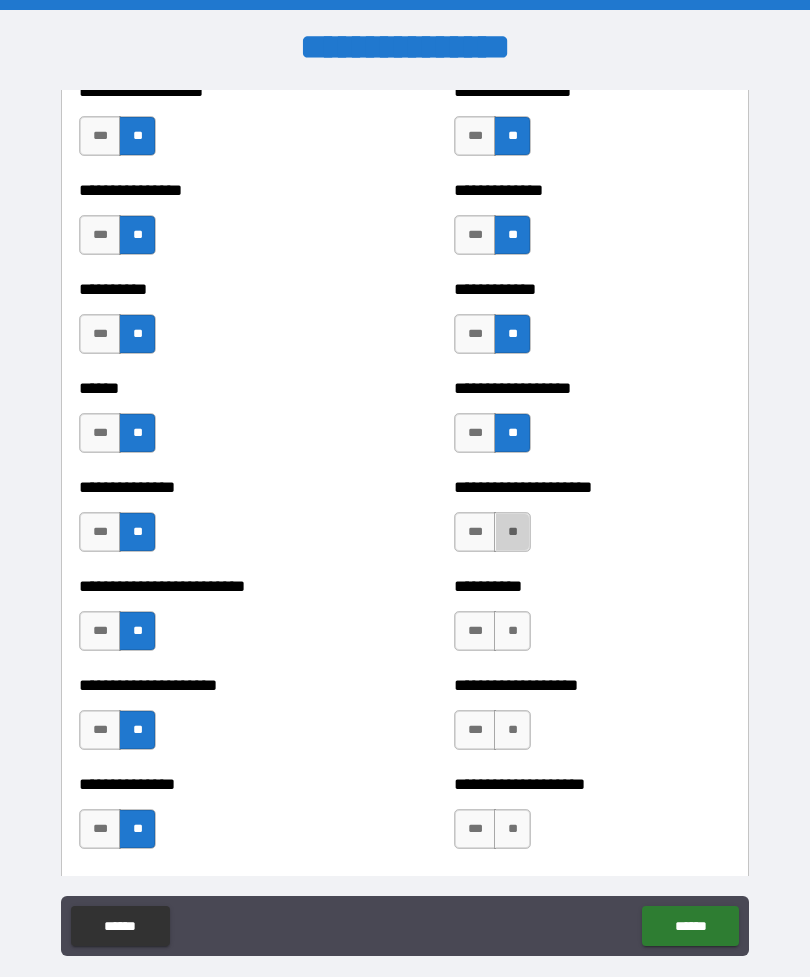click on "**" at bounding box center [512, 532] 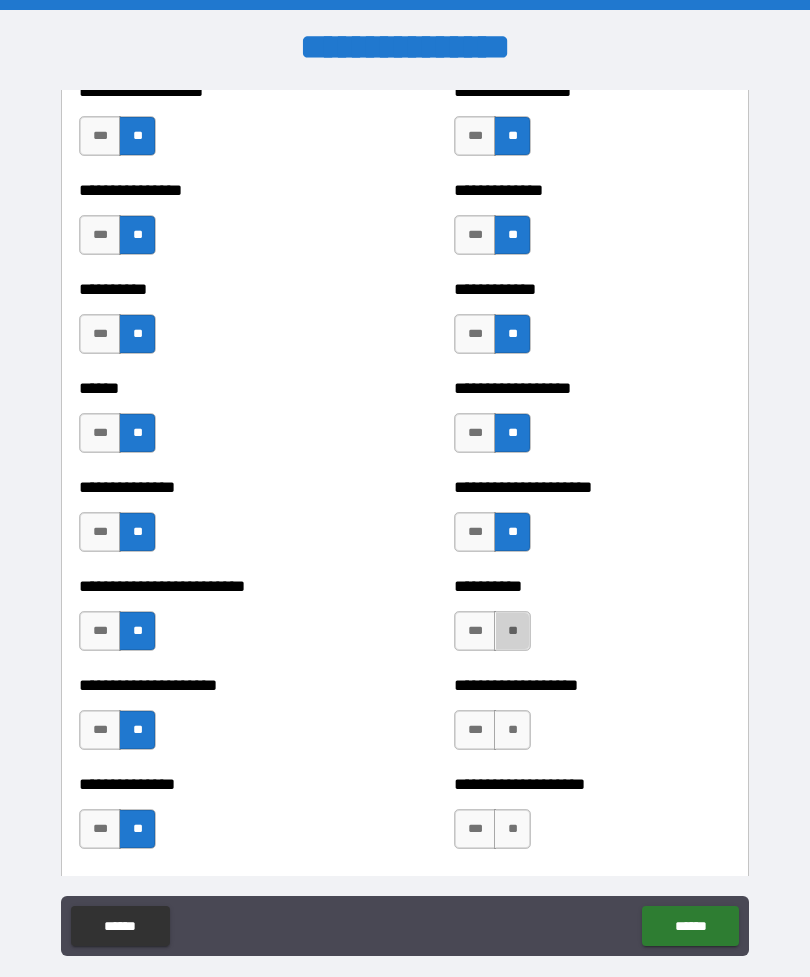 click on "**" at bounding box center (512, 631) 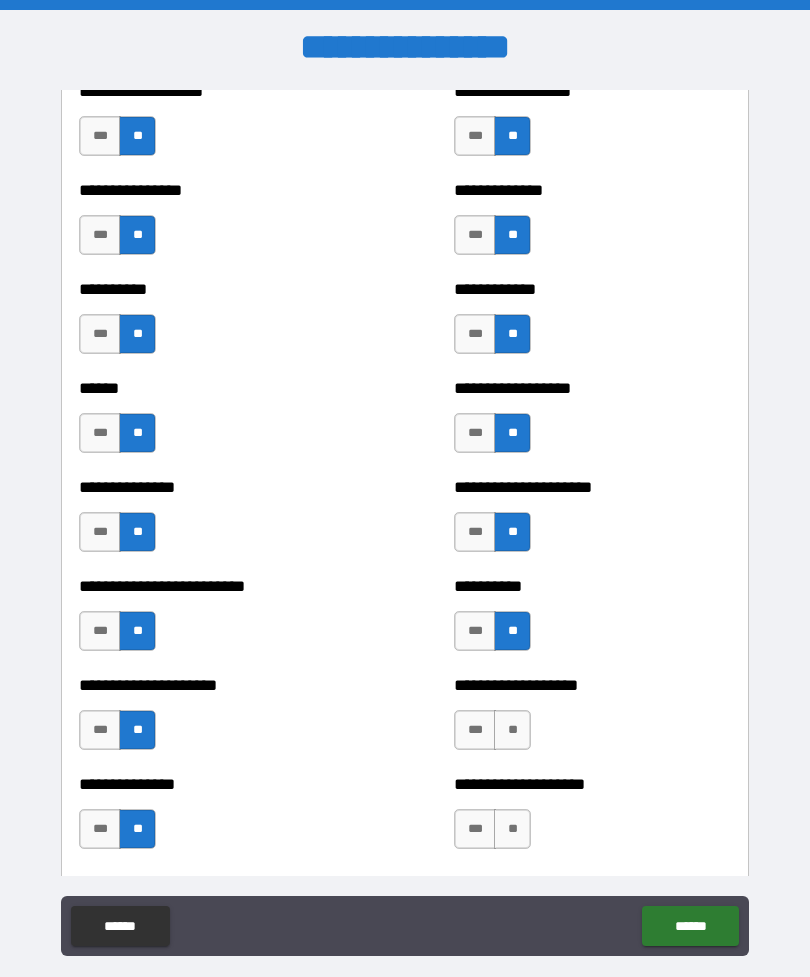 click on "**" at bounding box center (512, 730) 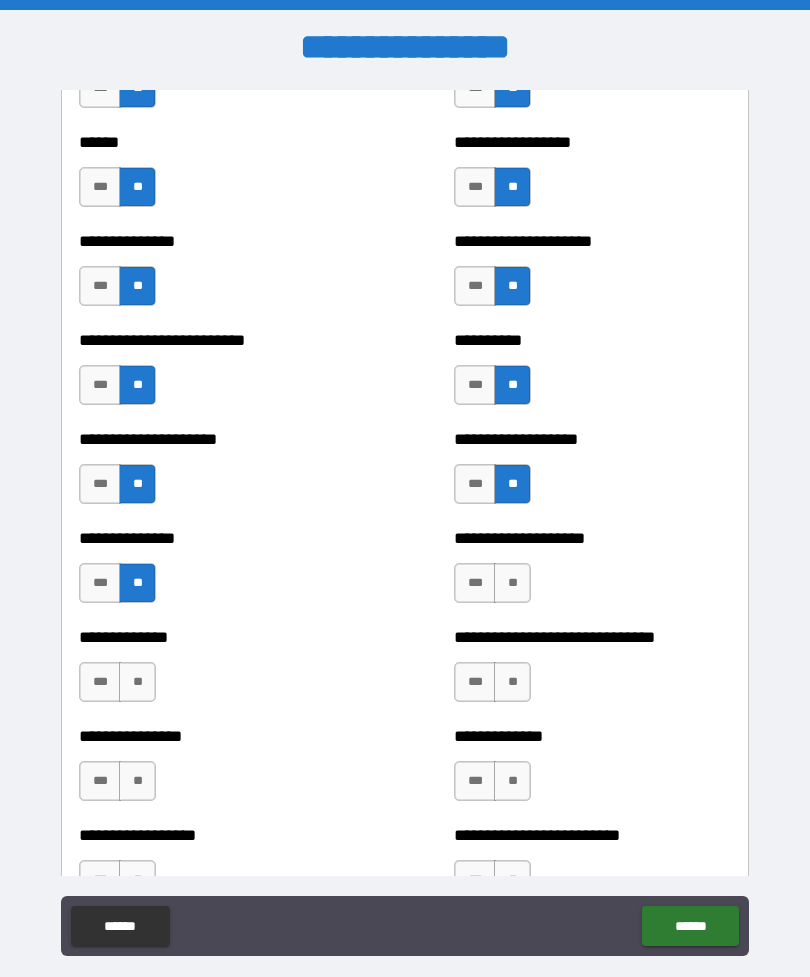 scroll, scrollTop: 2129, scrollLeft: 0, axis: vertical 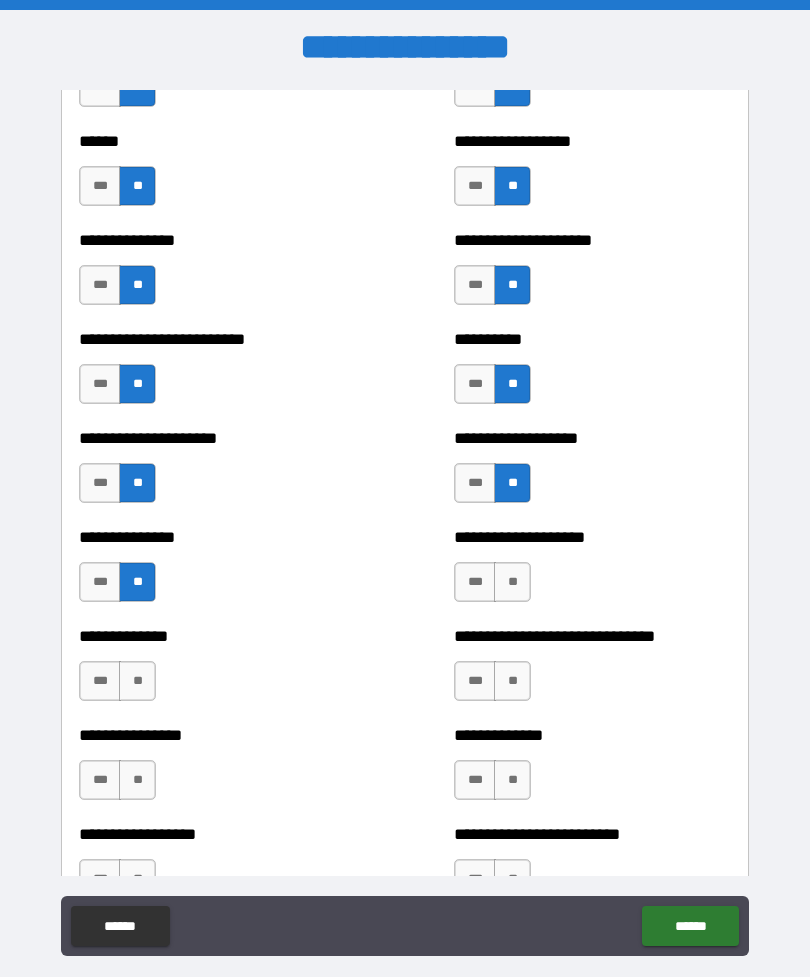 click on "**" at bounding box center [512, 582] 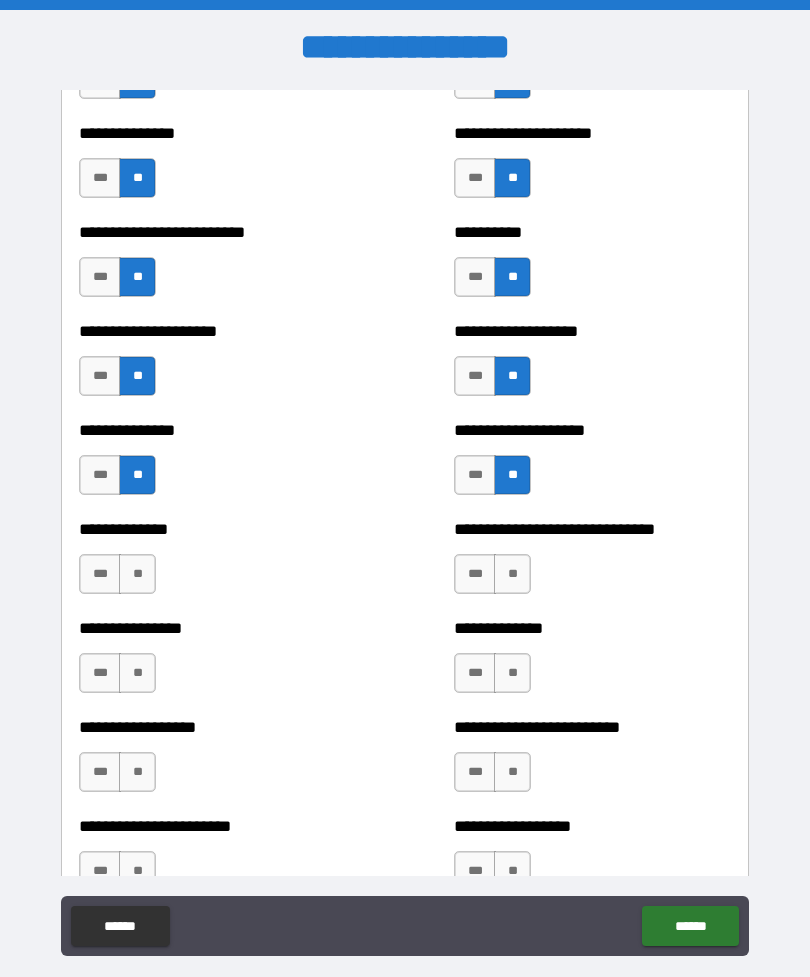 scroll, scrollTop: 2247, scrollLeft: 0, axis: vertical 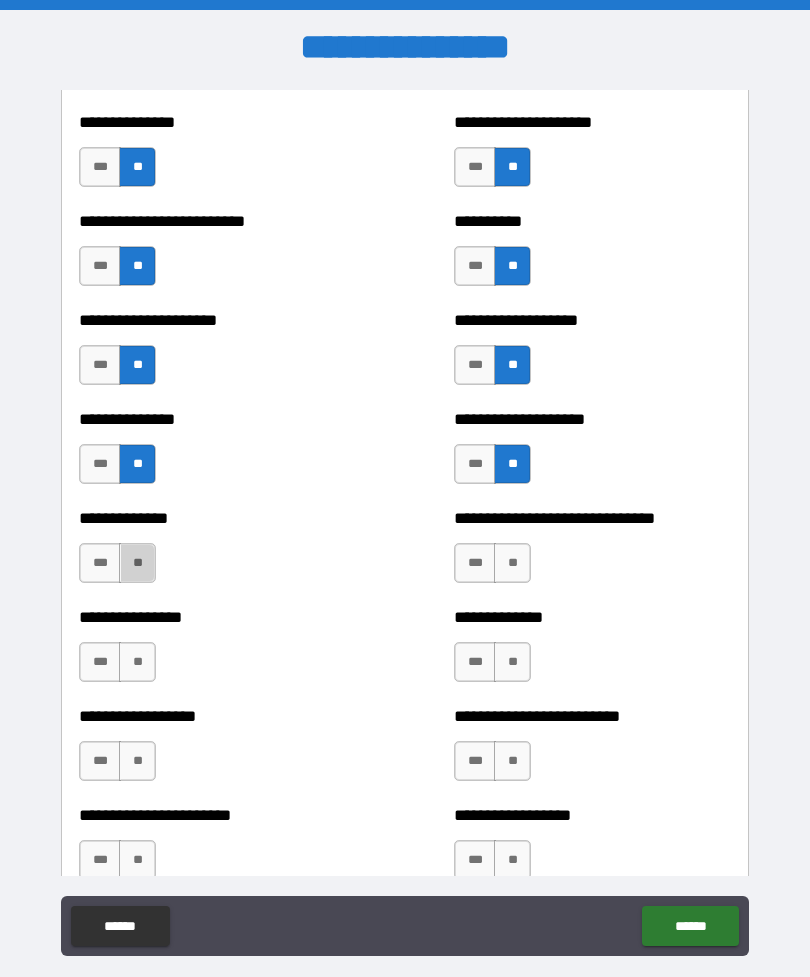 click on "**" at bounding box center [137, 563] 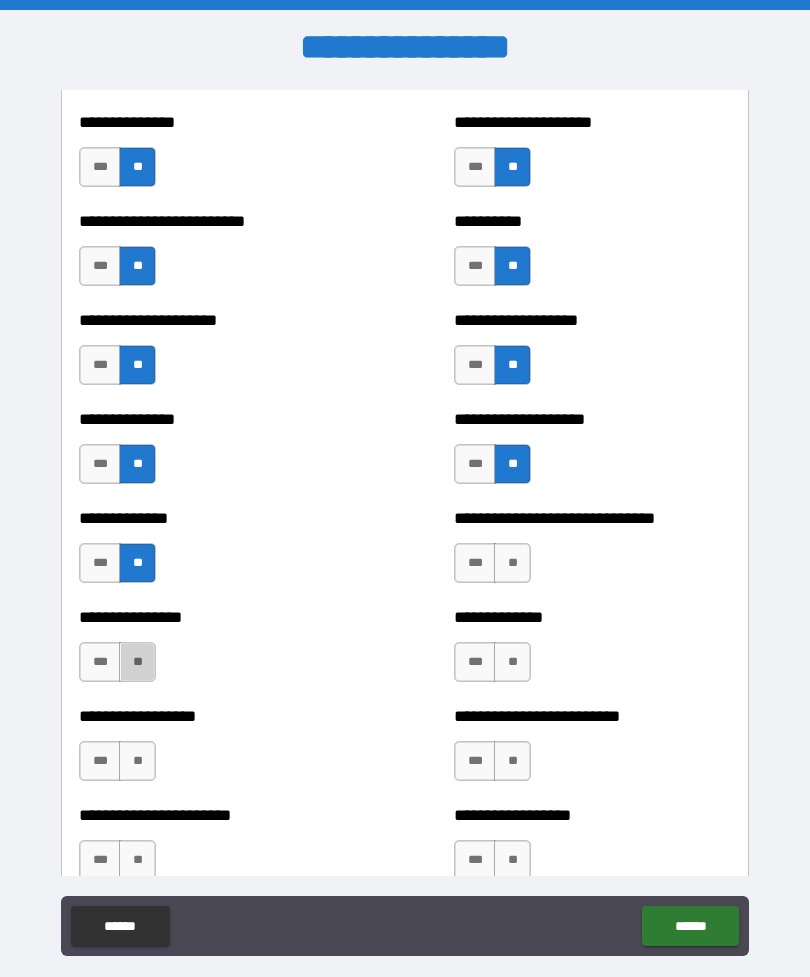 click on "**" at bounding box center (137, 662) 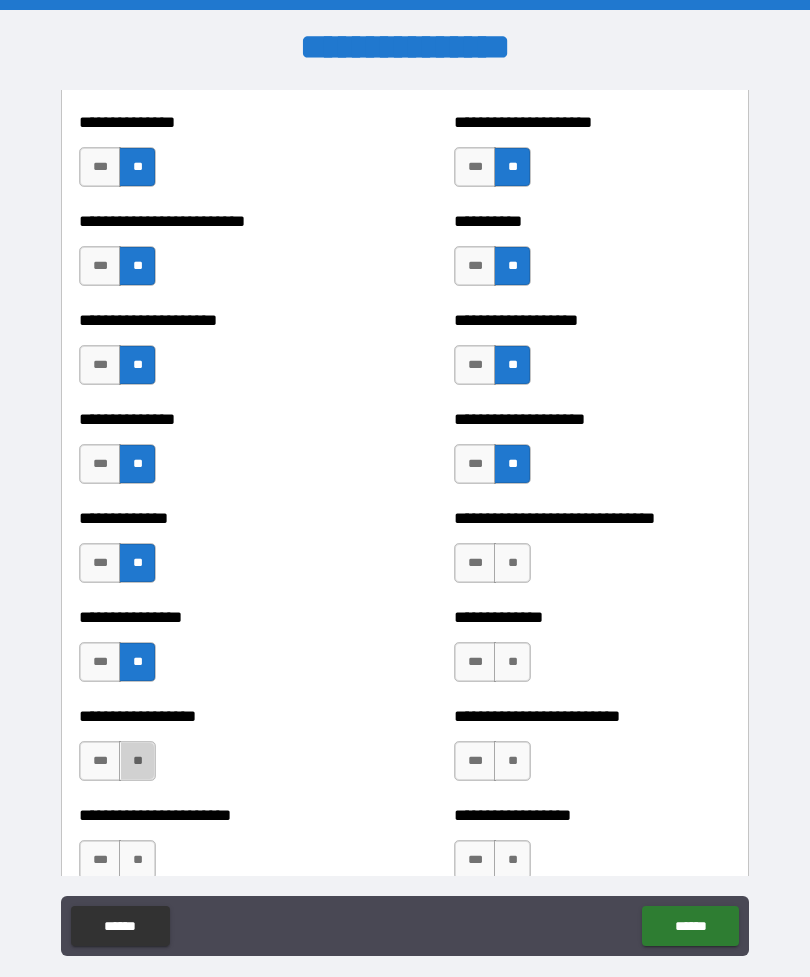 click on "**" at bounding box center (137, 761) 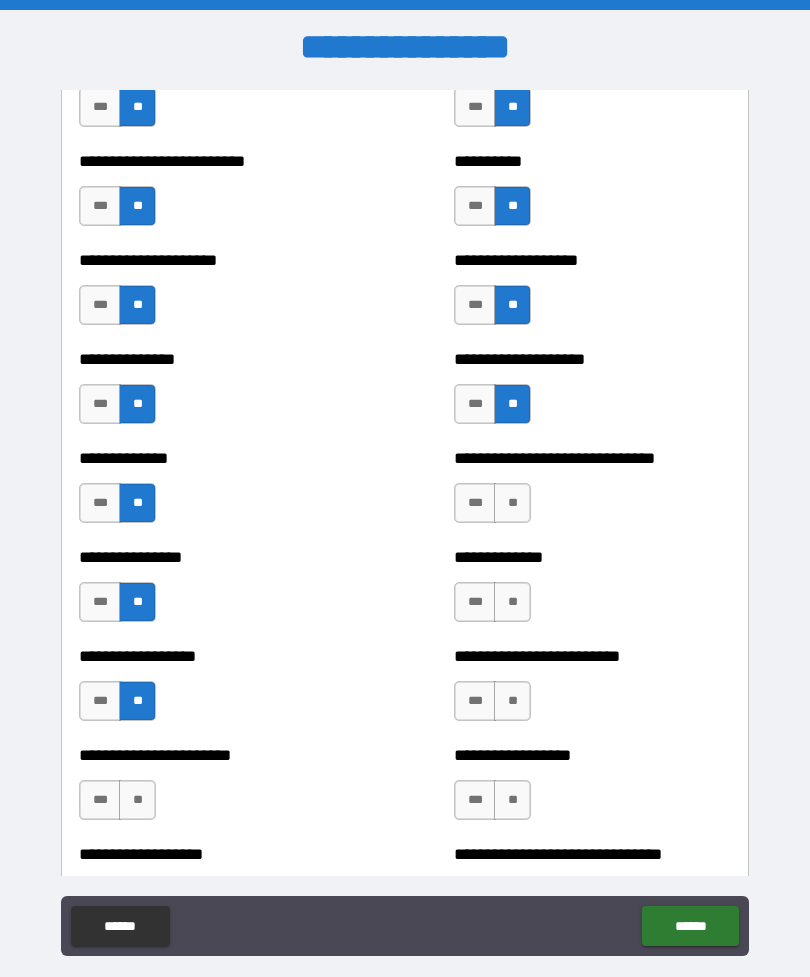 scroll, scrollTop: 2319, scrollLeft: 0, axis: vertical 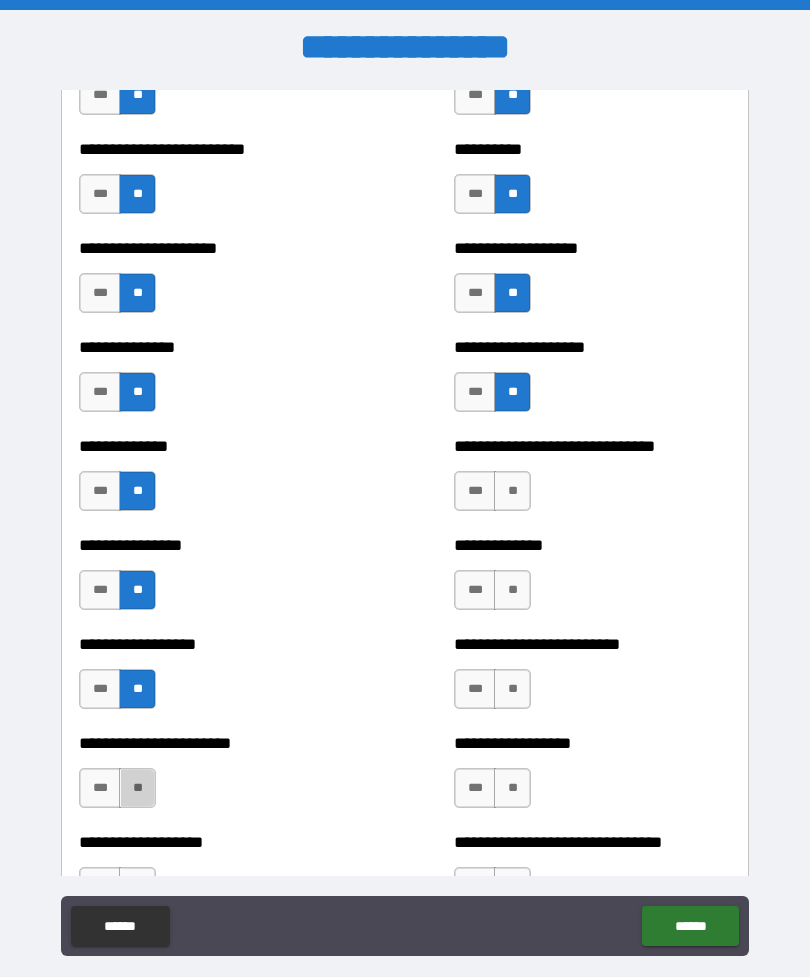 click on "**" at bounding box center (137, 788) 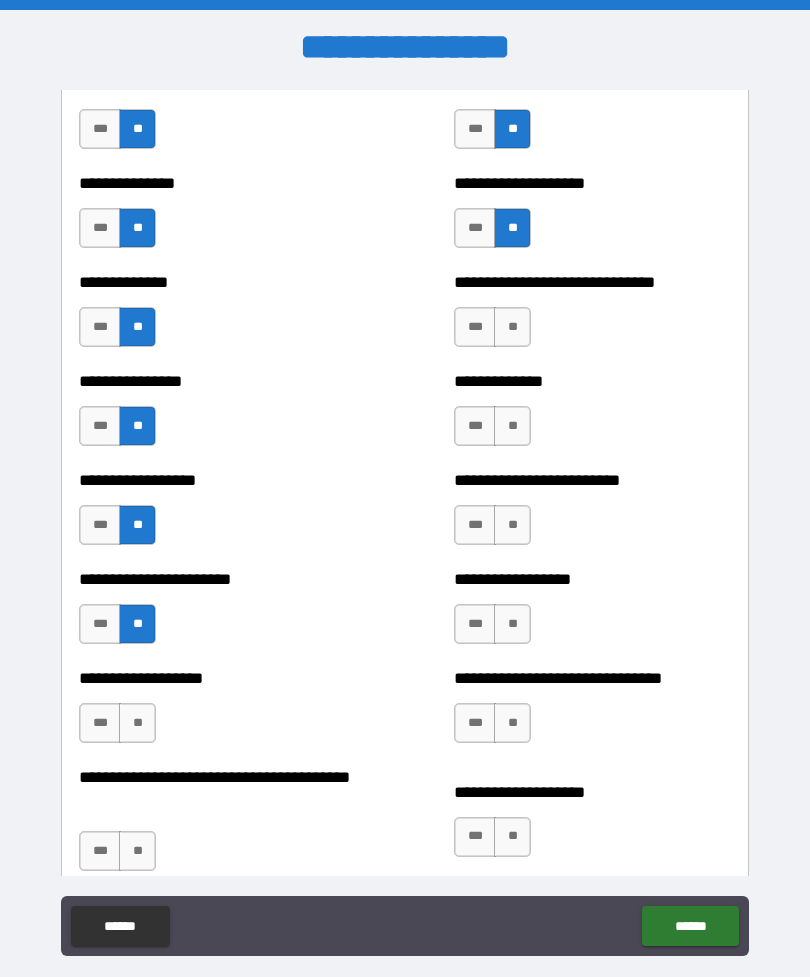 scroll, scrollTop: 2482, scrollLeft: 0, axis: vertical 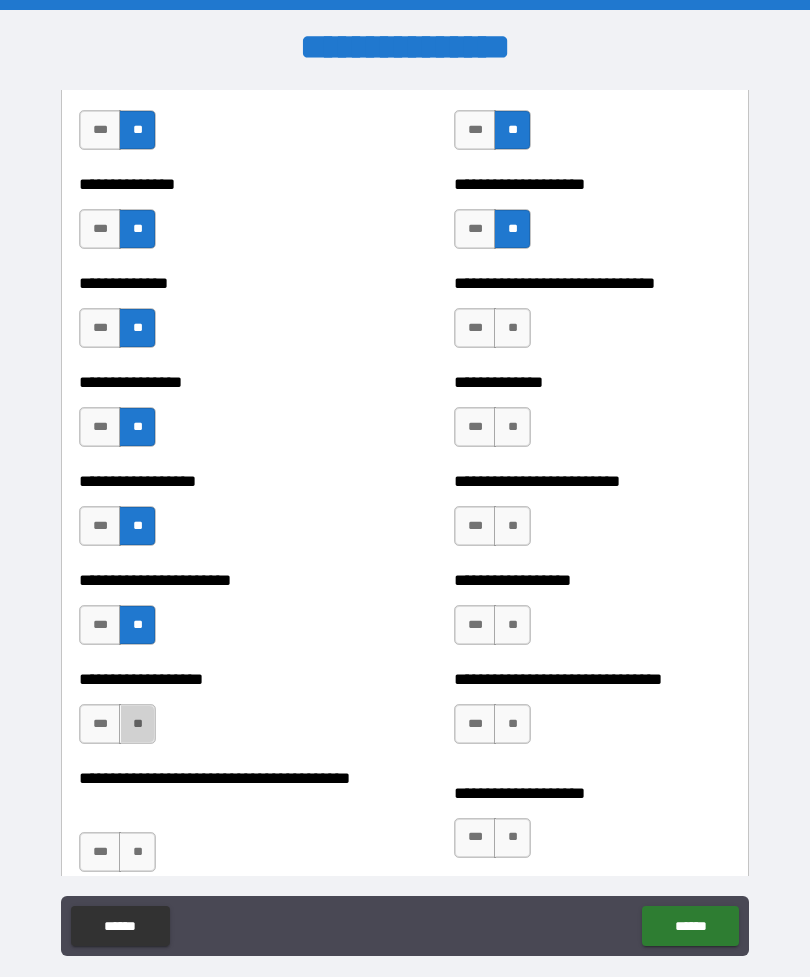 click on "**" at bounding box center [137, 724] 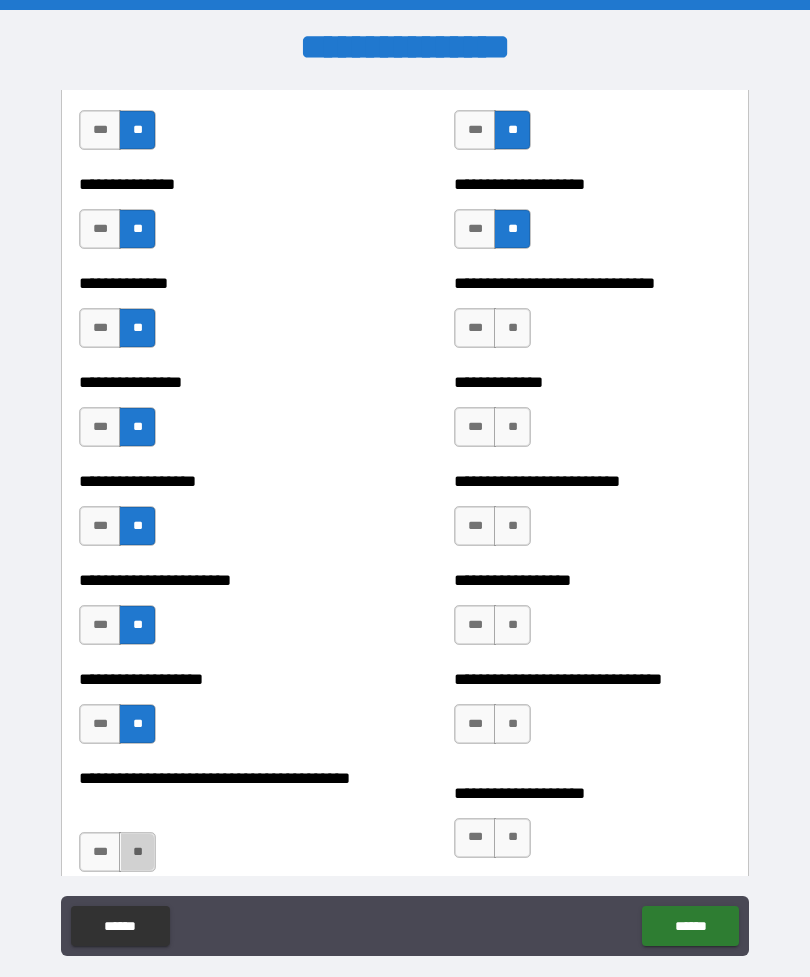 click on "**" at bounding box center (137, 852) 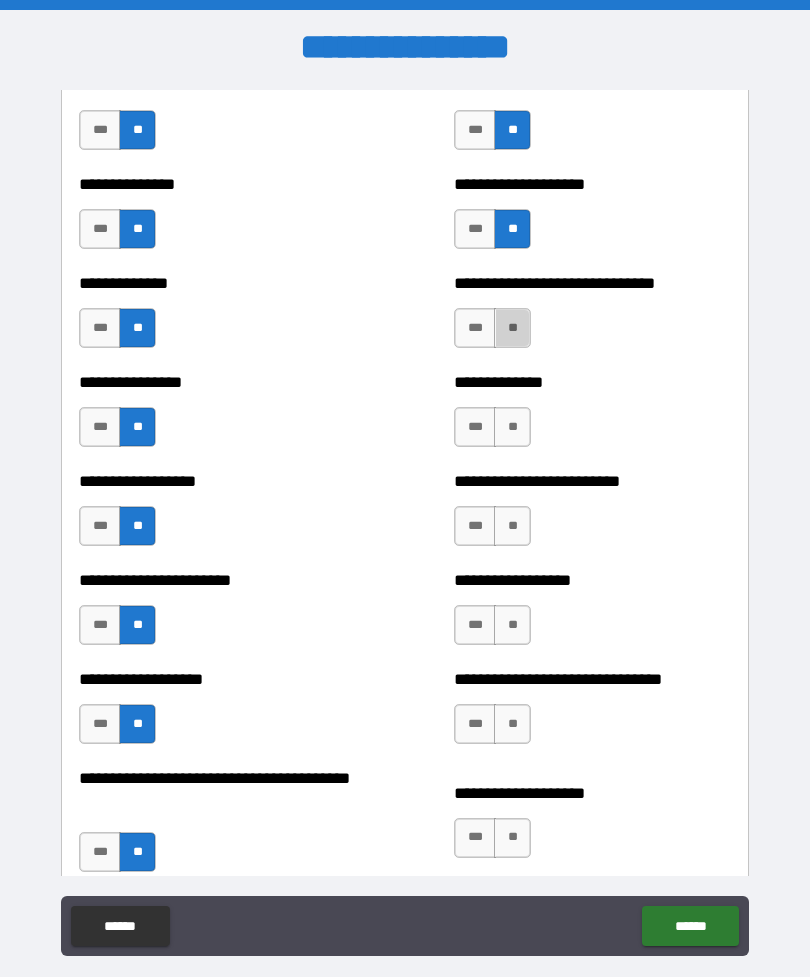 click on "**" at bounding box center (512, 328) 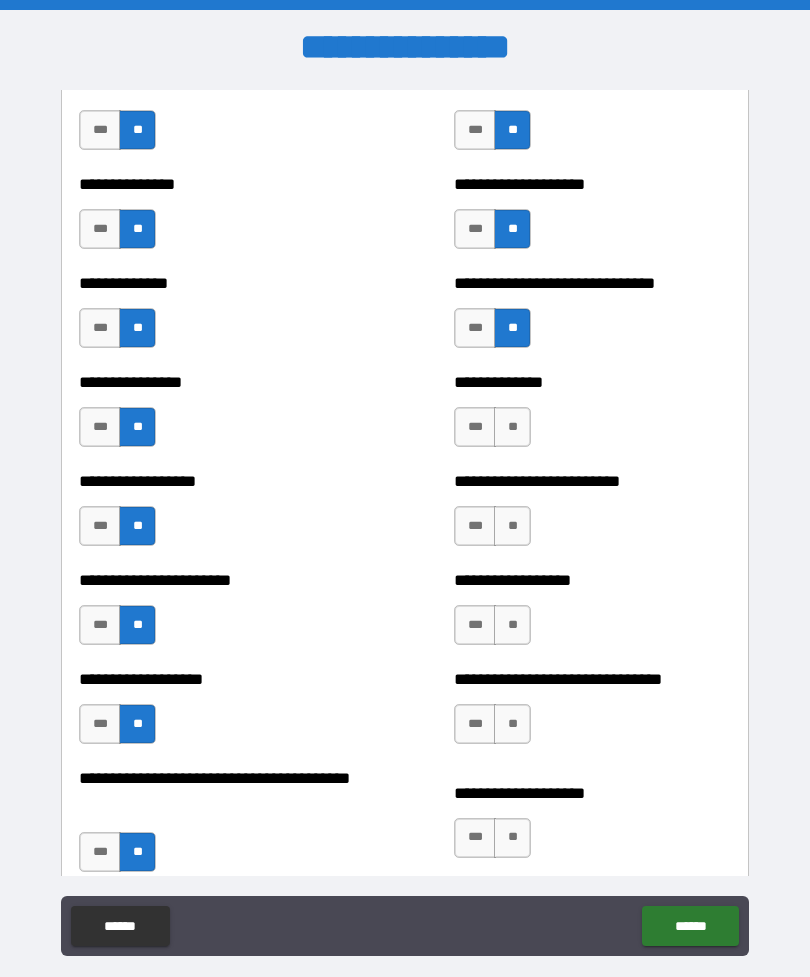 click on "**" at bounding box center (512, 427) 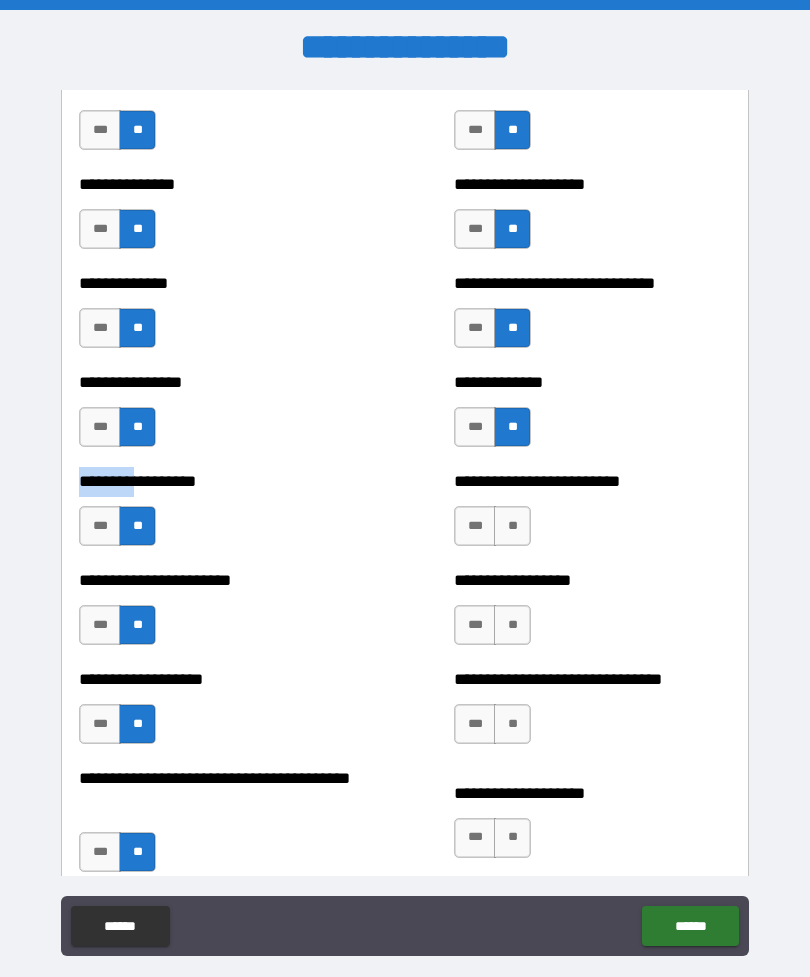 click on "**********" at bounding box center (592, 516) 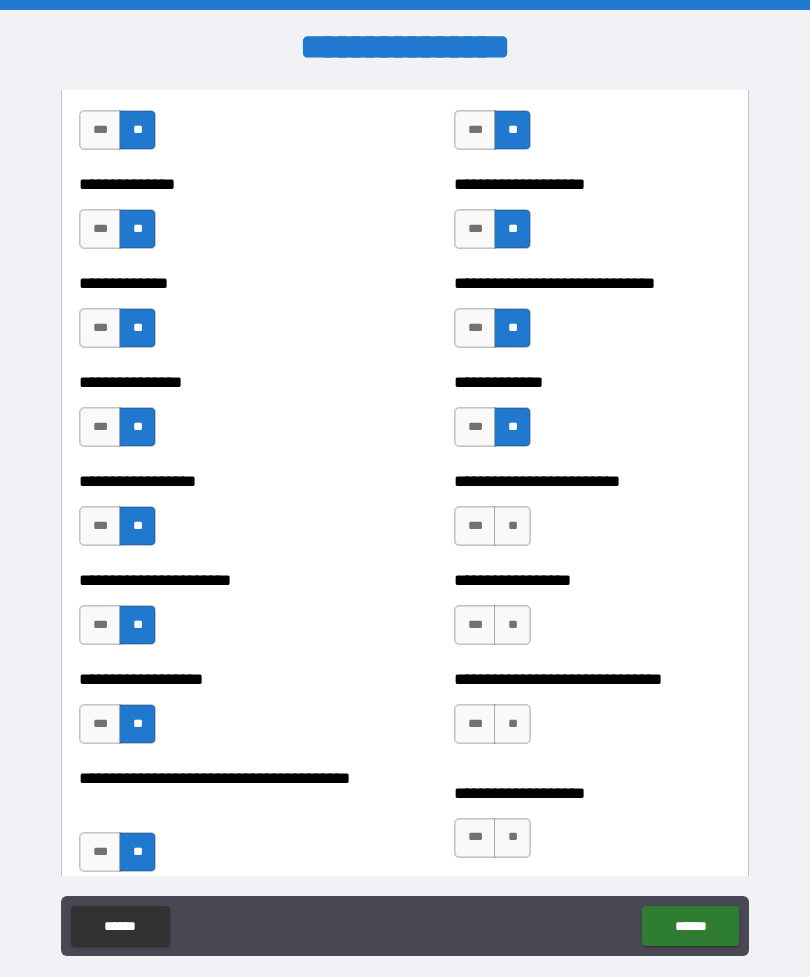 click on "**" at bounding box center (512, 526) 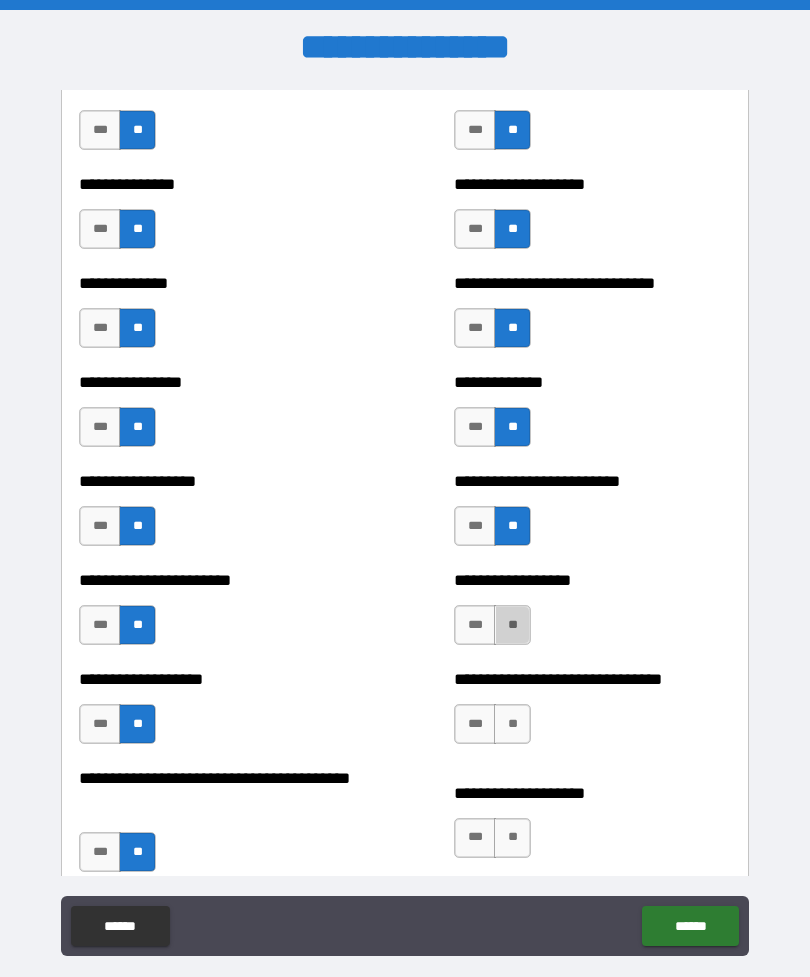 click on "**" at bounding box center [512, 625] 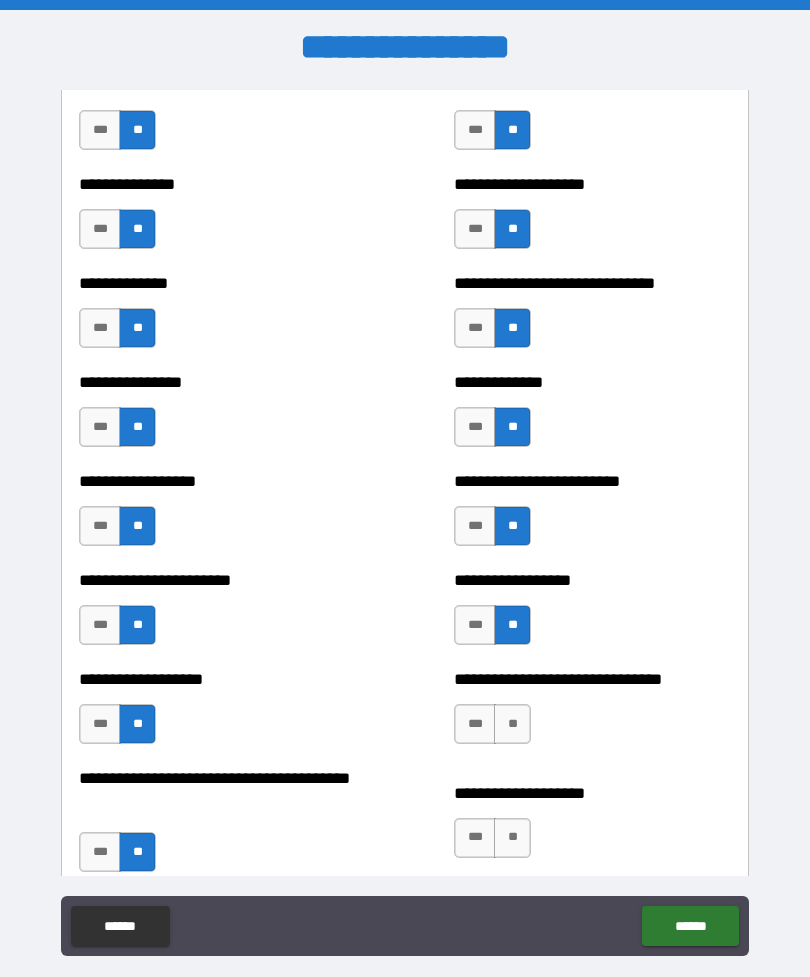 click on "**" at bounding box center (512, 724) 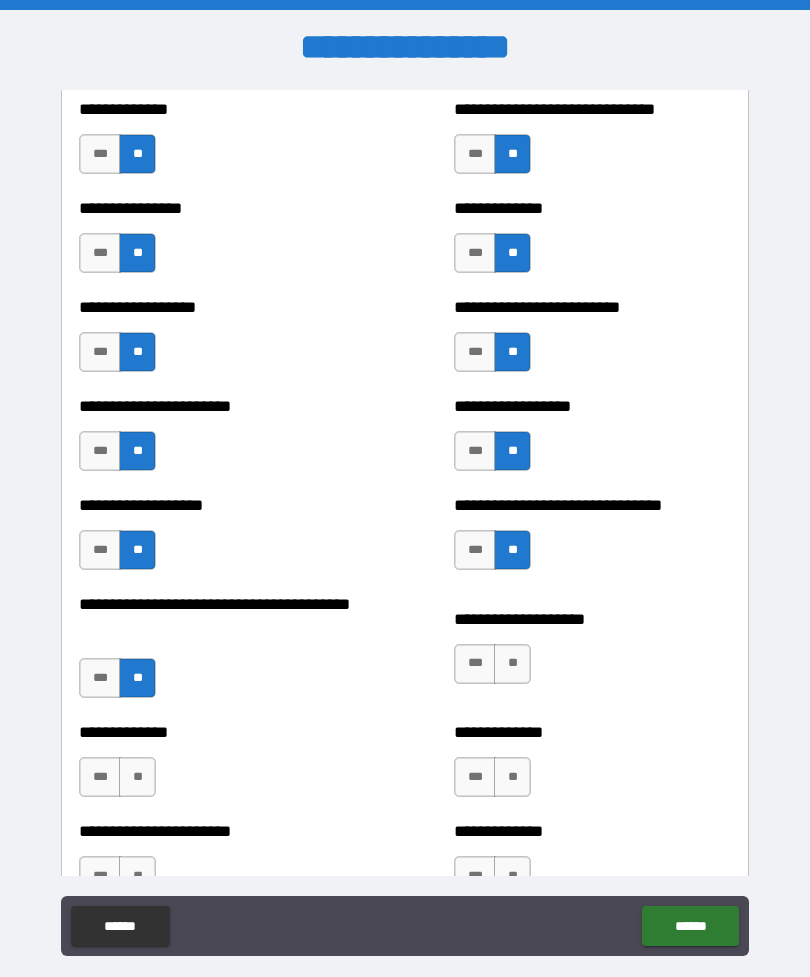 scroll, scrollTop: 2662, scrollLeft: 0, axis: vertical 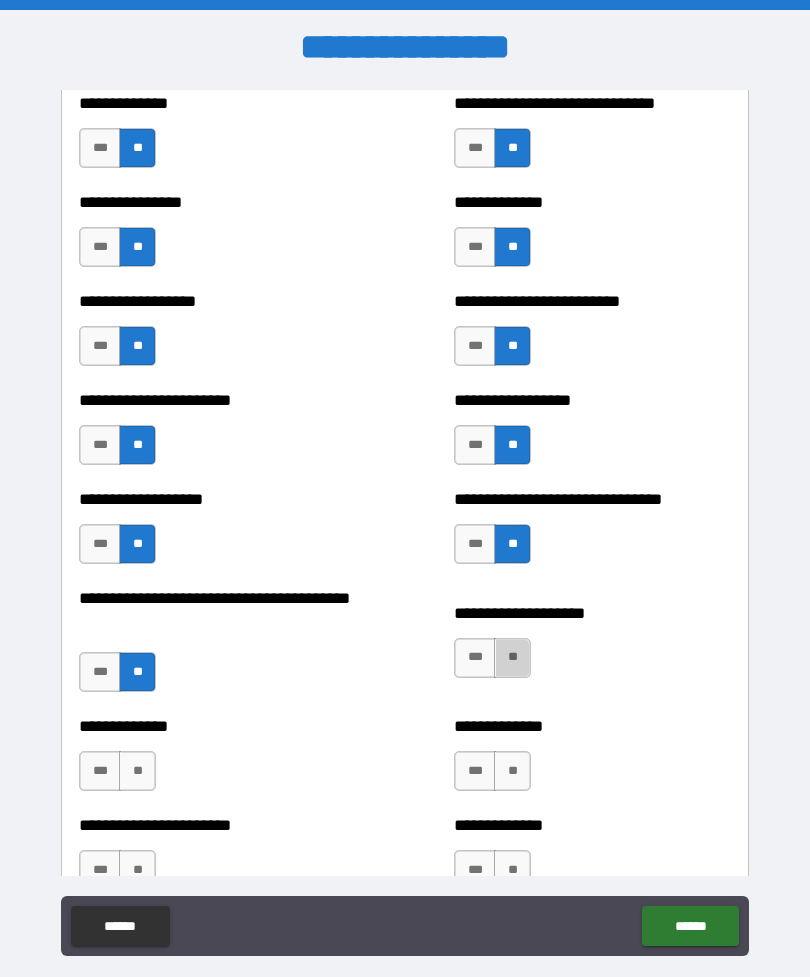 click on "**" at bounding box center [512, 658] 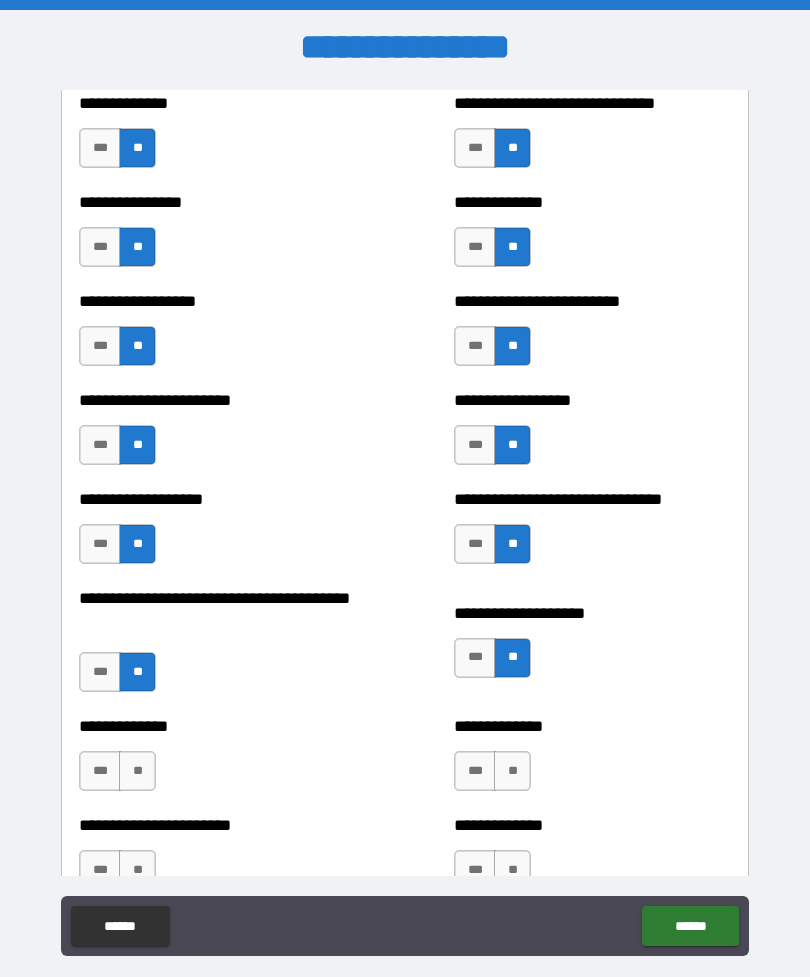 click on "**" at bounding box center (512, 771) 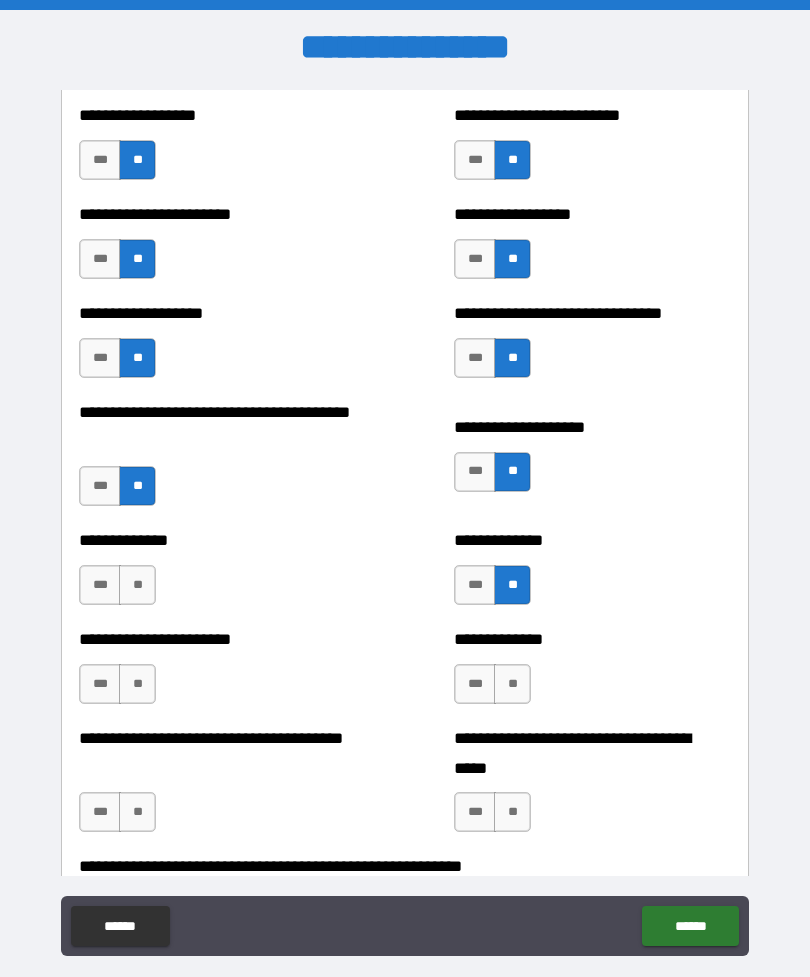 scroll, scrollTop: 2847, scrollLeft: 0, axis: vertical 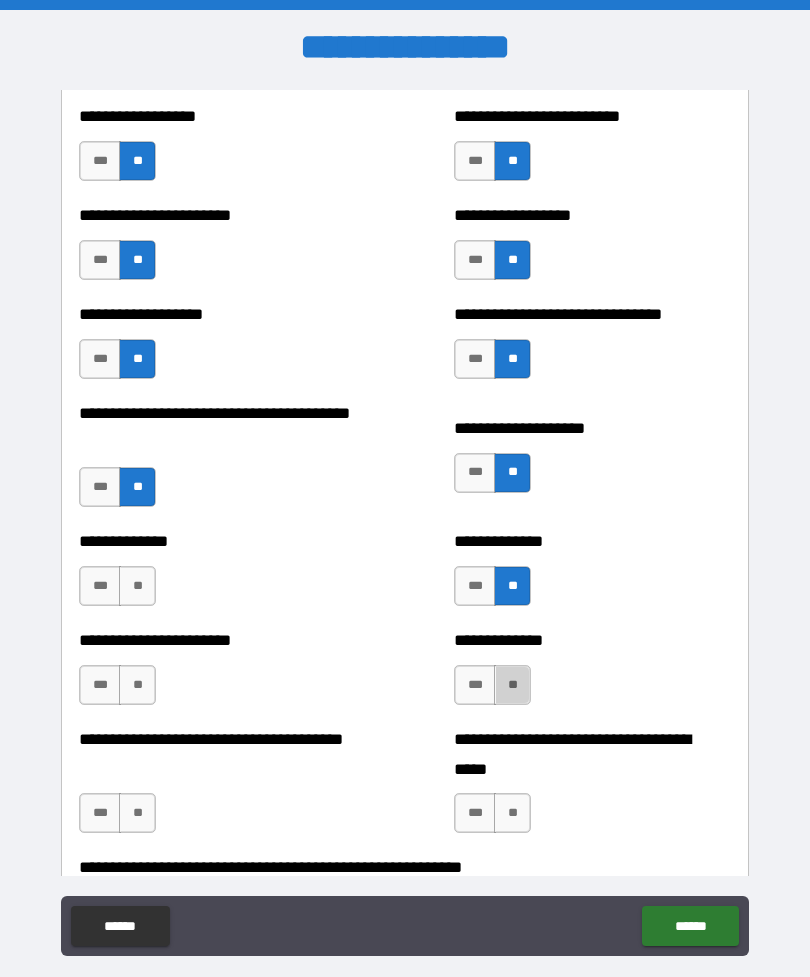 click on "**" at bounding box center [512, 685] 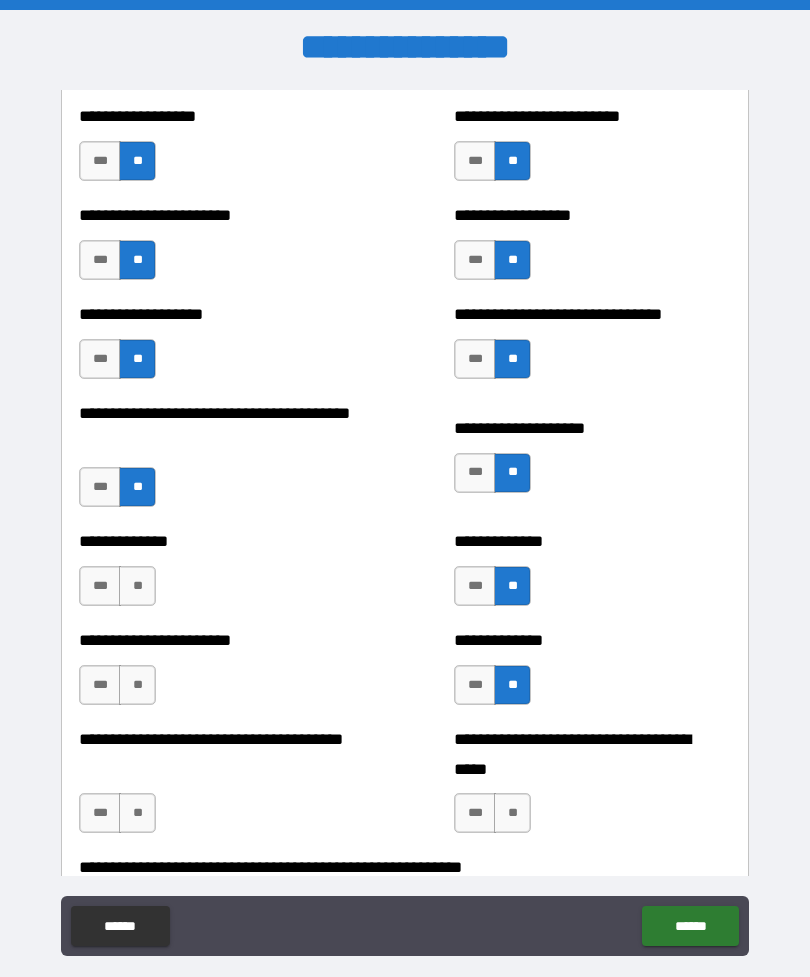 click on "**" at bounding box center [137, 685] 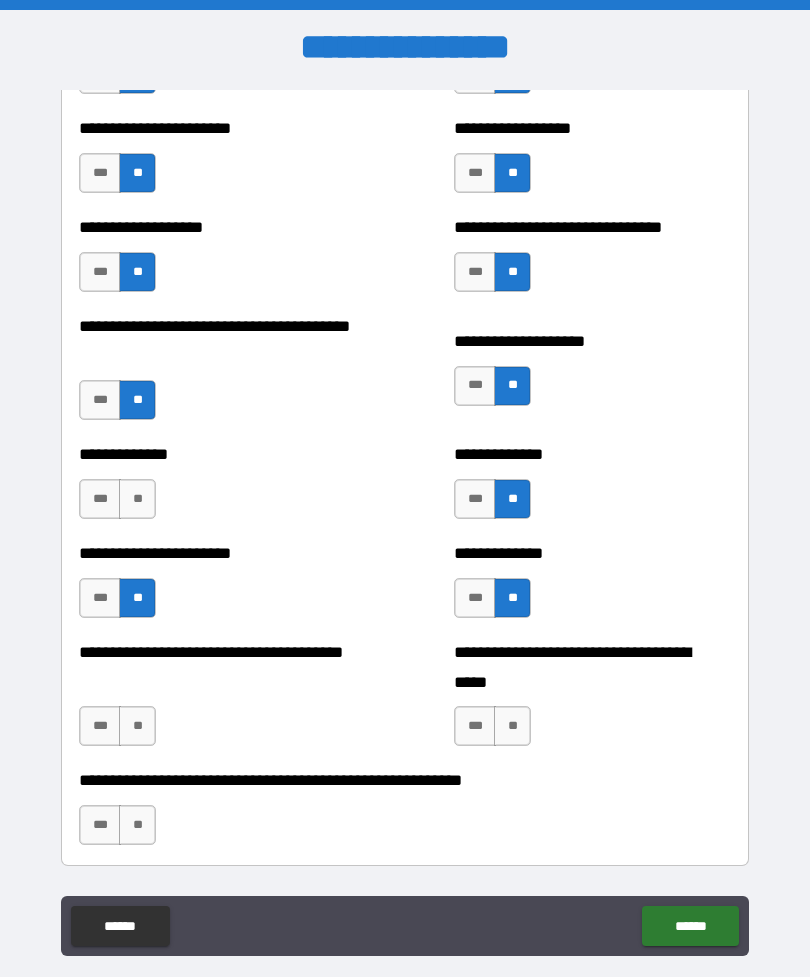 scroll, scrollTop: 2941, scrollLeft: 0, axis: vertical 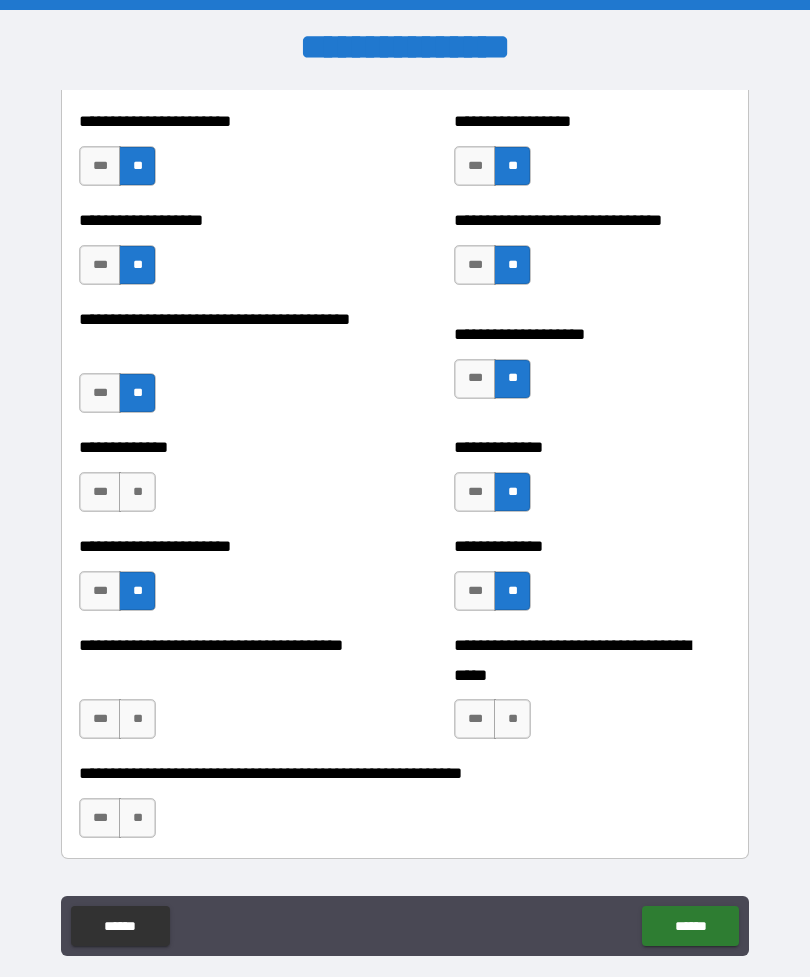 click on "**" at bounding box center [137, 719] 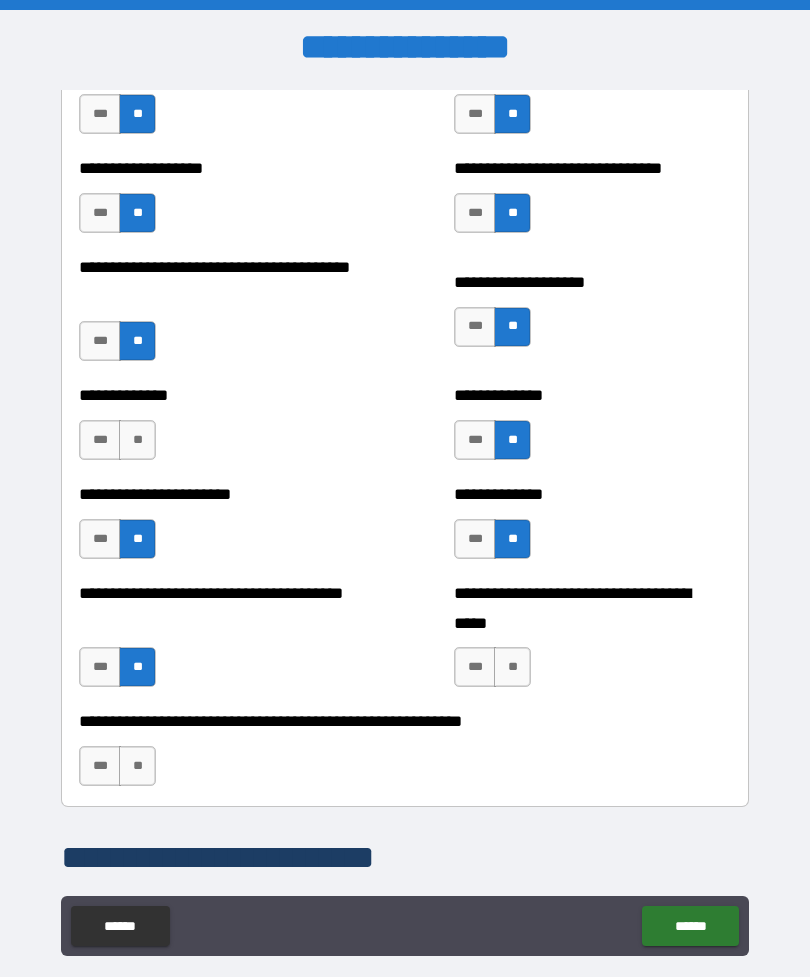 scroll, scrollTop: 3009, scrollLeft: 0, axis: vertical 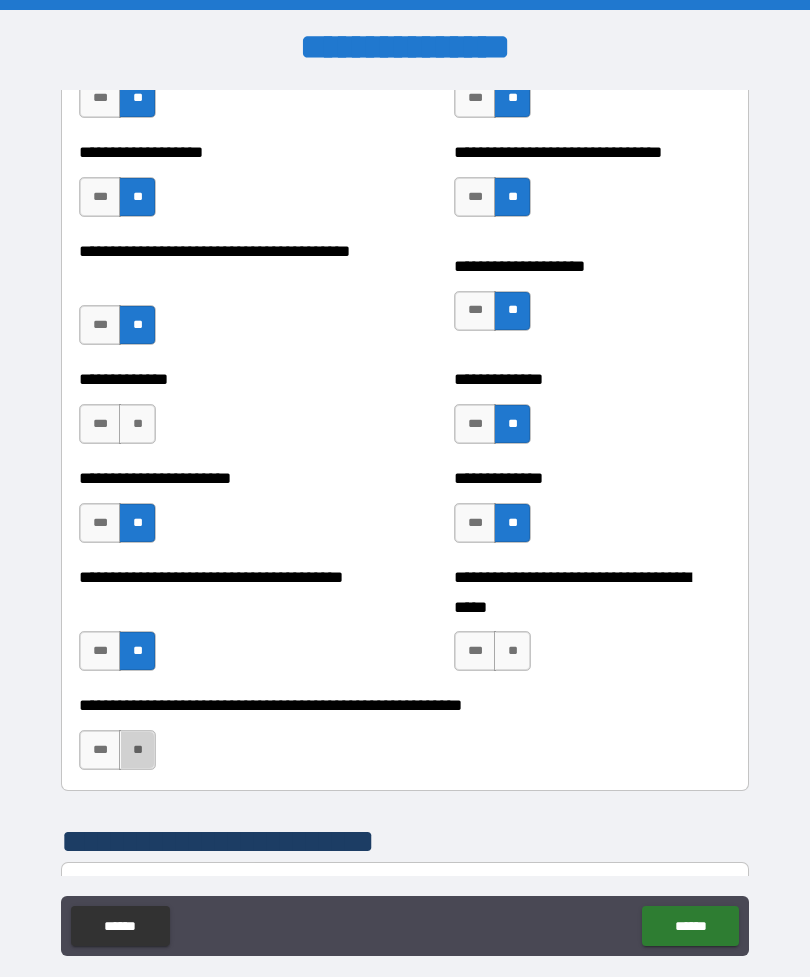 click on "**" at bounding box center (137, 750) 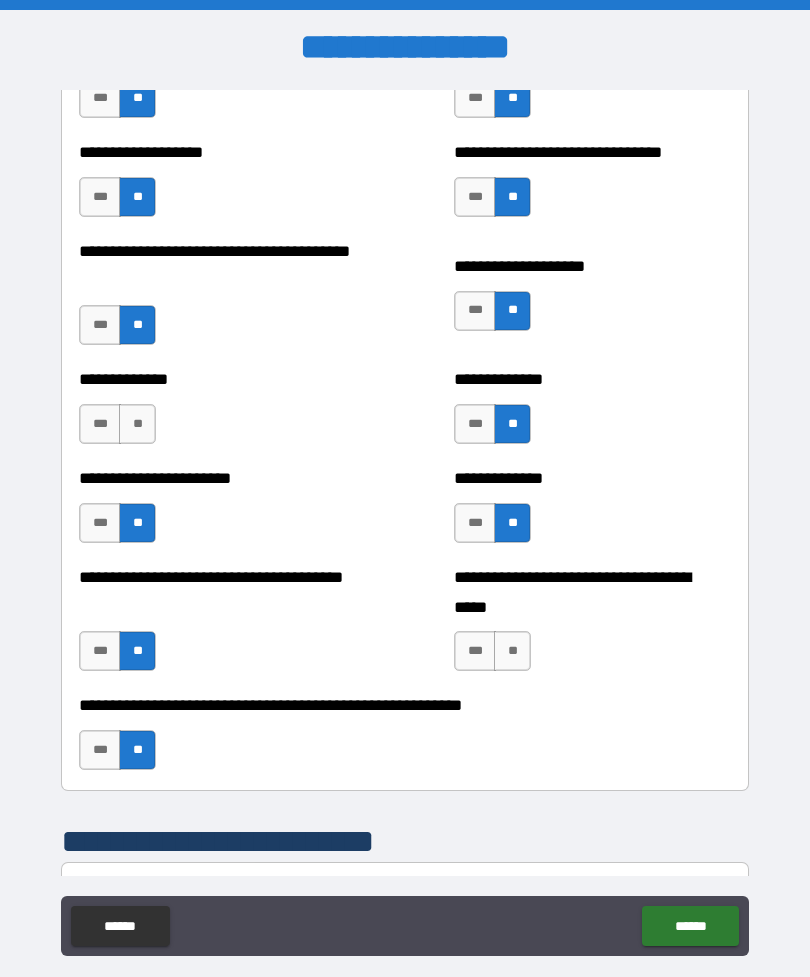 click on "***" at bounding box center (475, 651) 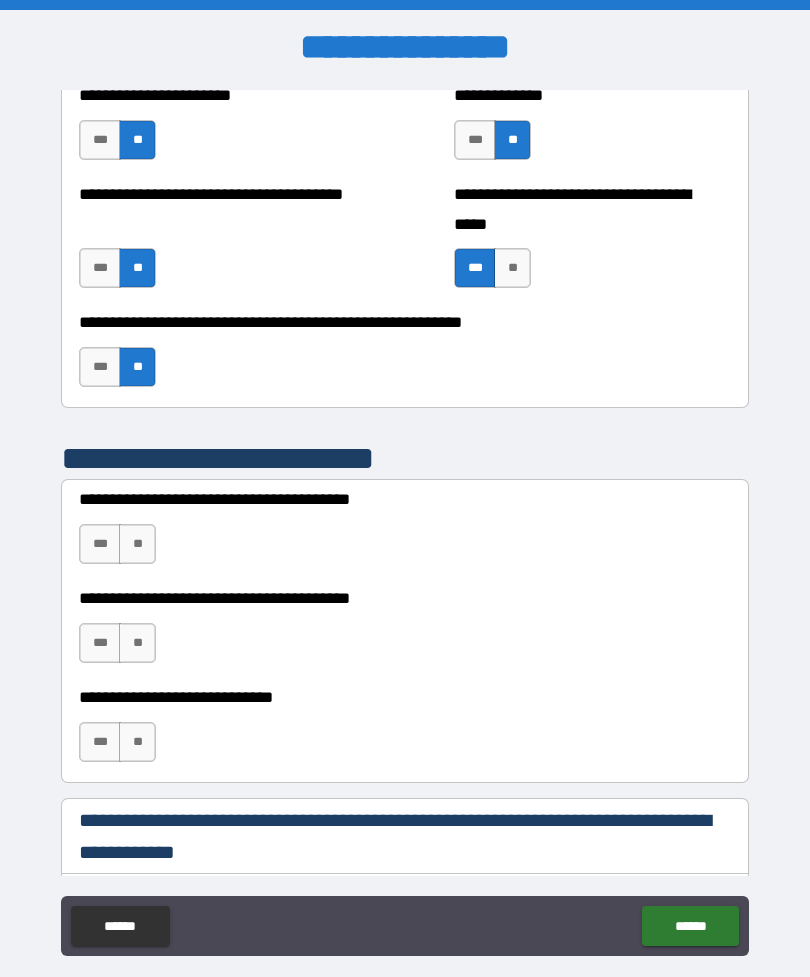 scroll, scrollTop: 3434, scrollLeft: 0, axis: vertical 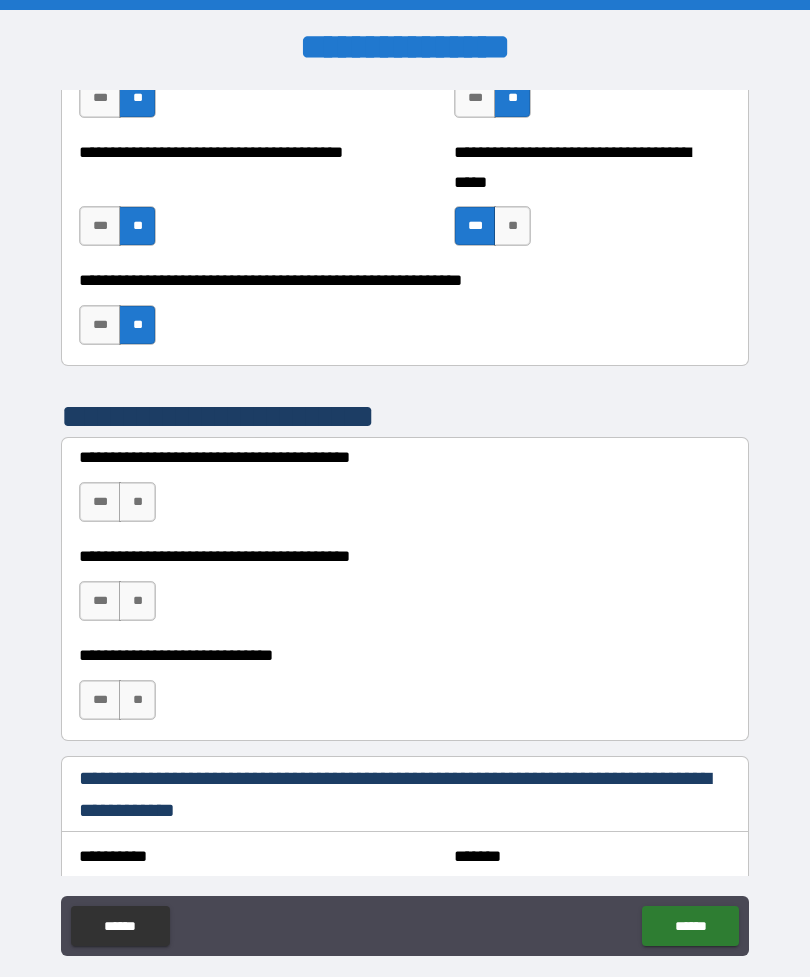 click on "**" at bounding box center (137, 502) 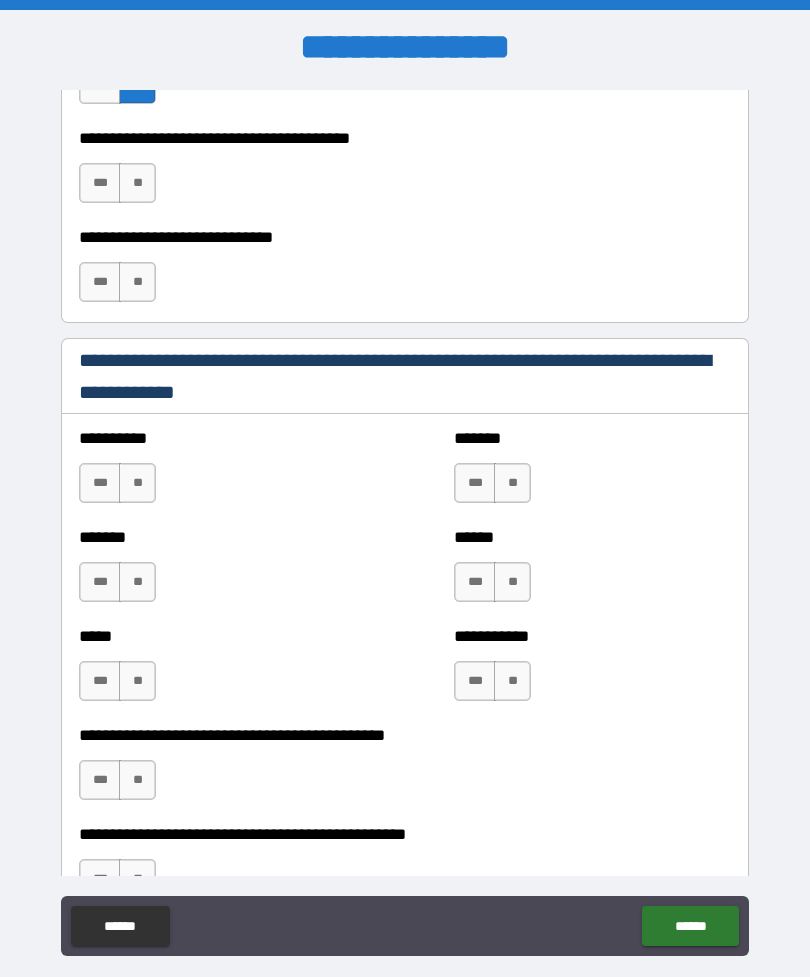 scroll, scrollTop: 3854, scrollLeft: 0, axis: vertical 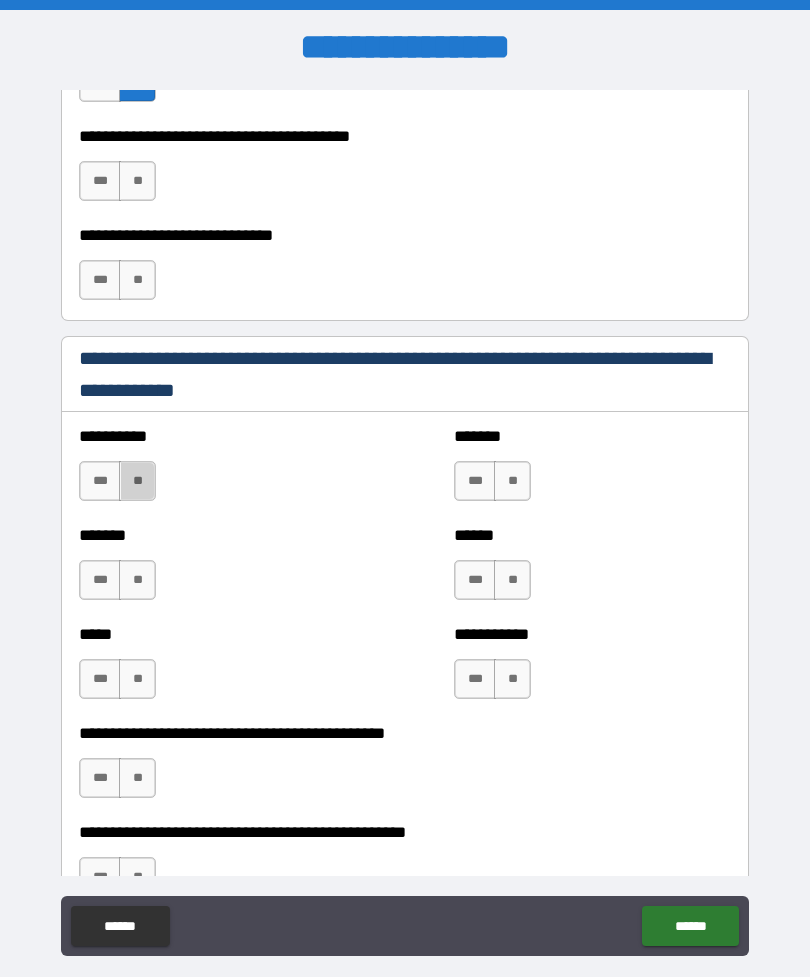 click on "**" at bounding box center (137, 481) 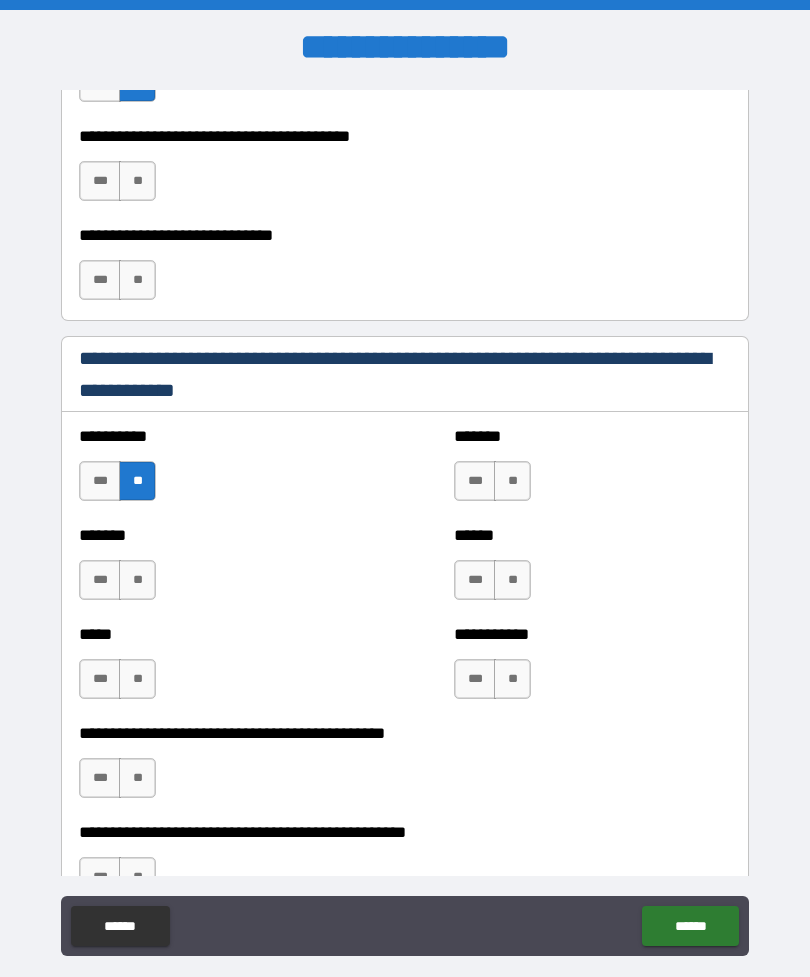 click on "**" at bounding box center (137, 580) 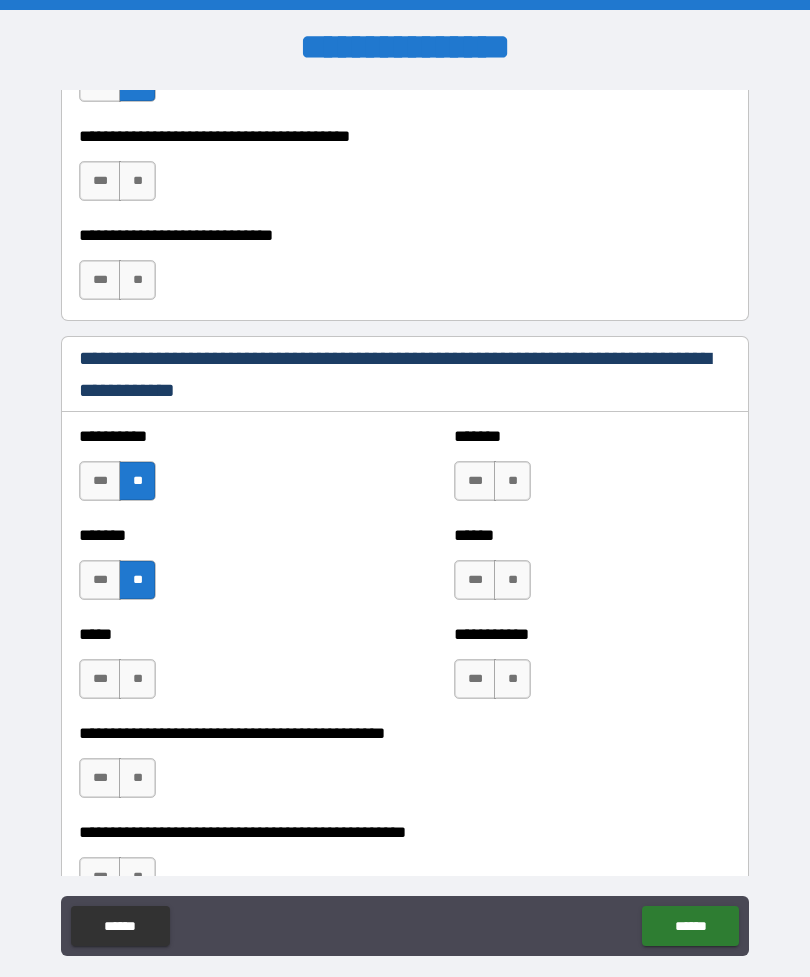 click on "**" at bounding box center (137, 679) 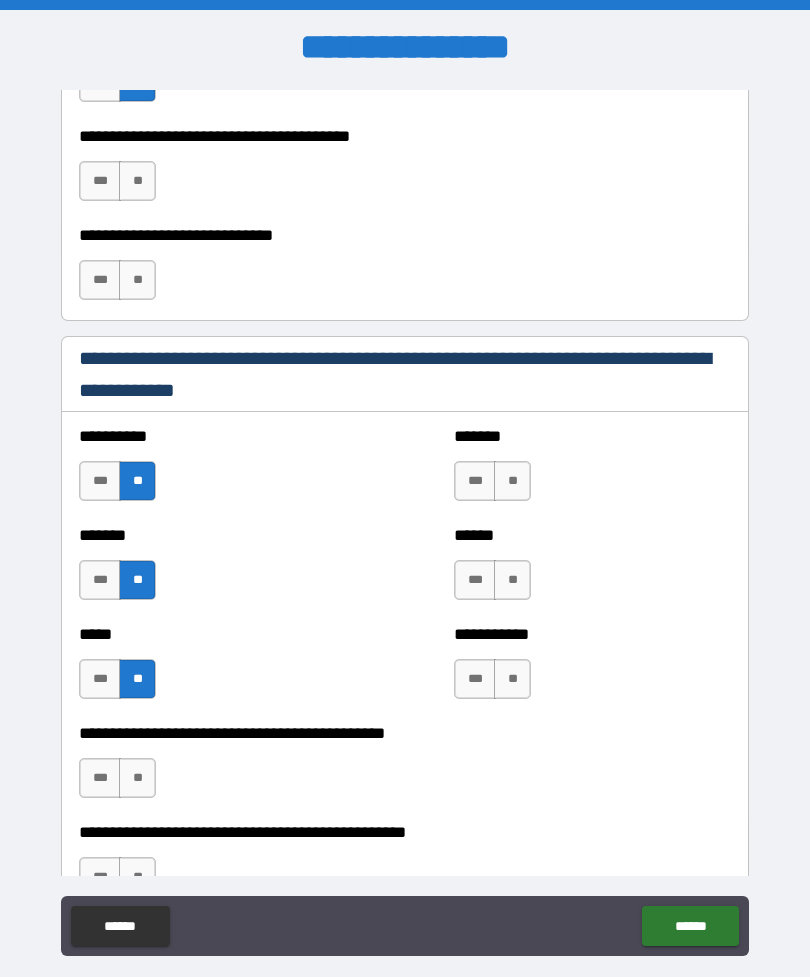 click on "**" at bounding box center (137, 778) 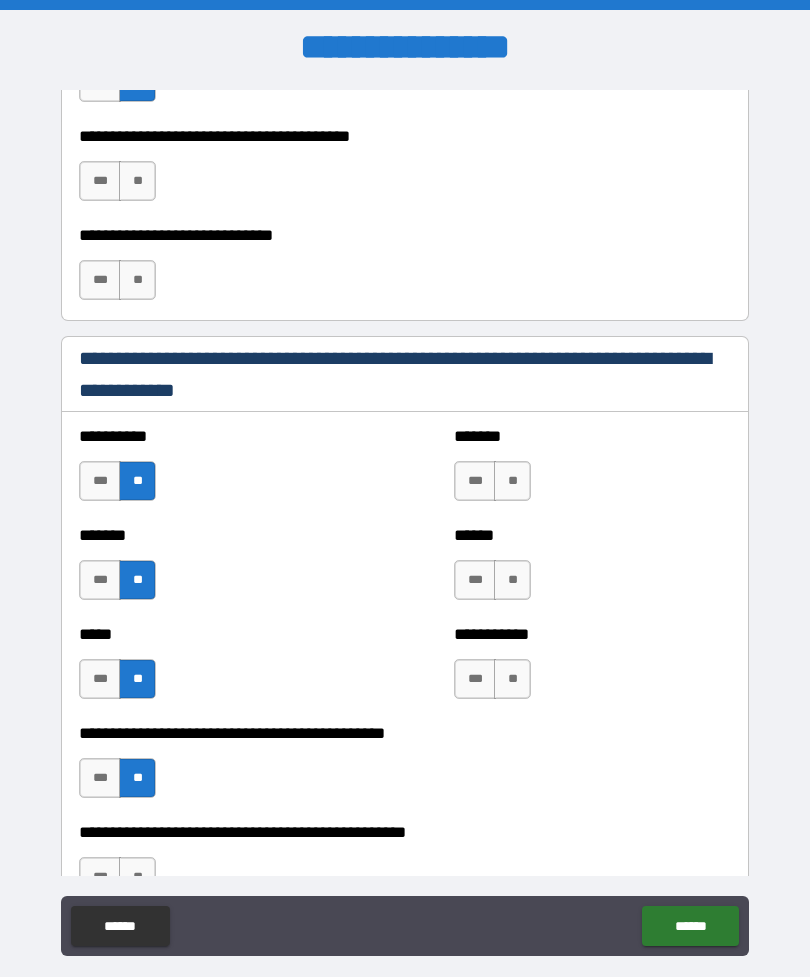 click on "**" at bounding box center (512, 481) 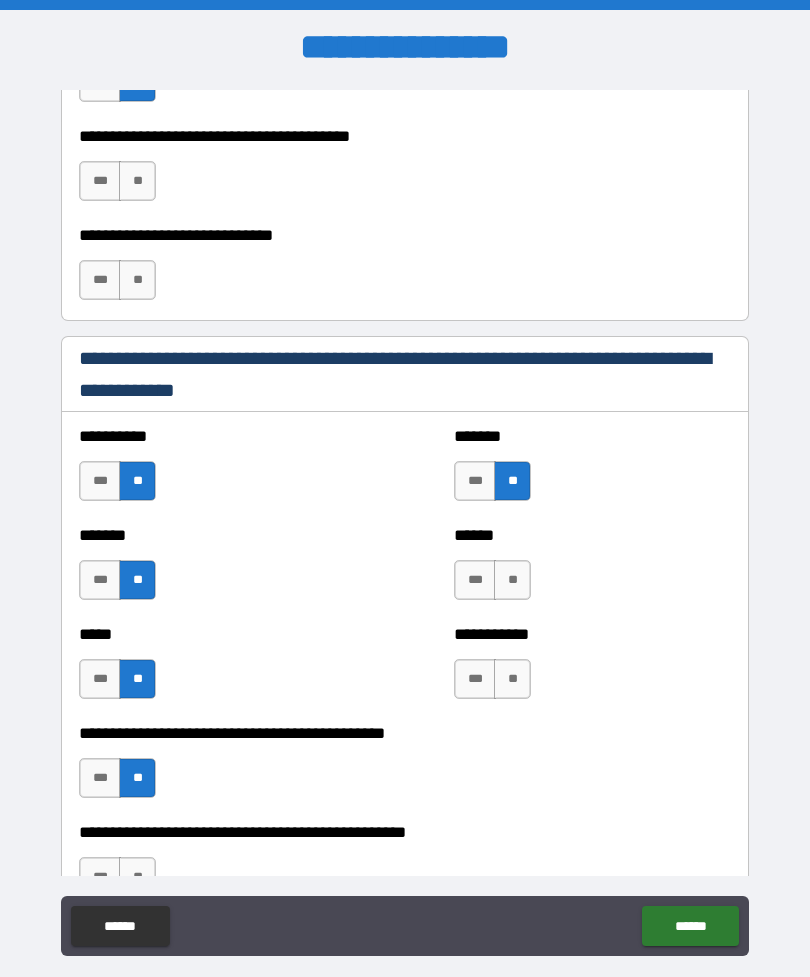click on "**" at bounding box center [512, 580] 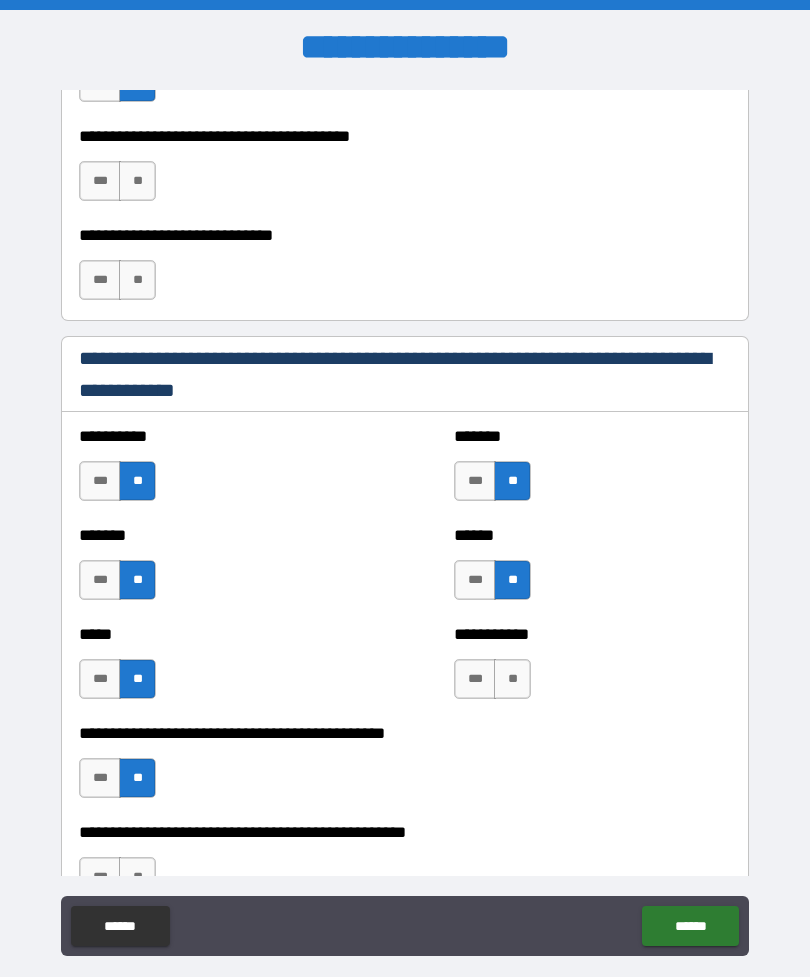 click on "**" at bounding box center [512, 679] 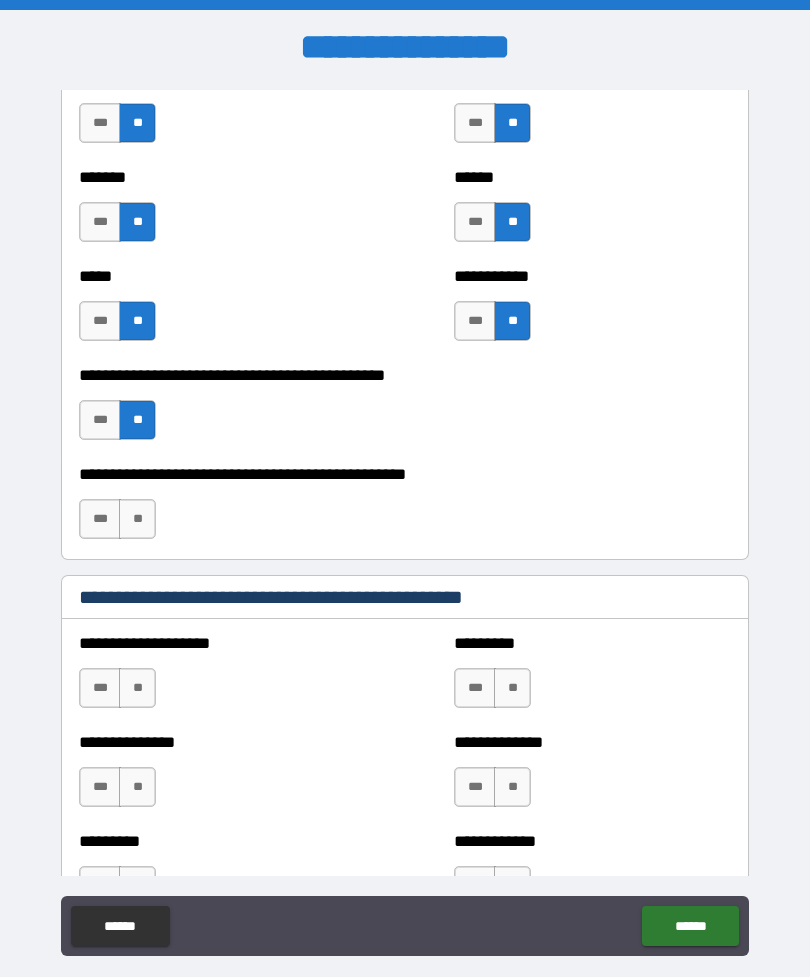scroll, scrollTop: 4213, scrollLeft: 0, axis: vertical 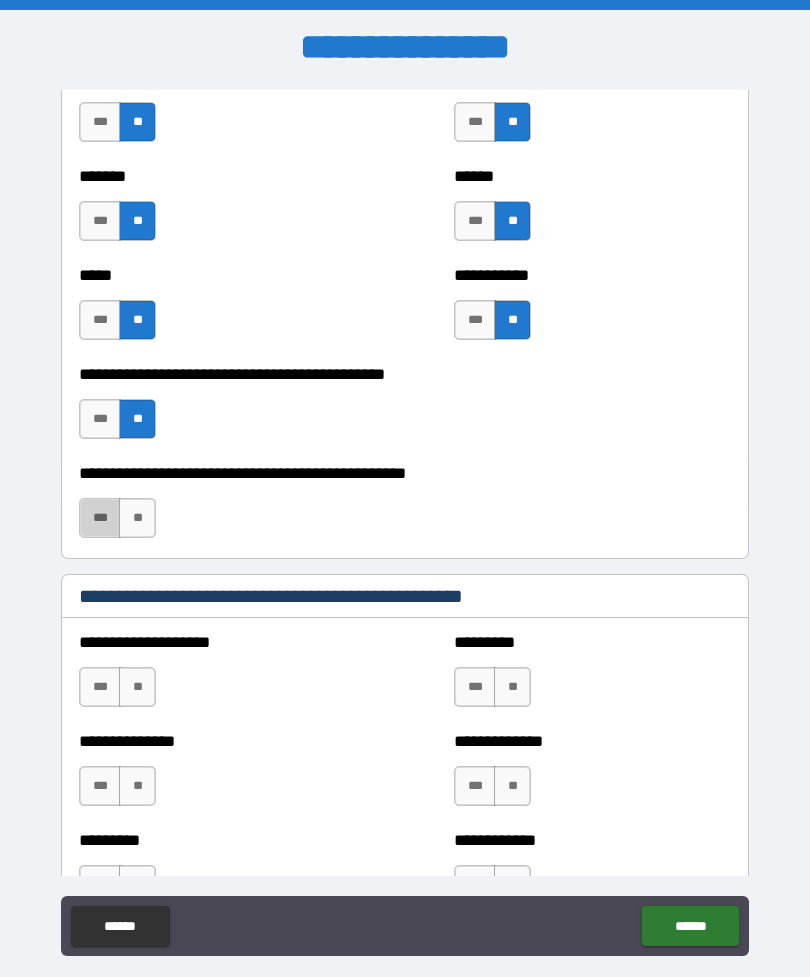 click on "***" at bounding box center (100, 518) 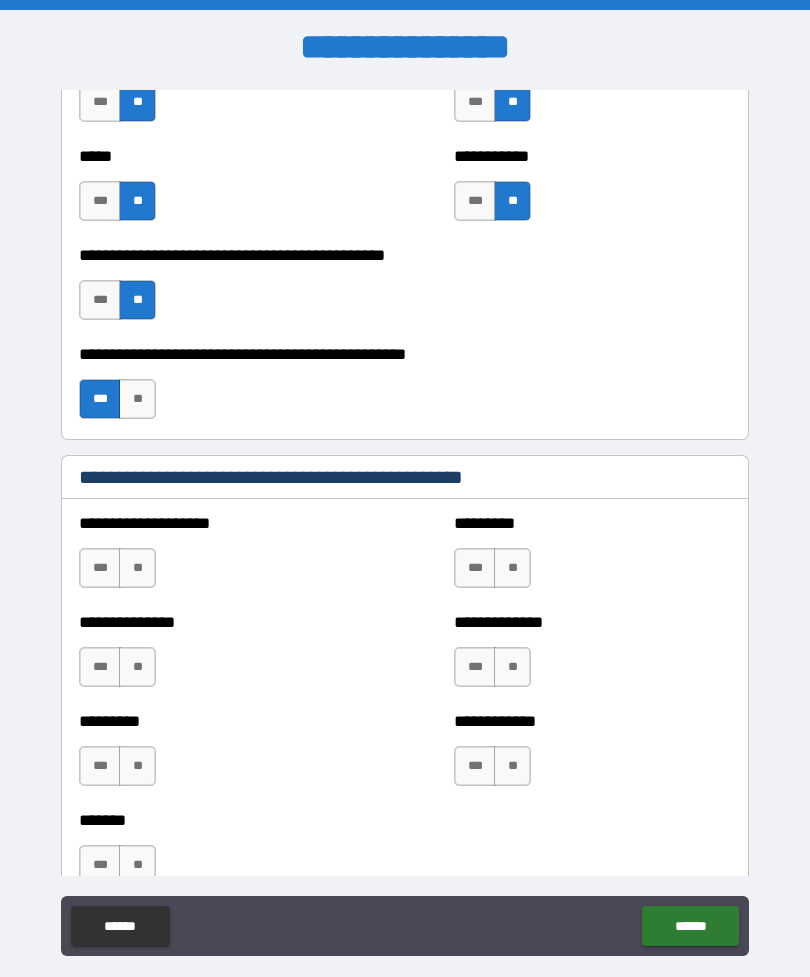 scroll, scrollTop: 4333, scrollLeft: 0, axis: vertical 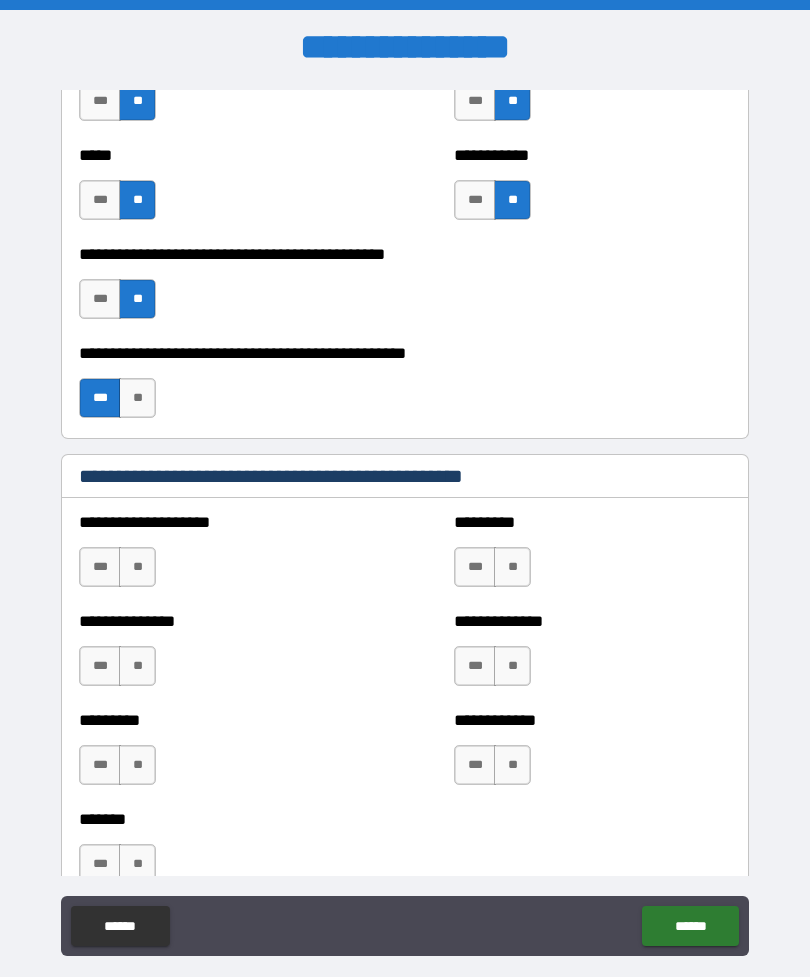 click on "**" at bounding box center [137, 666] 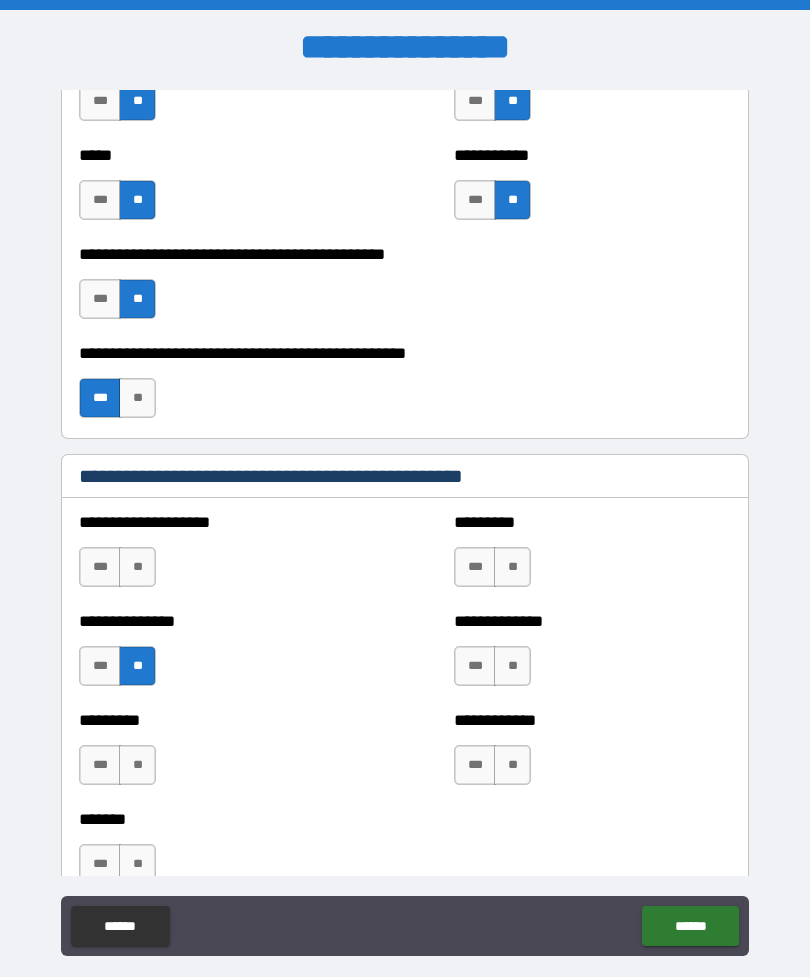 click on "**" at bounding box center (137, 765) 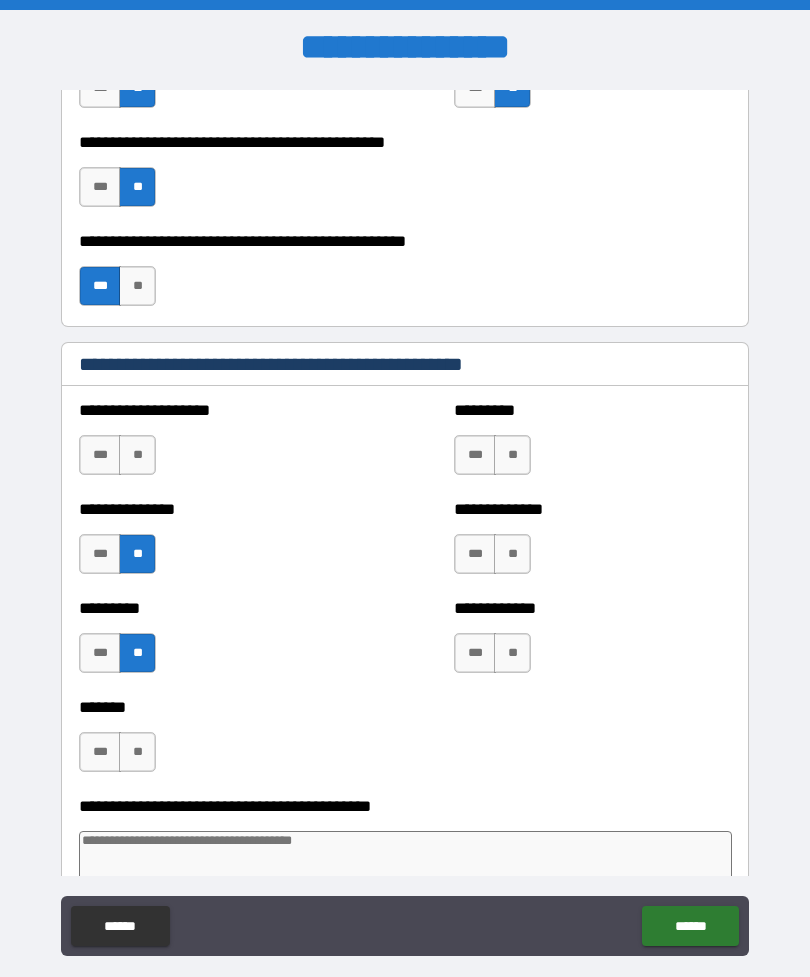 scroll, scrollTop: 4446, scrollLeft: 0, axis: vertical 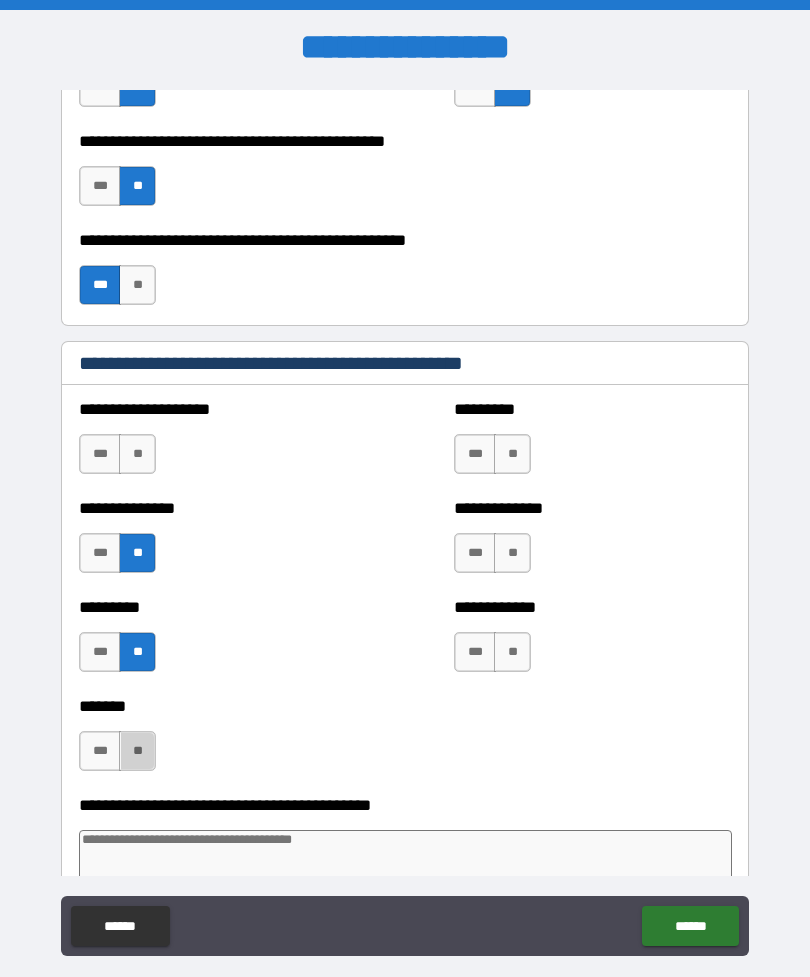 click on "**" at bounding box center [137, 751] 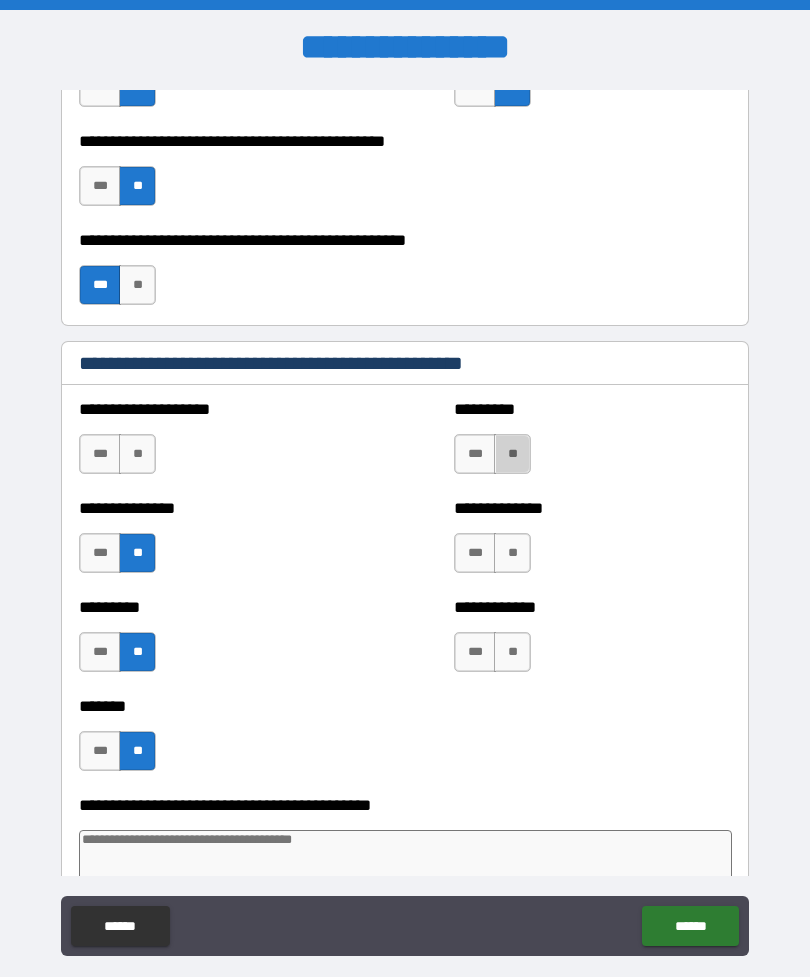 click on "**" at bounding box center (512, 454) 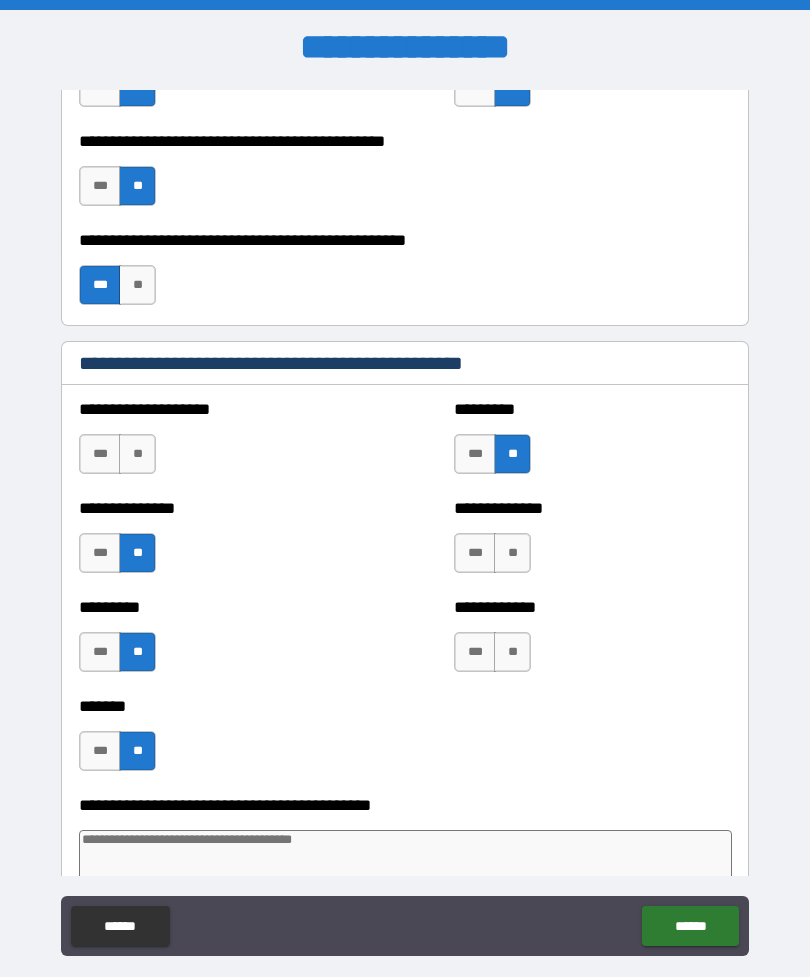 click on "**" at bounding box center (512, 553) 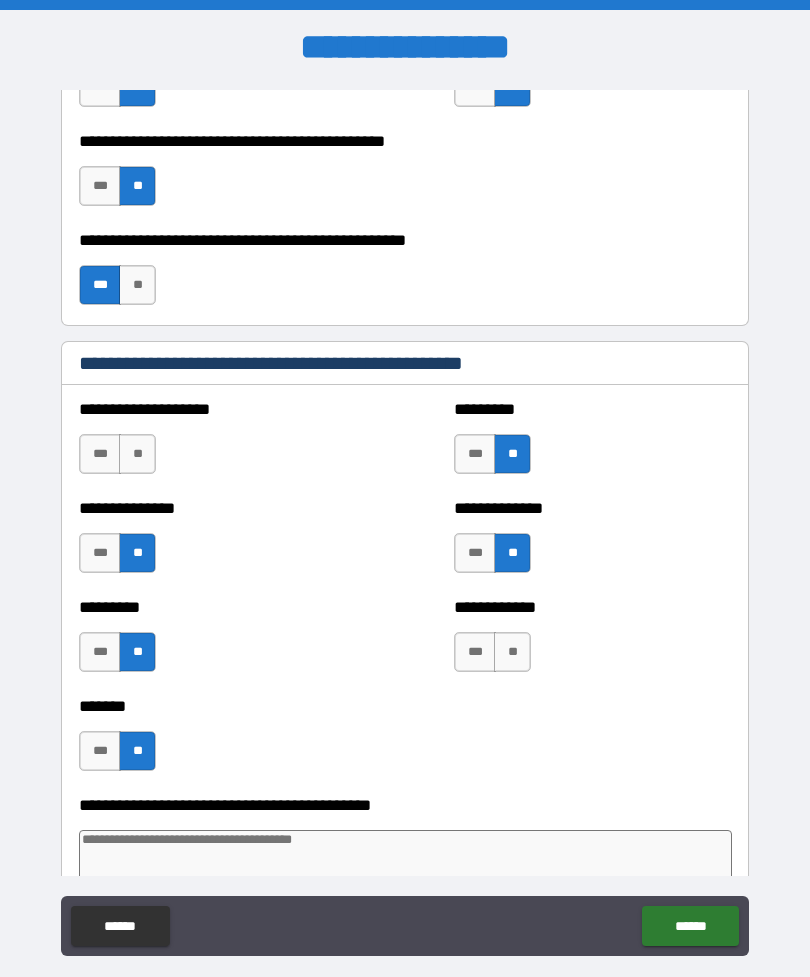 click on "**" at bounding box center (512, 652) 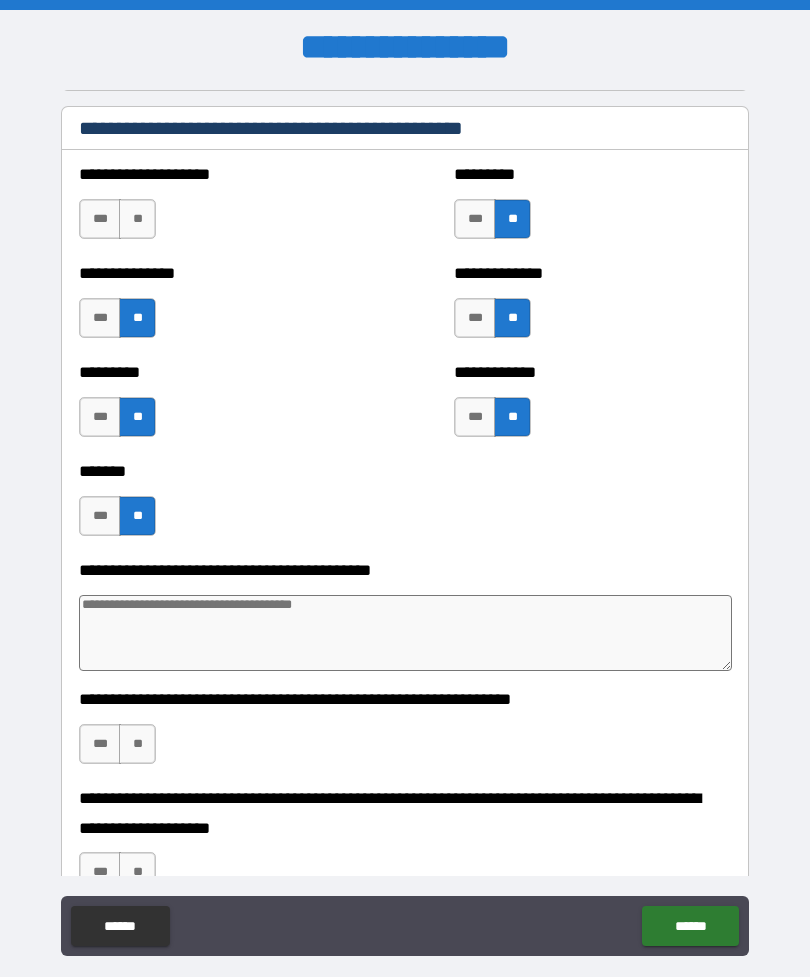 scroll, scrollTop: 4685, scrollLeft: 0, axis: vertical 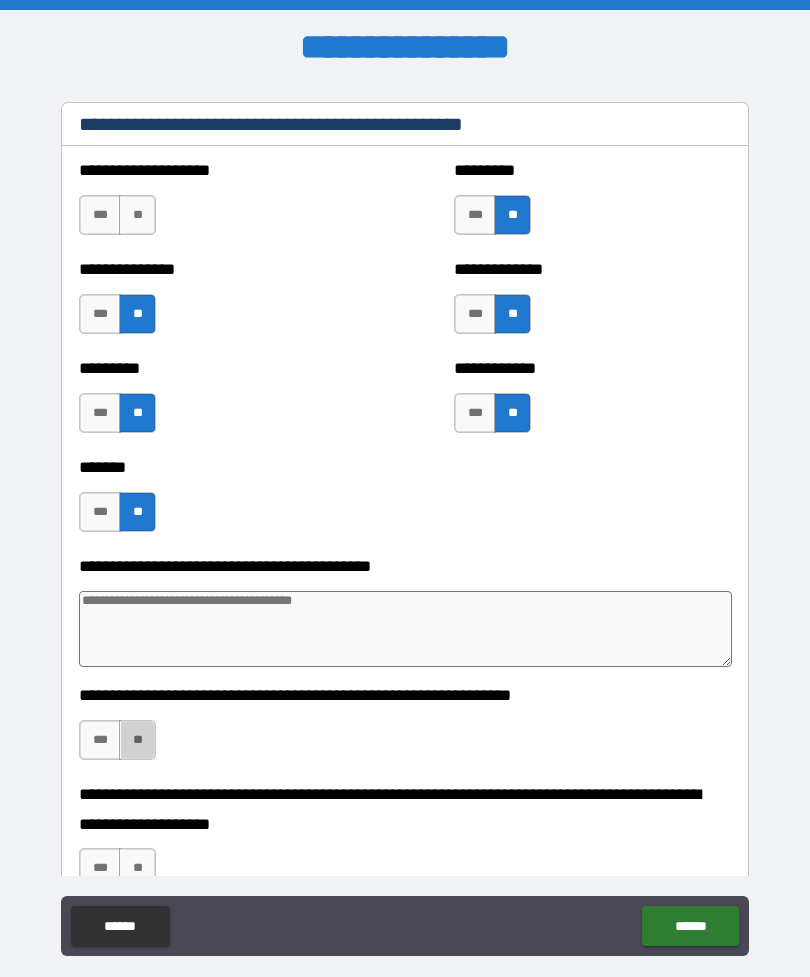 click on "**" at bounding box center [137, 740] 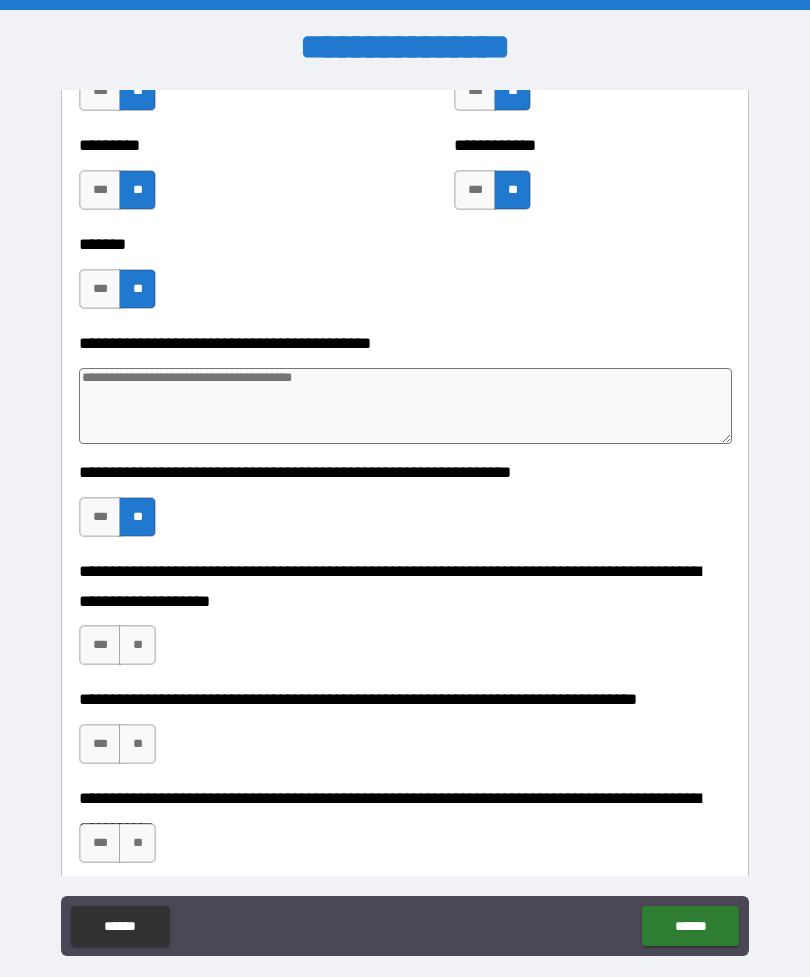 scroll, scrollTop: 4909, scrollLeft: 0, axis: vertical 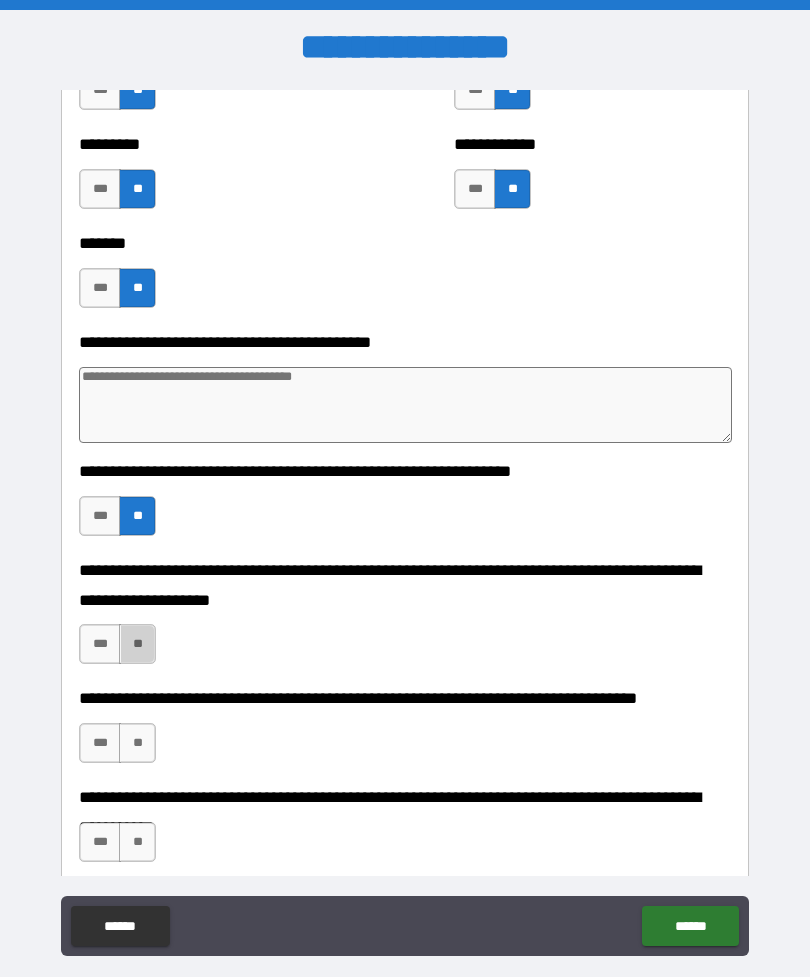 click on "**" at bounding box center (137, 644) 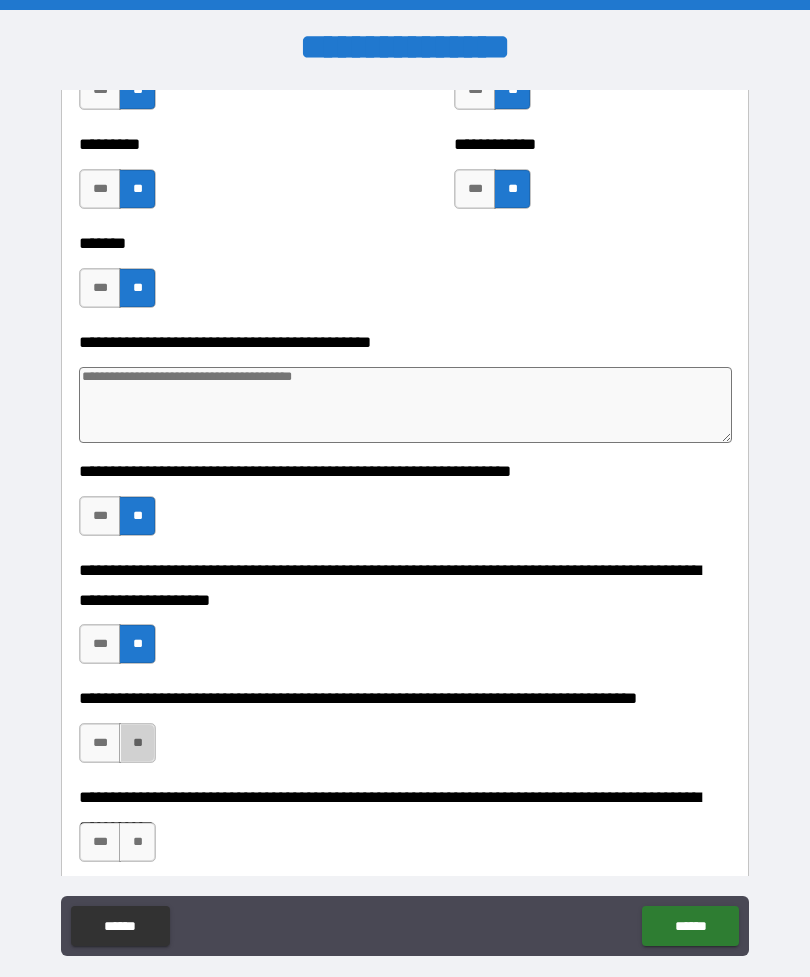 click on "**" at bounding box center (137, 743) 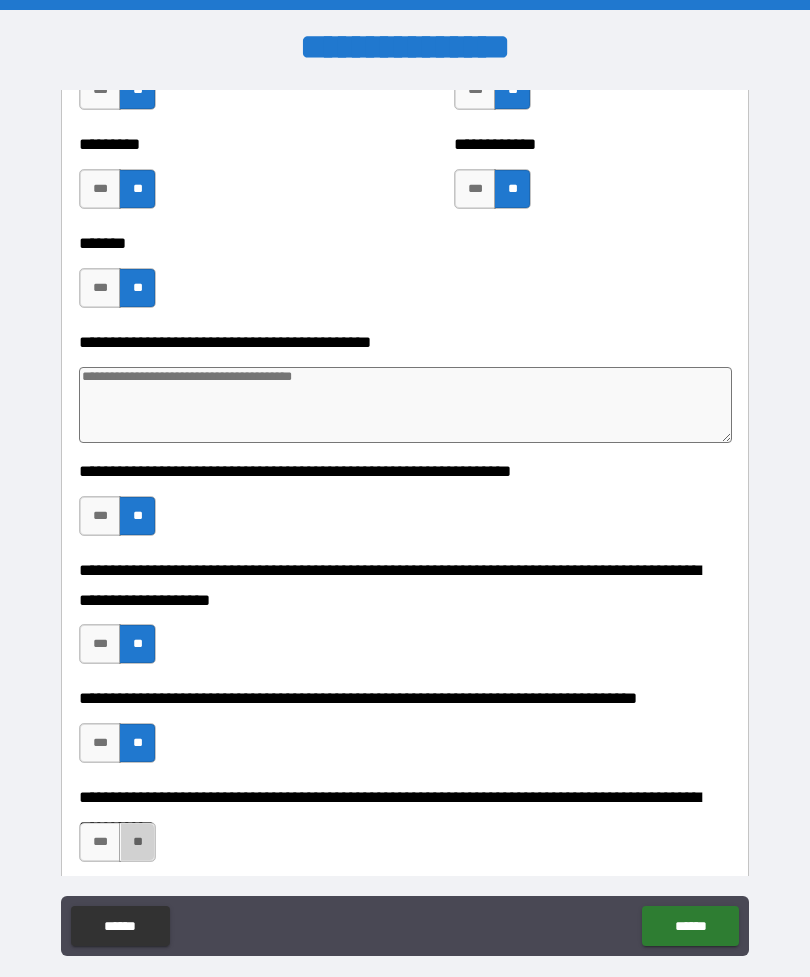 click on "**" at bounding box center (137, 842) 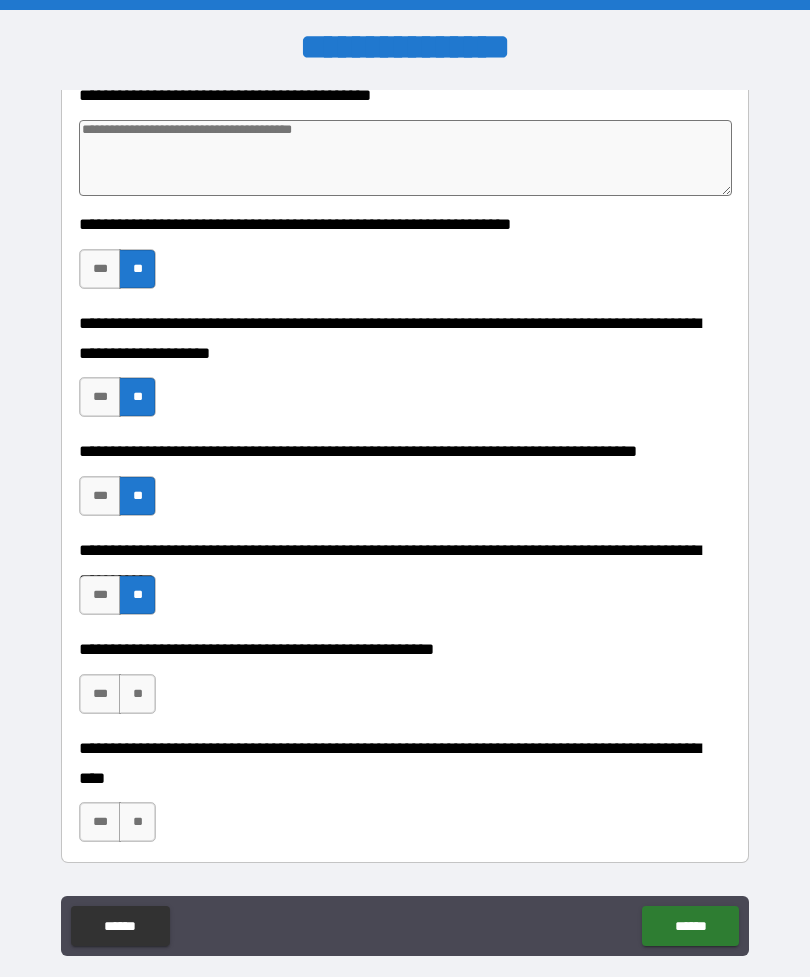 scroll, scrollTop: 5157, scrollLeft: 0, axis: vertical 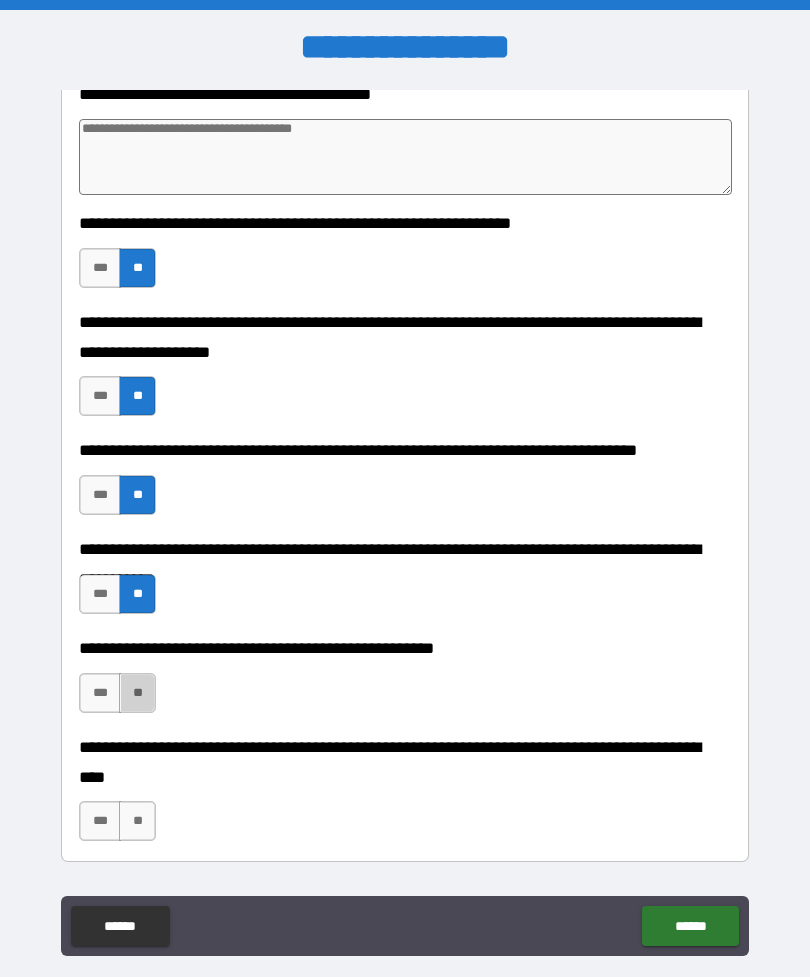 click on "**" at bounding box center [137, 693] 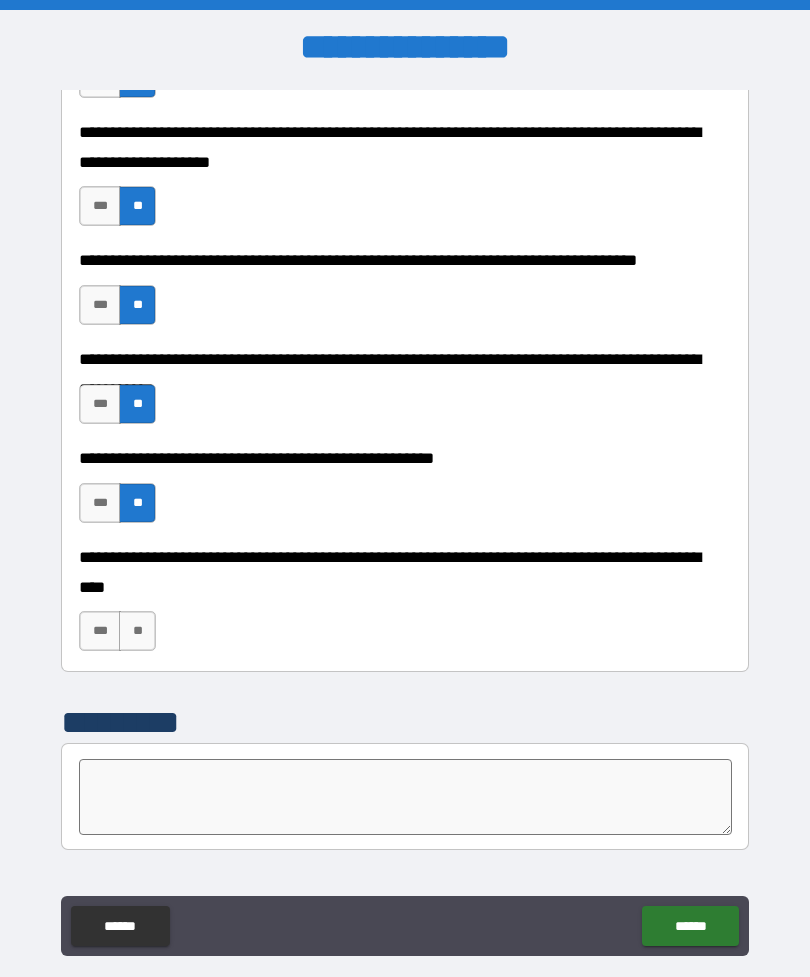 scroll, scrollTop: 5348, scrollLeft: 0, axis: vertical 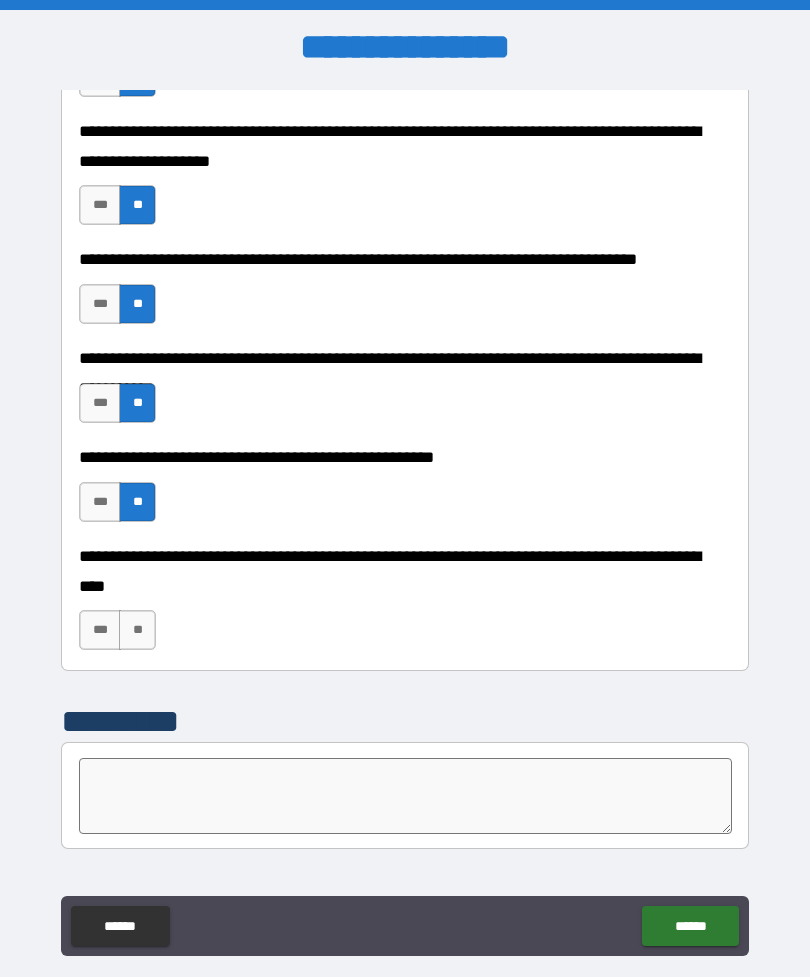 click on "**" at bounding box center [137, 630] 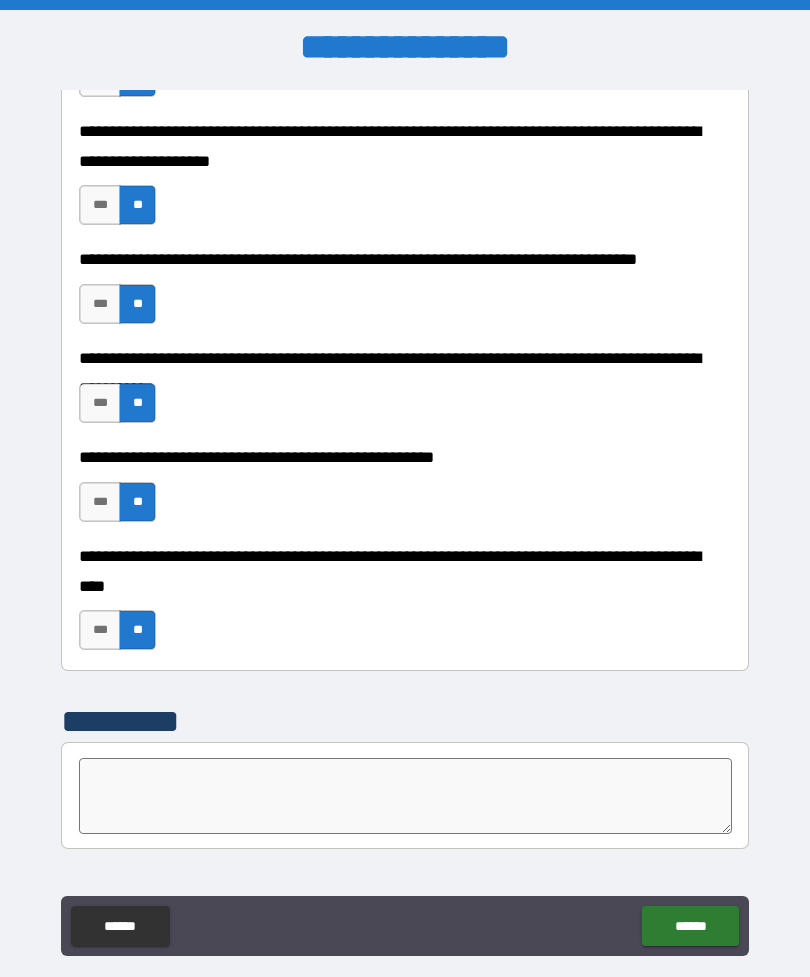 click on "**********" at bounding box center (405, 457) 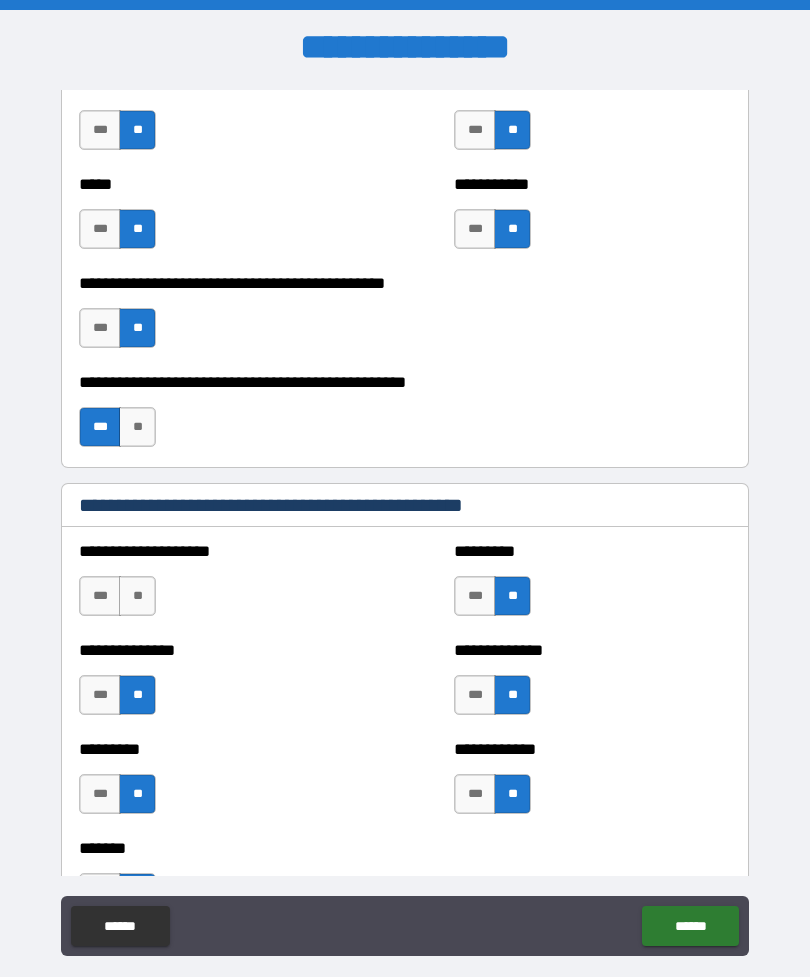scroll, scrollTop: 4302, scrollLeft: 0, axis: vertical 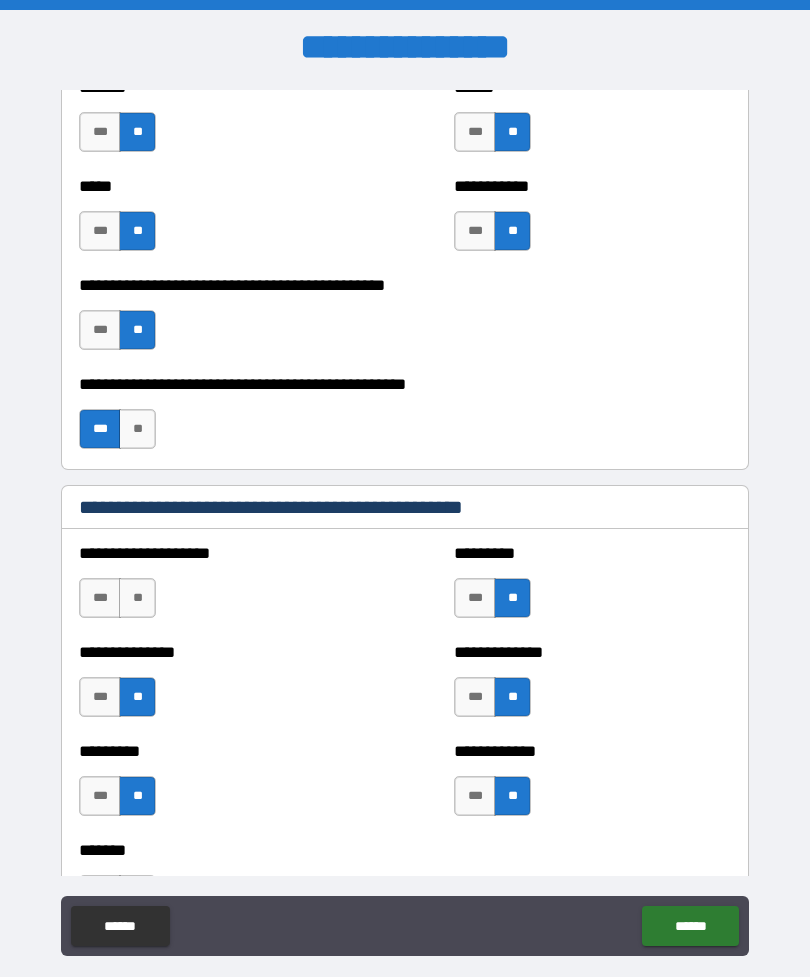 click on "******" at bounding box center [690, 926] 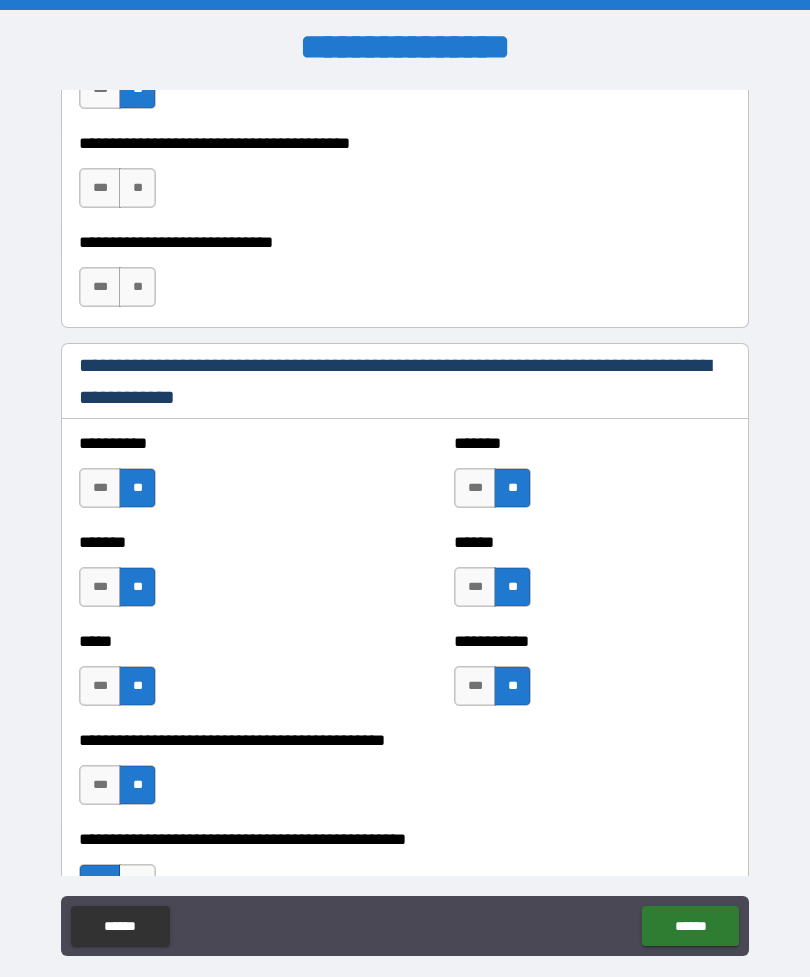 scroll, scrollTop: 3826, scrollLeft: 0, axis: vertical 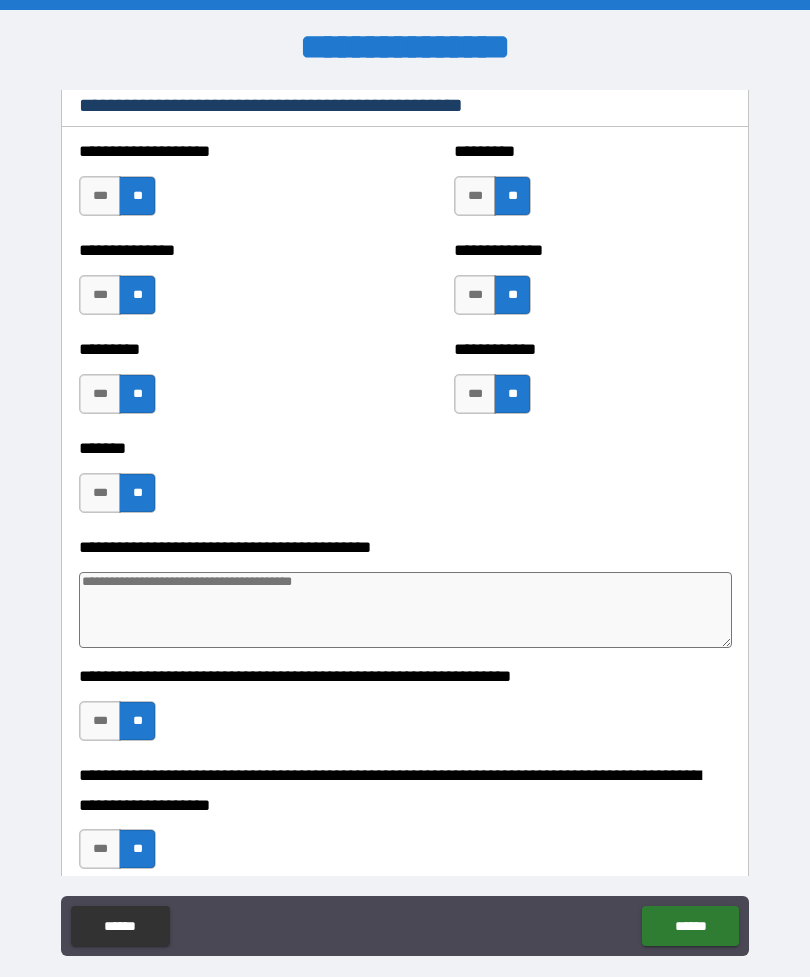click on "**********" at bounding box center [405, 711] 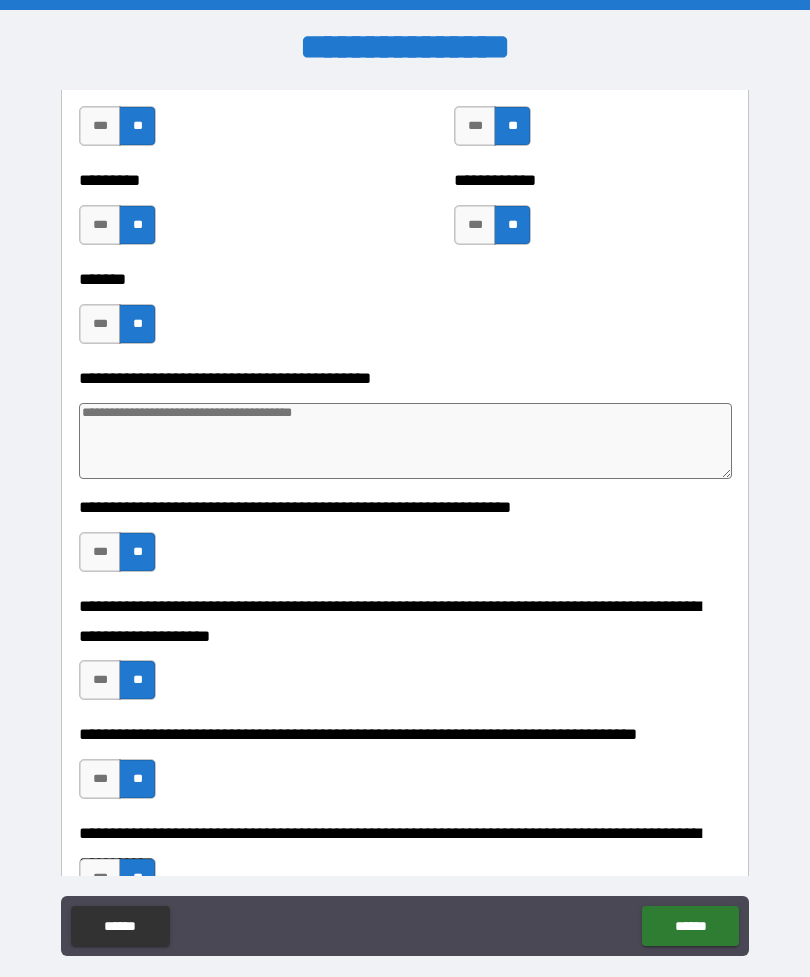 click on "**********" at bounding box center (405, 769) 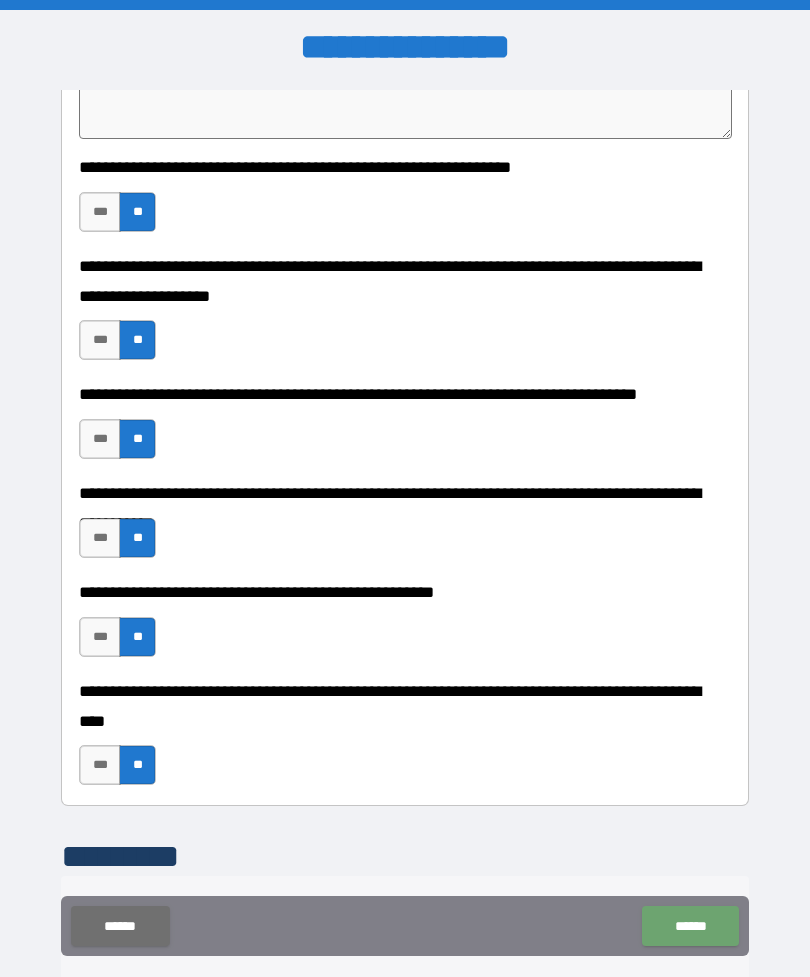click on "******" at bounding box center (690, 926) 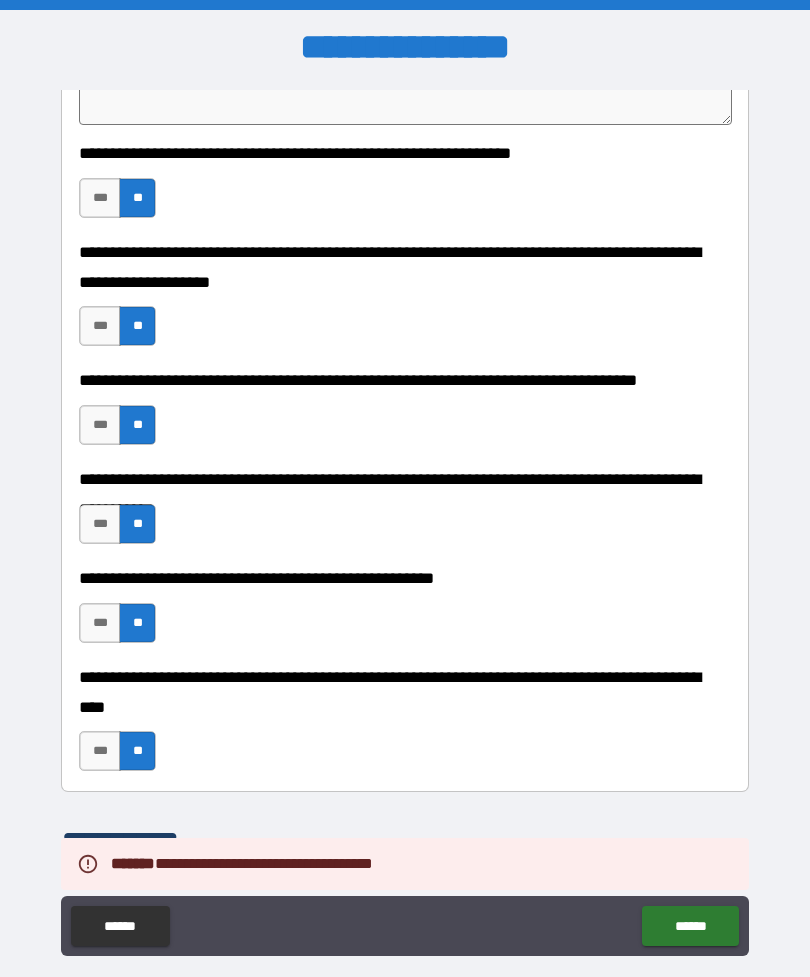 click on "******" at bounding box center (690, 926) 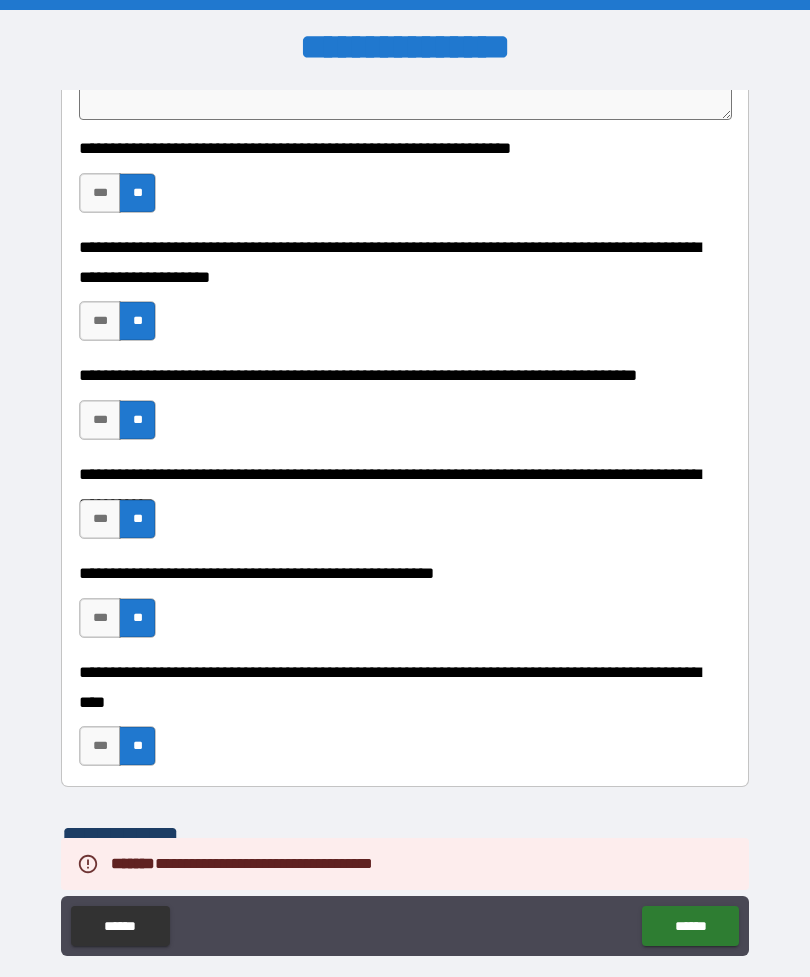 type on "*" 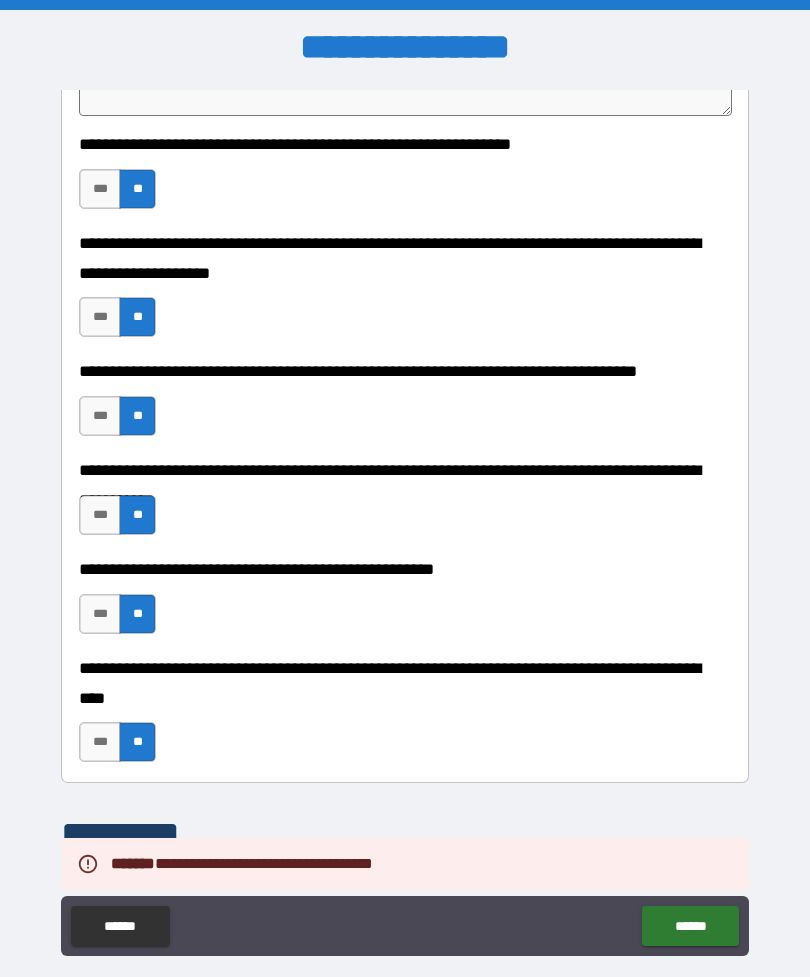 scroll, scrollTop: 5238, scrollLeft: 0, axis: vertical 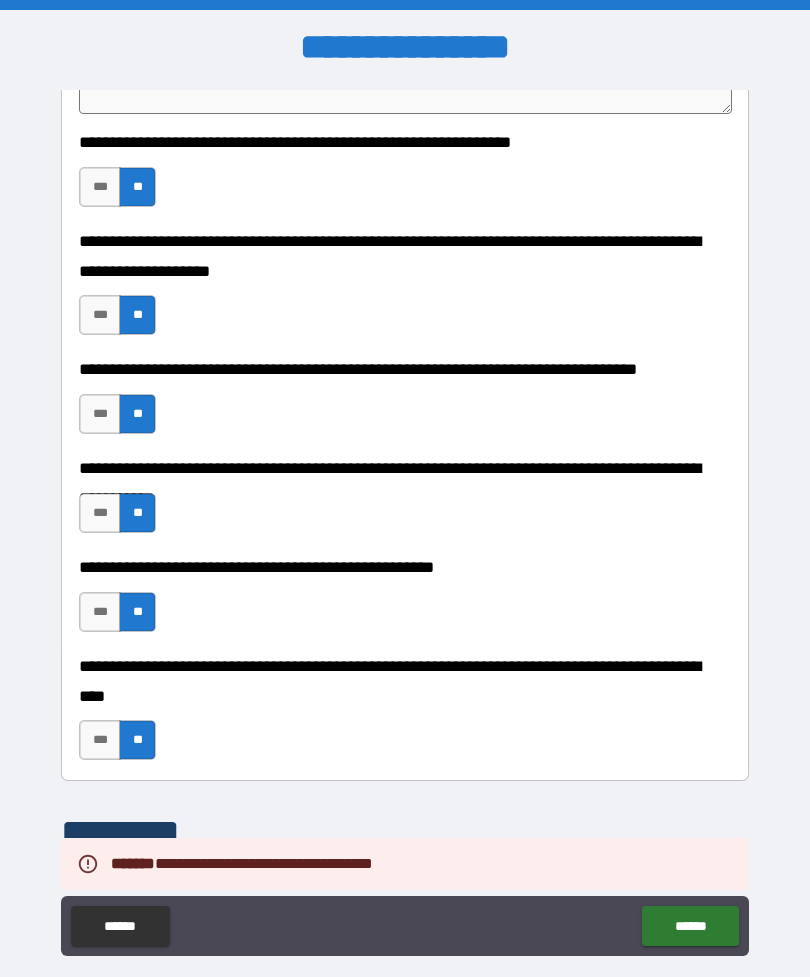 click on "**********" at bounding box center (405, 523) 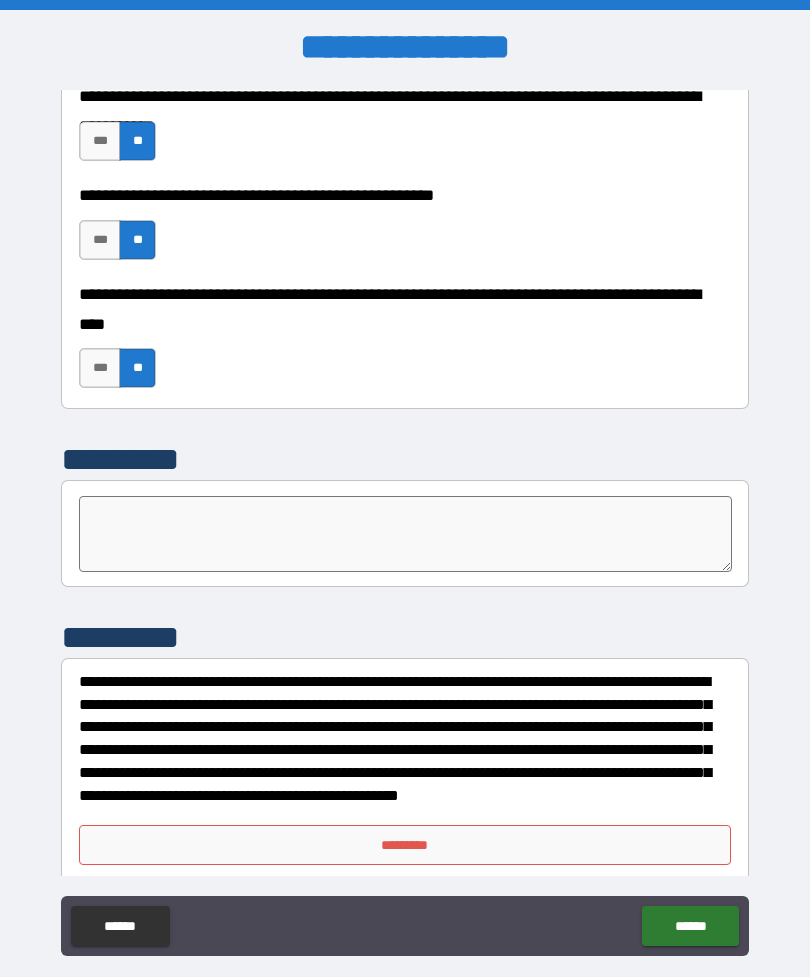 scroll, scrollTop: 5616, scrollLeft: 0, axis: vertical 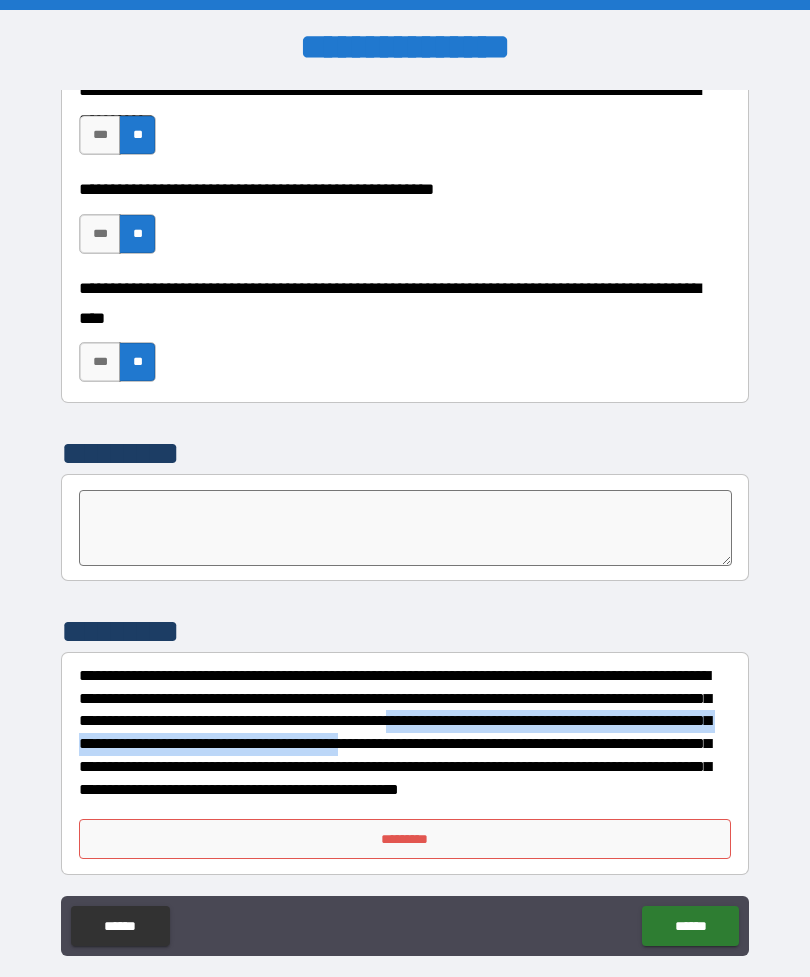 click on "**********" at bounding box center (405, 523) 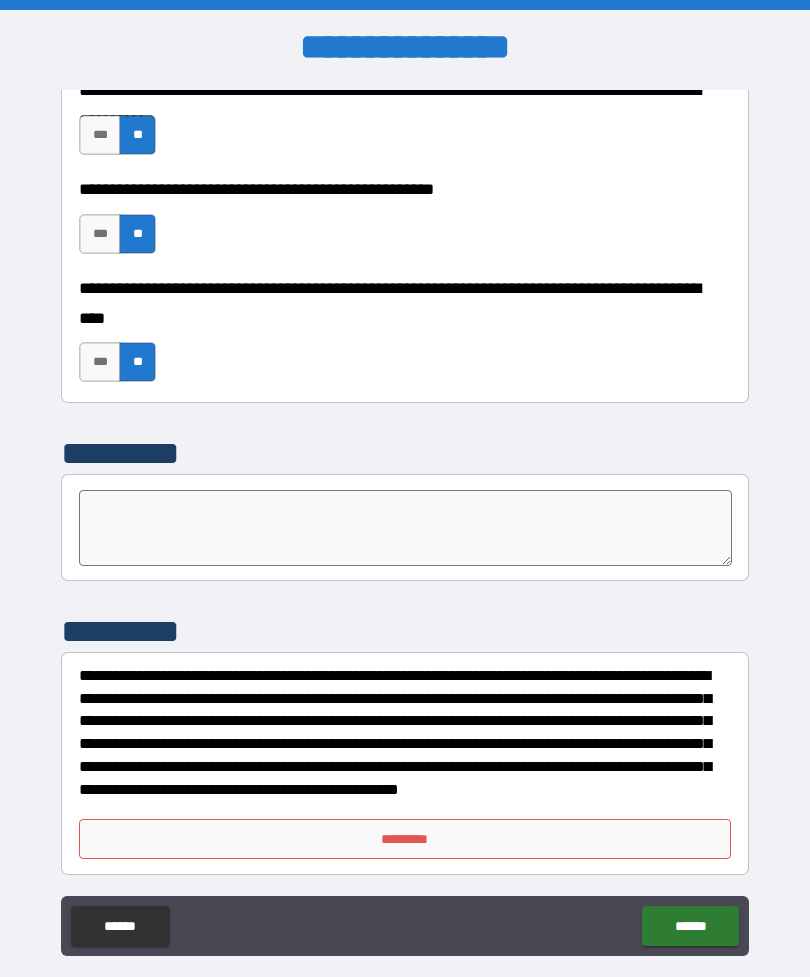click on "*********" at bounding box center [405, 839] 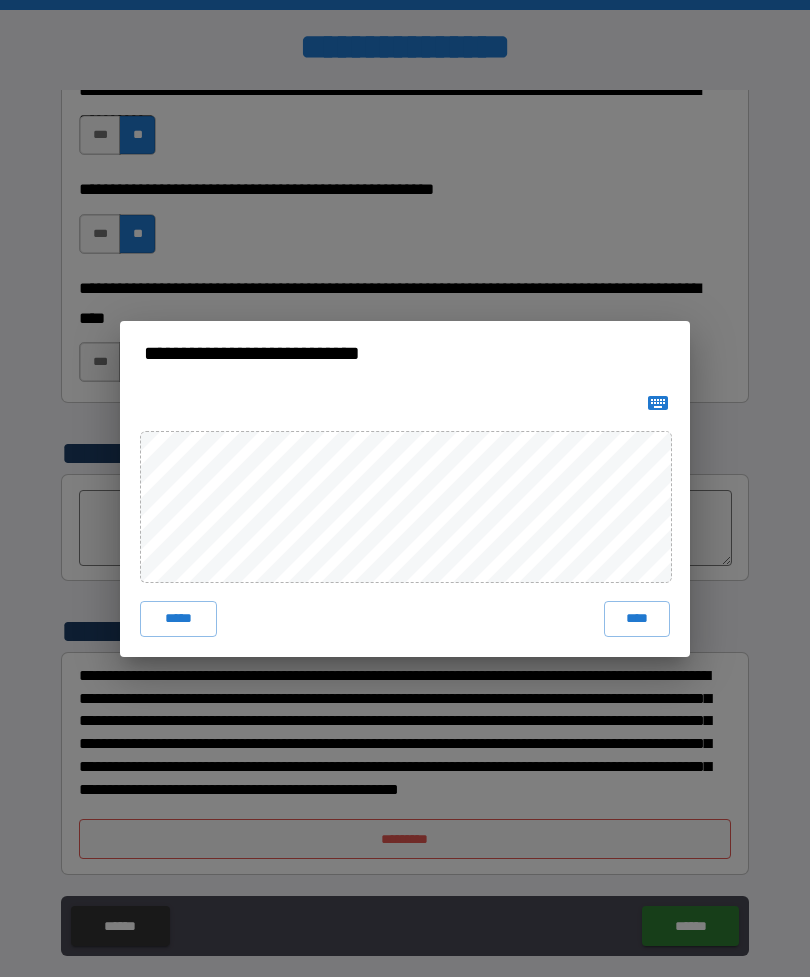 click on "**********" at bounding box center (405, 488) 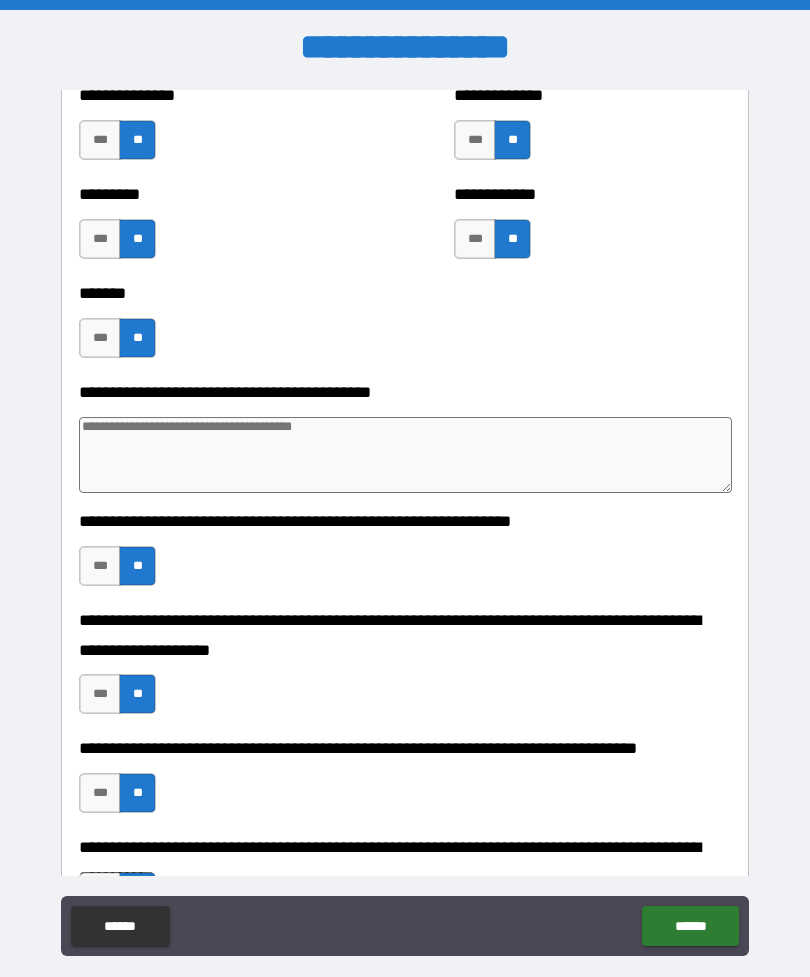 scroll, scrollTop: 4857, scrollLeft: 0, axis: vertical 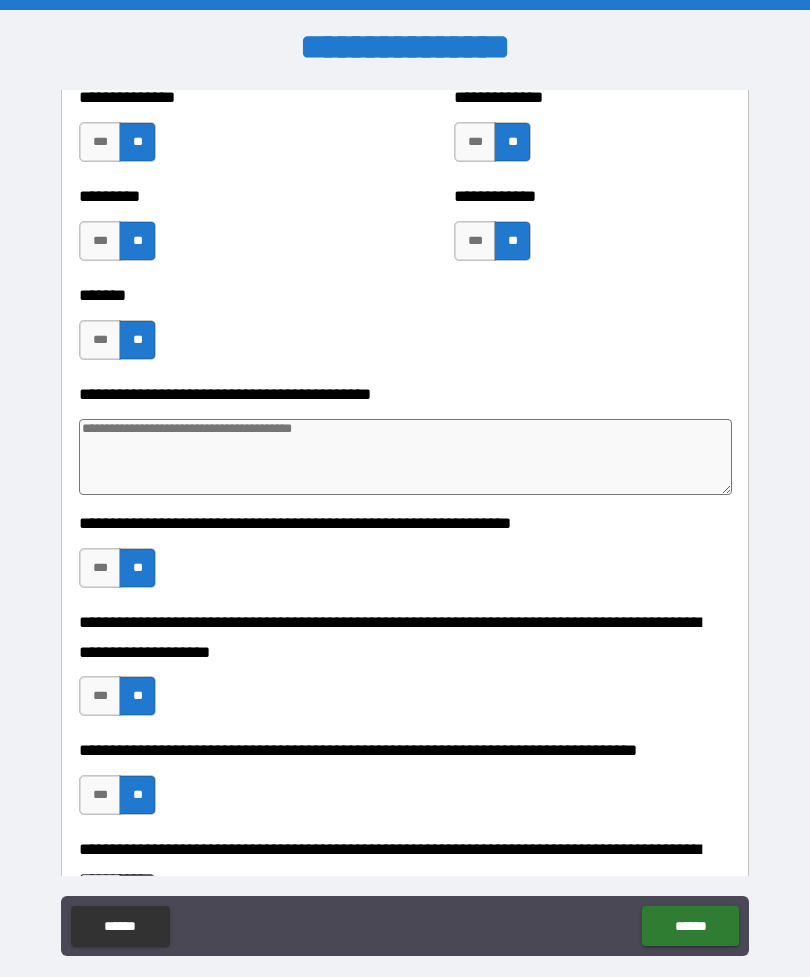 click at bounding box center (405, 457) 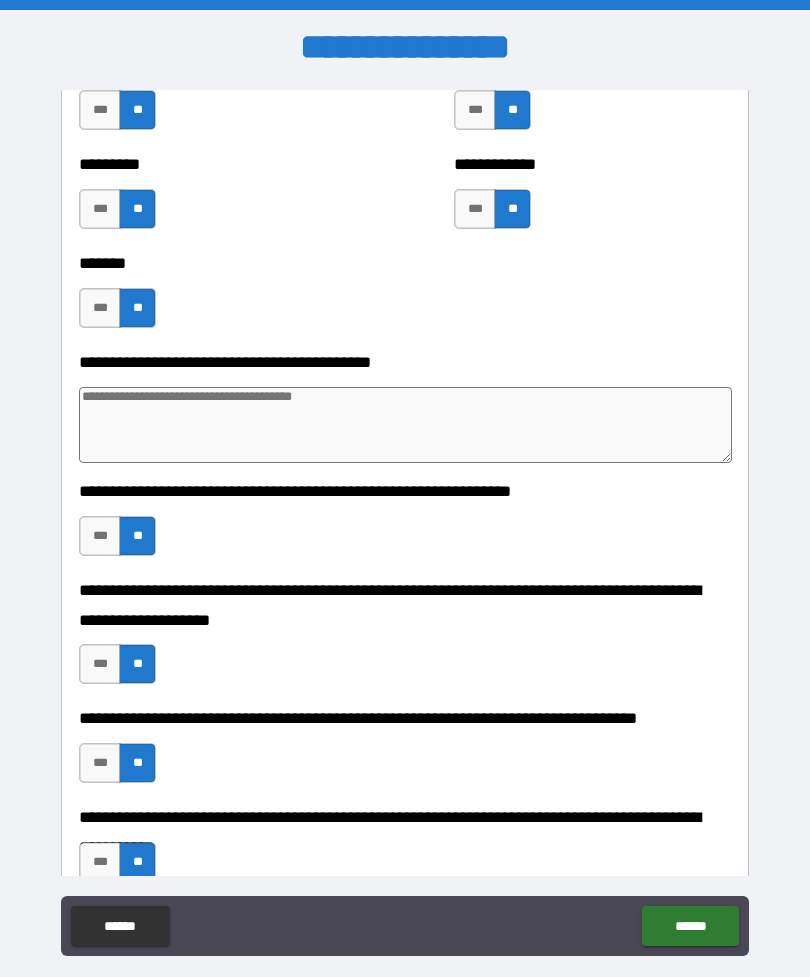 scroll, scrollTop: 4891, scrollLeft: 0, axis: vertical 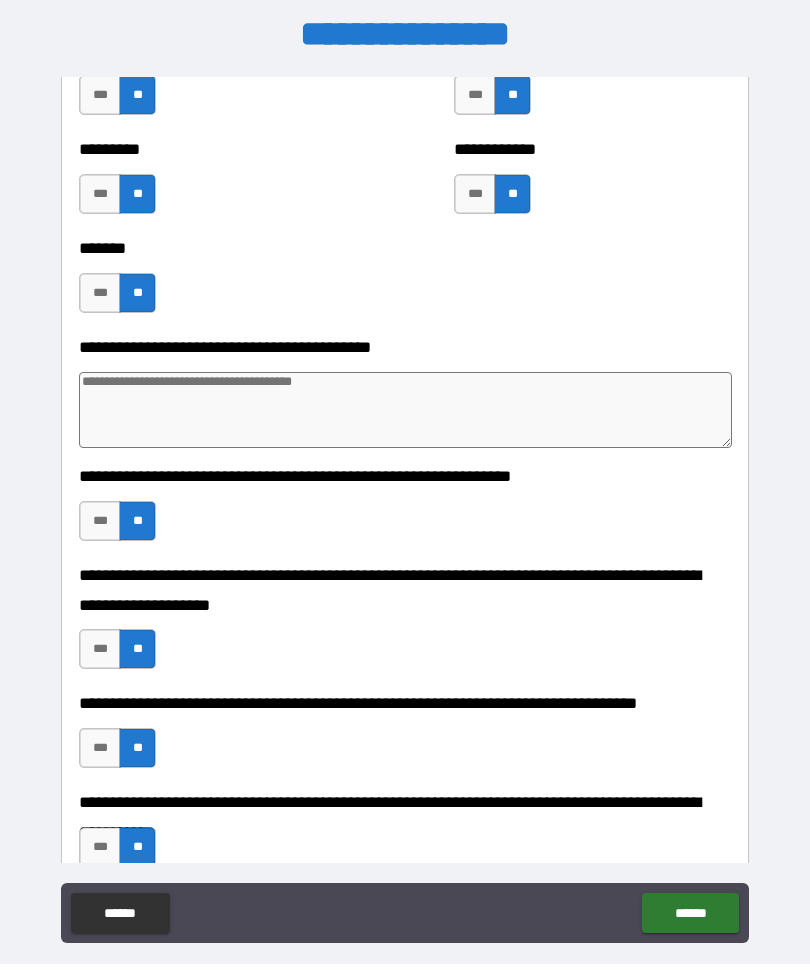type on "*" 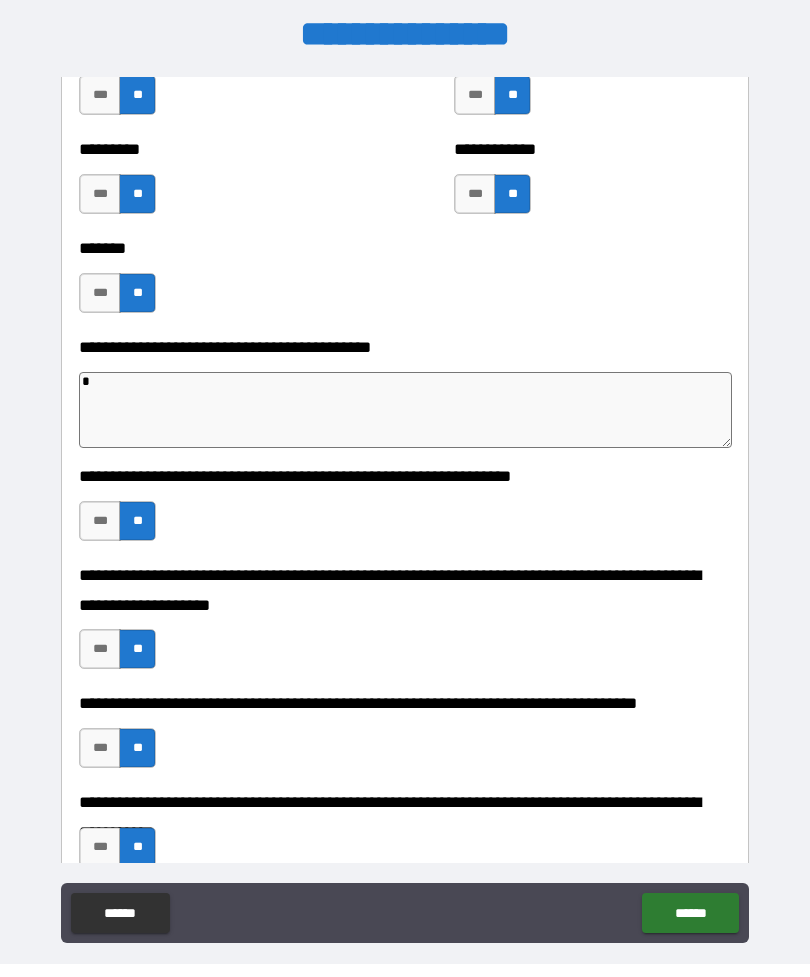 type on "*" 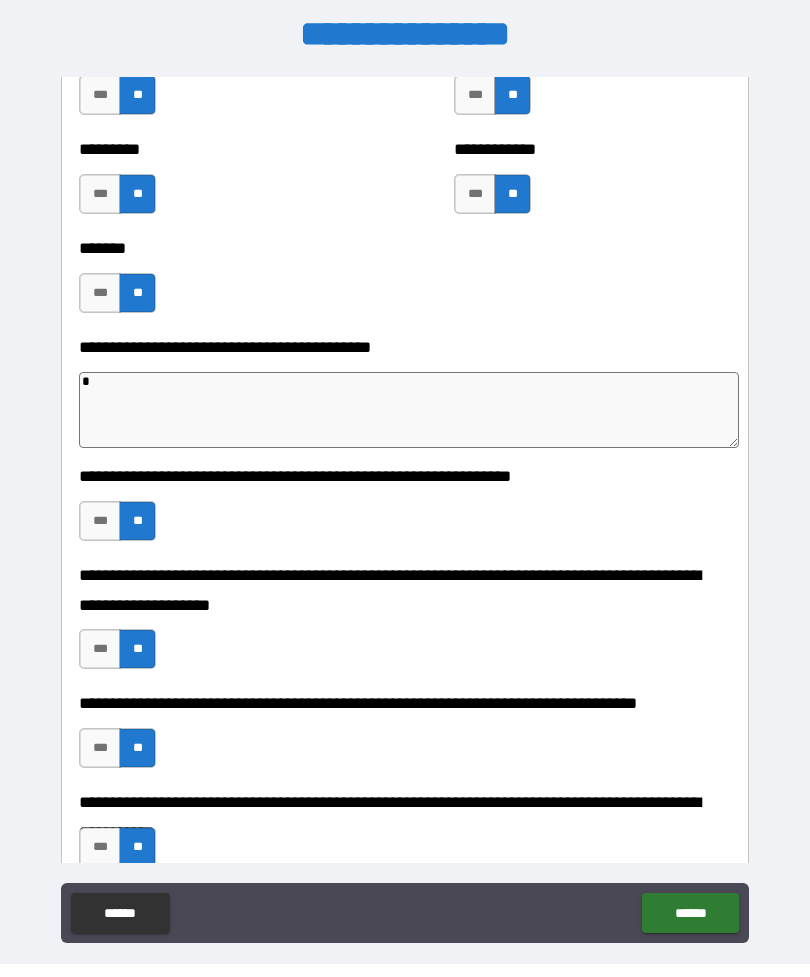 type on "**" 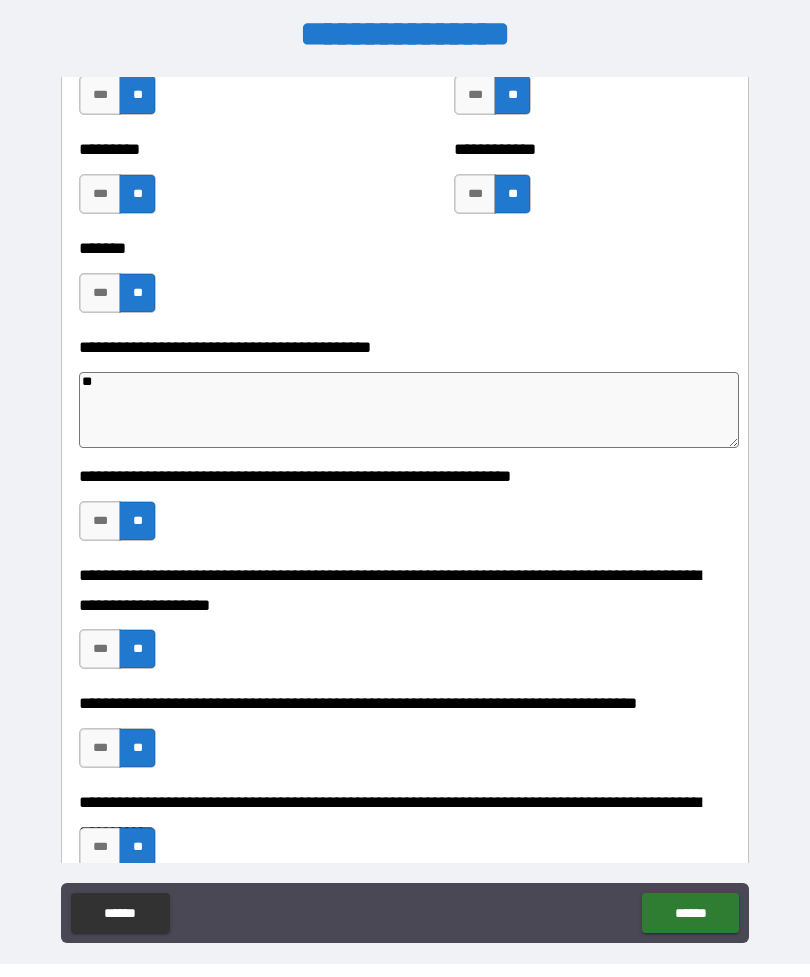 type on "*" 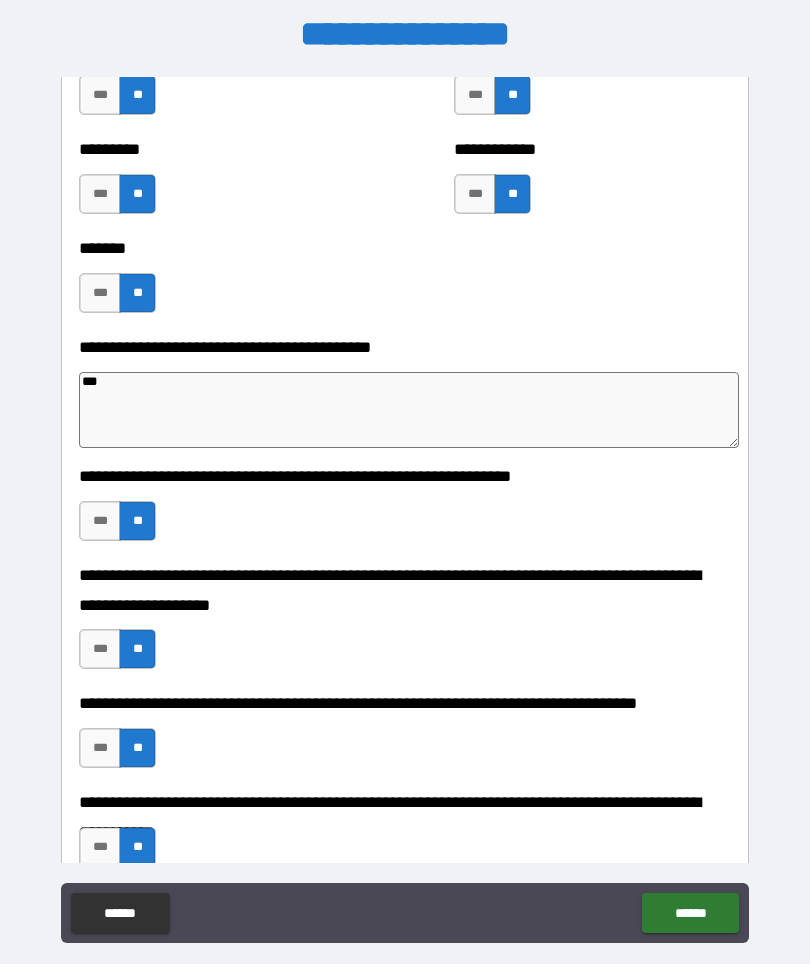 type on "*" 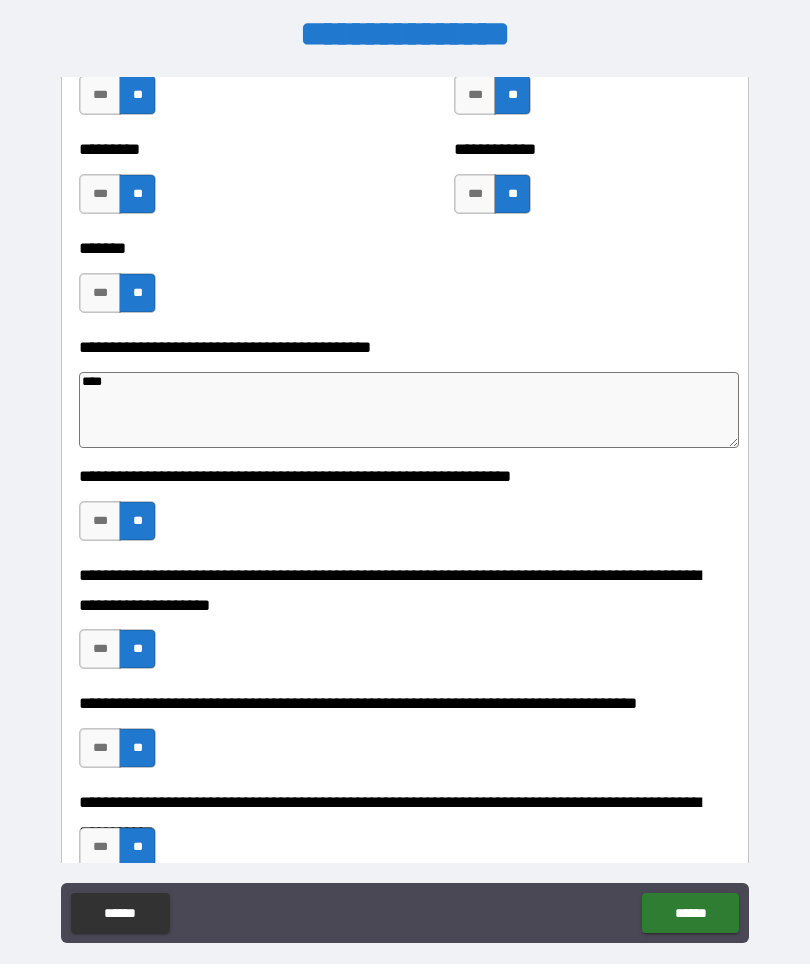type on "*" 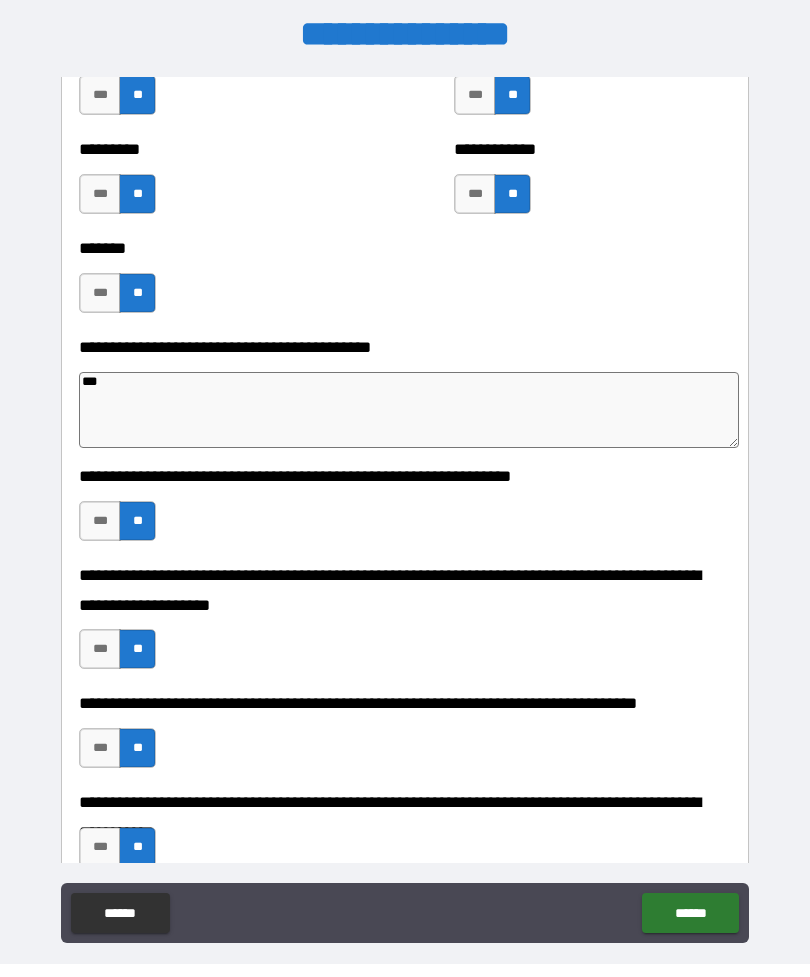 type on "*" 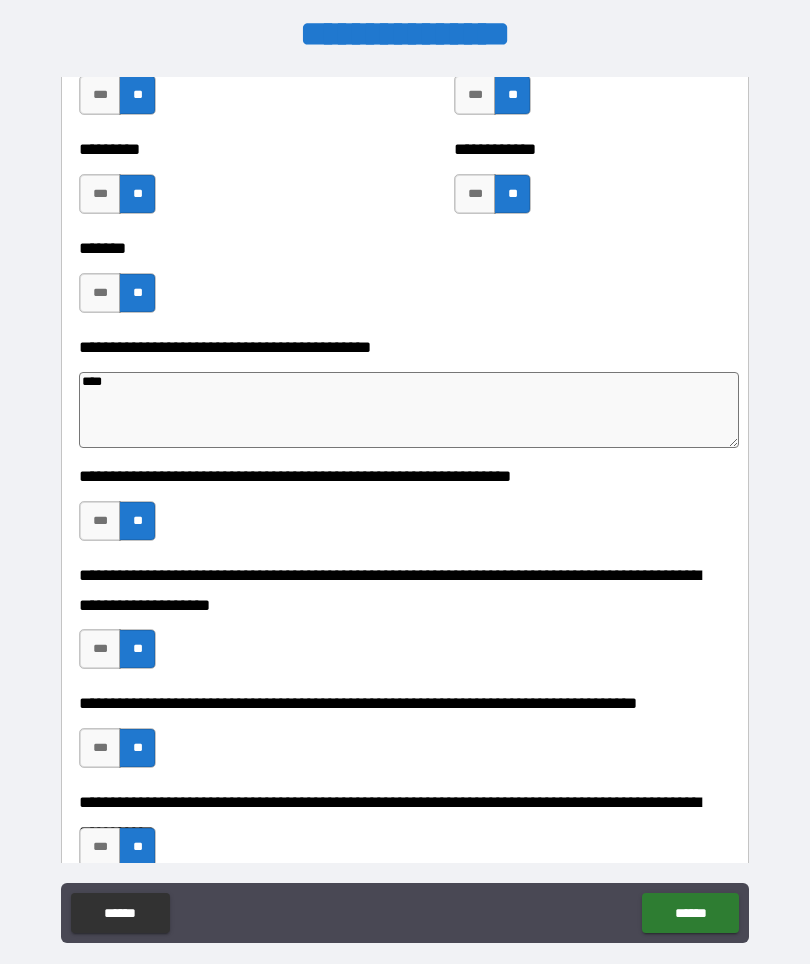 type on "*" 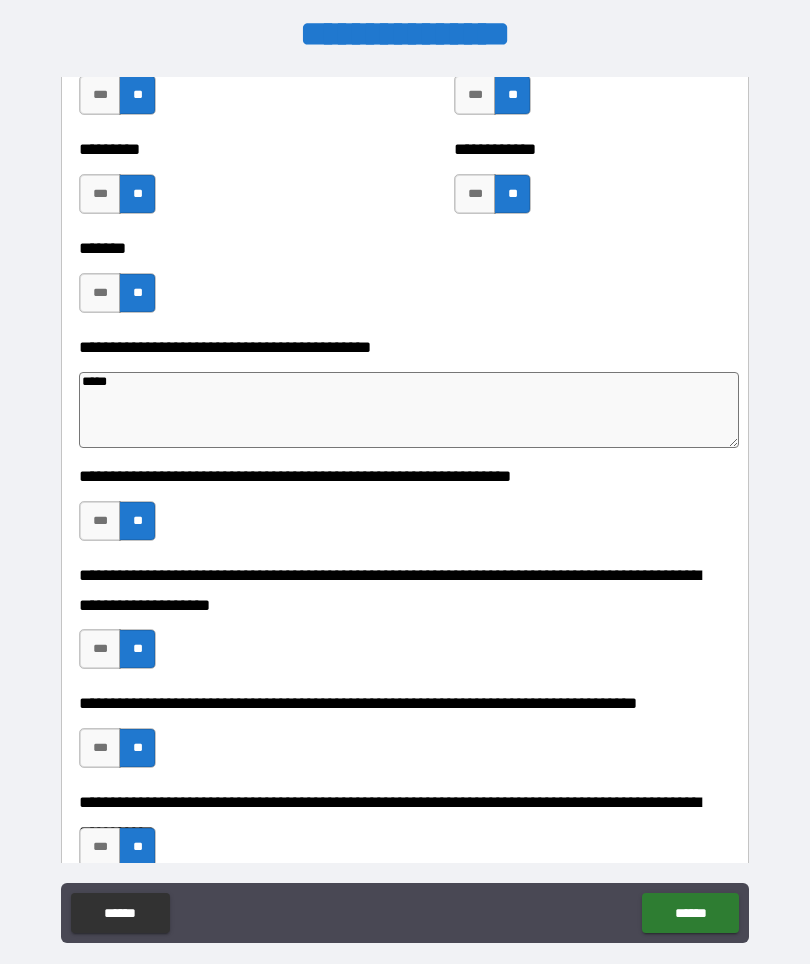 type on "*" 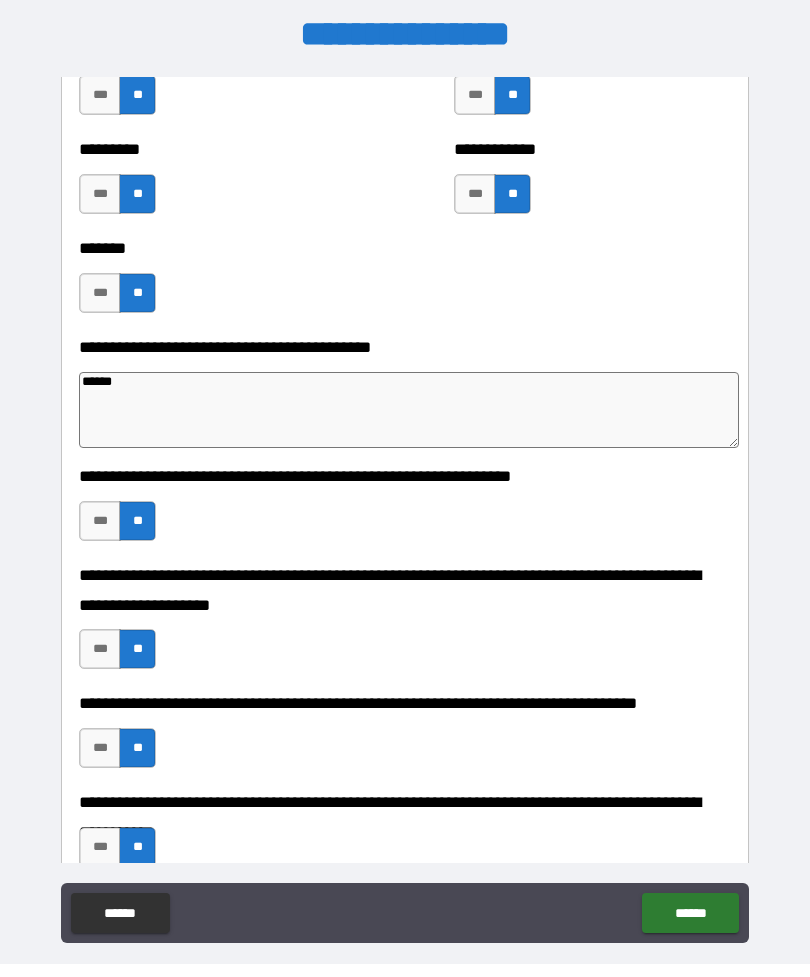 type on "*" 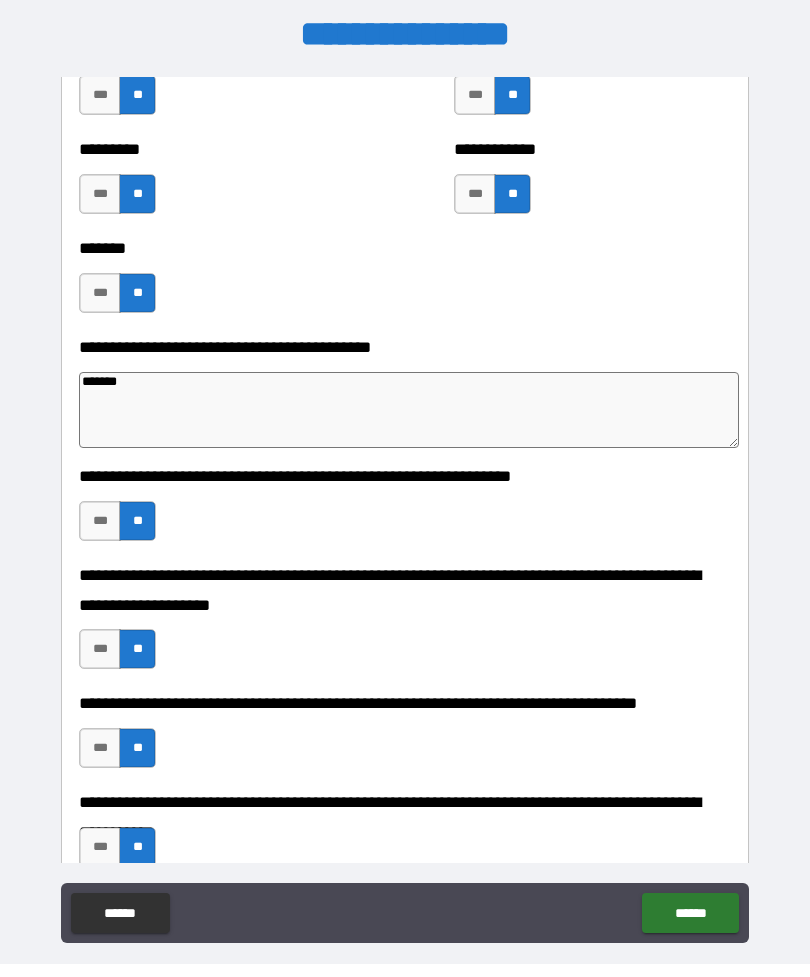type on "*" 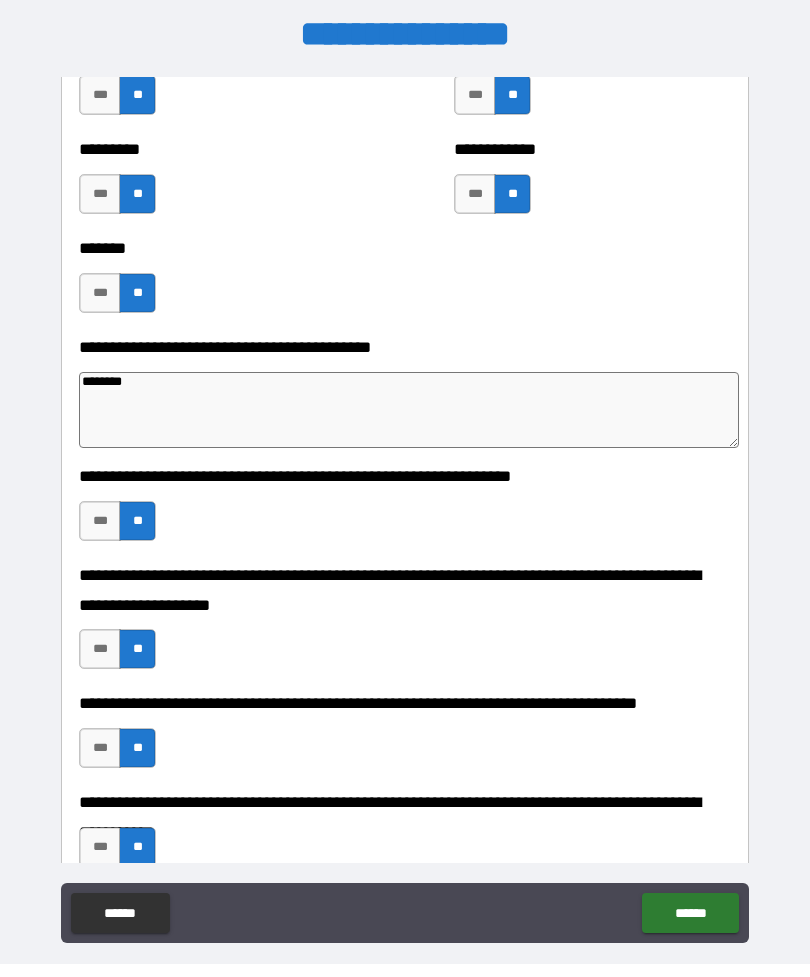 type on "*" 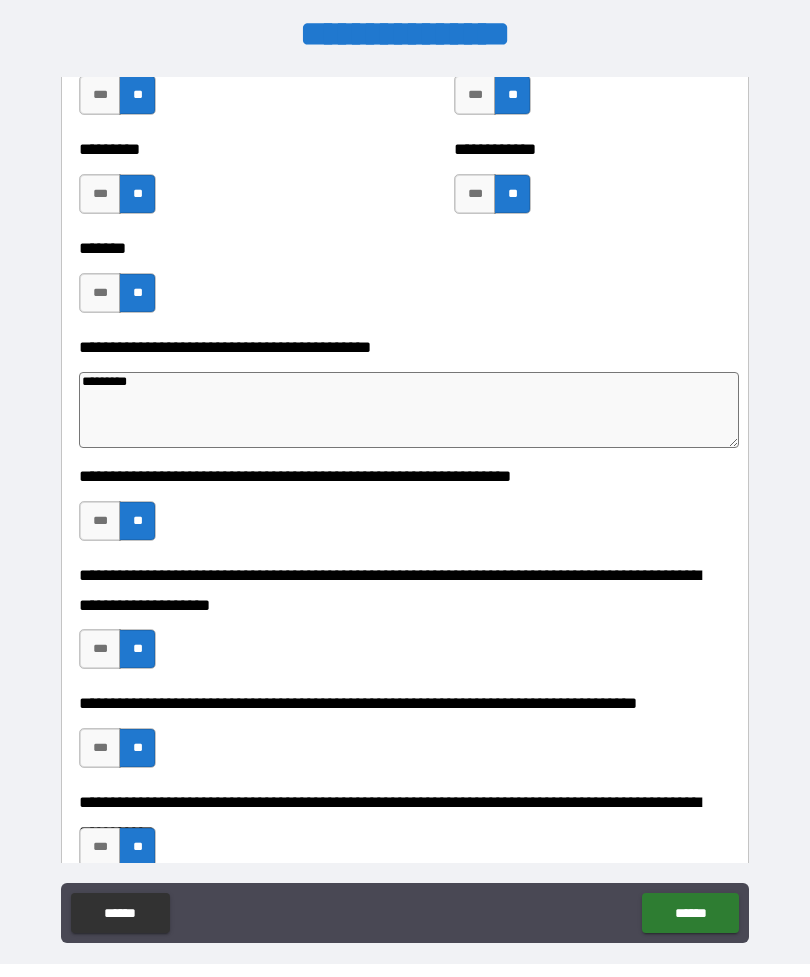 type on "*" 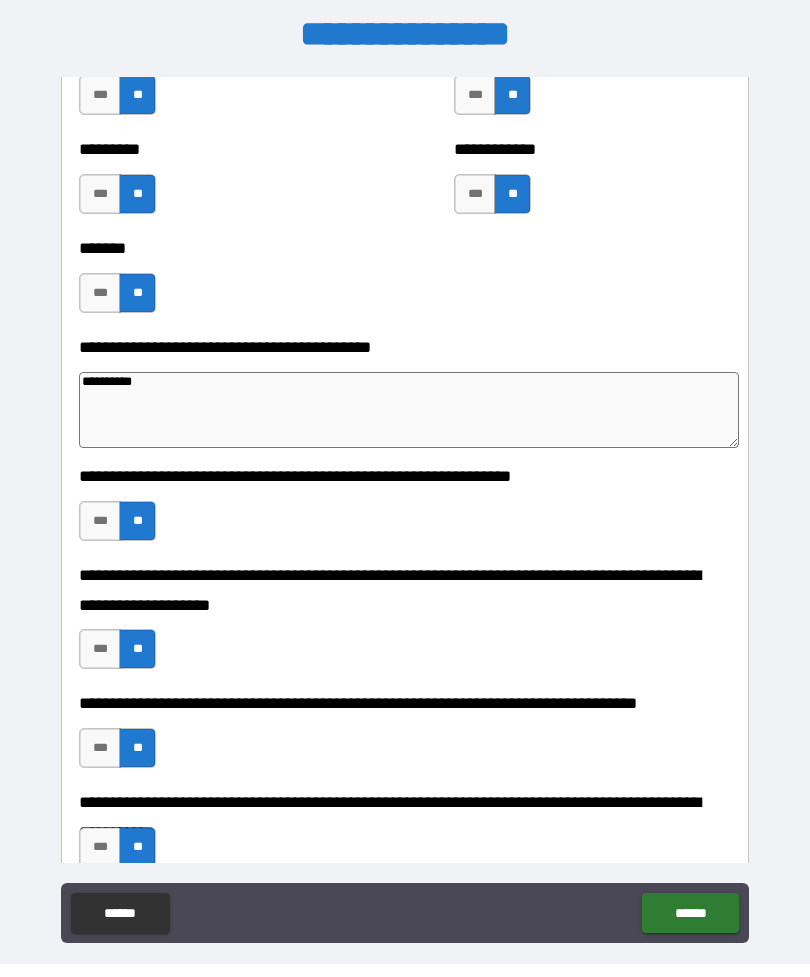 type on "*" 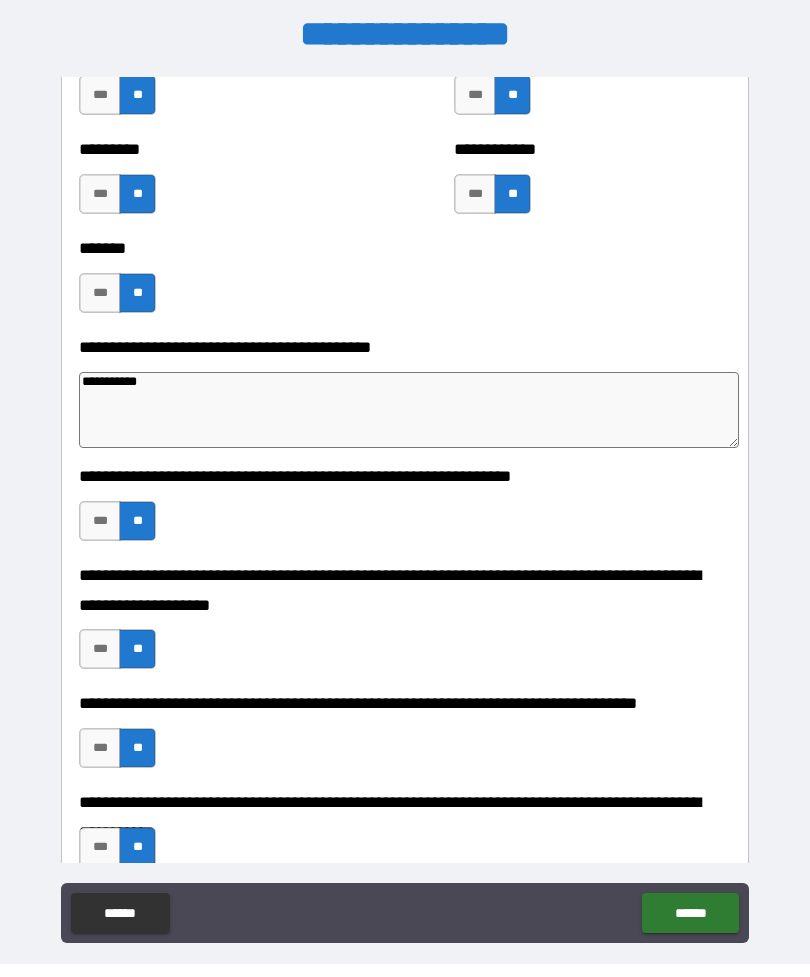type on "*" 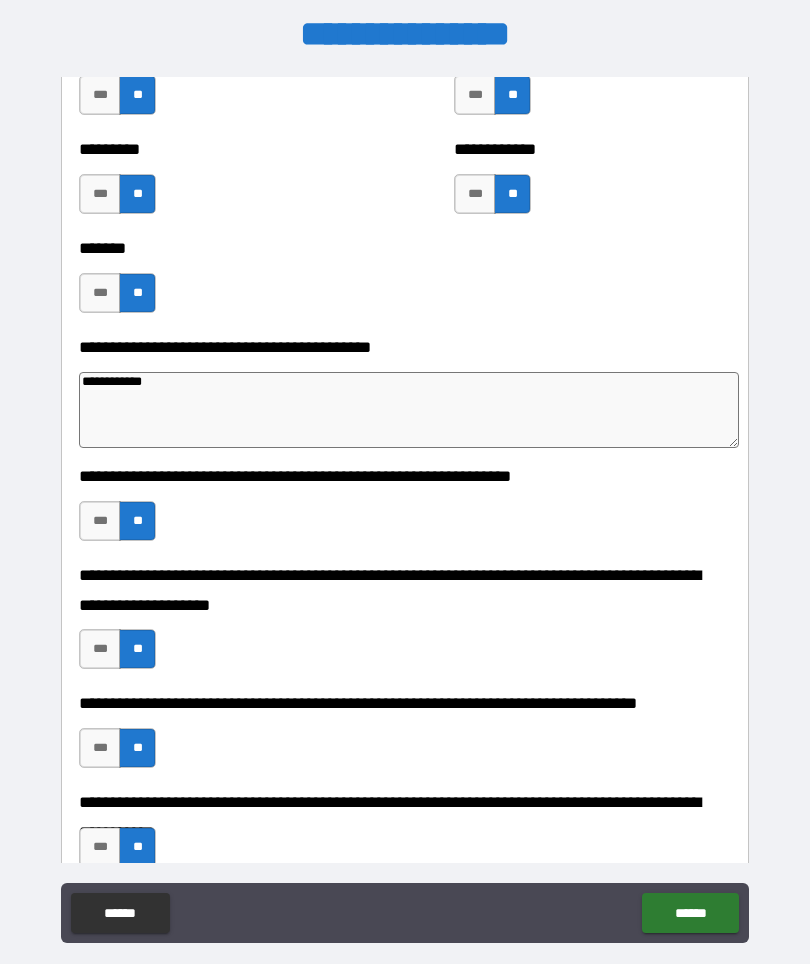 type on "*" 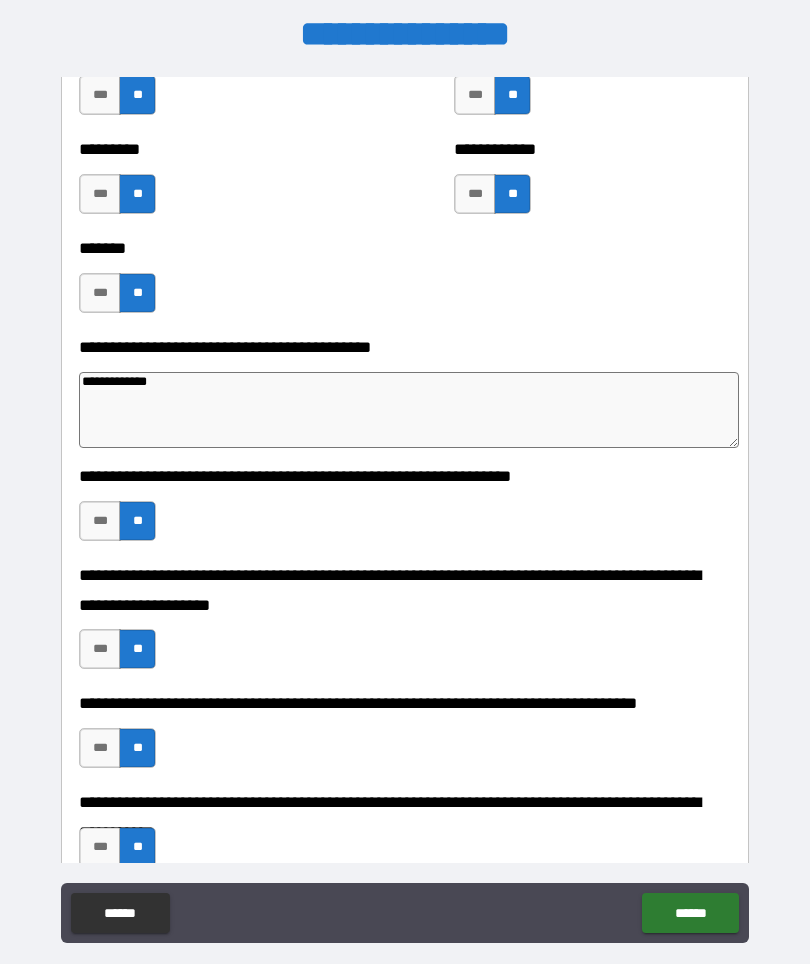 type on "*" 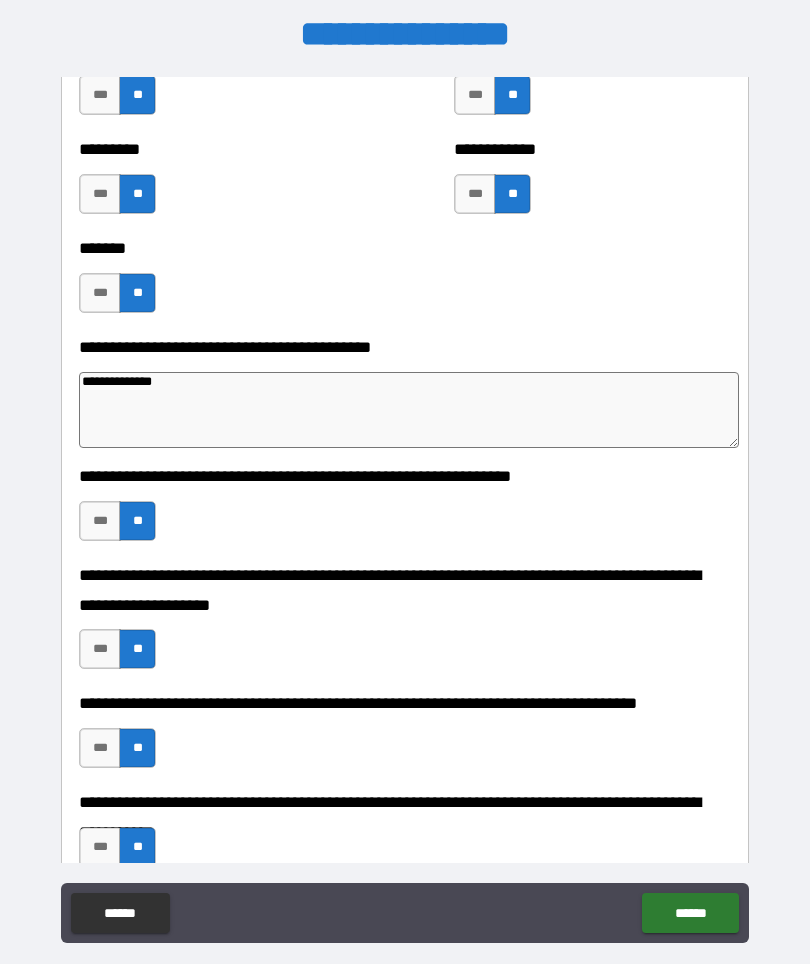 type on "*" 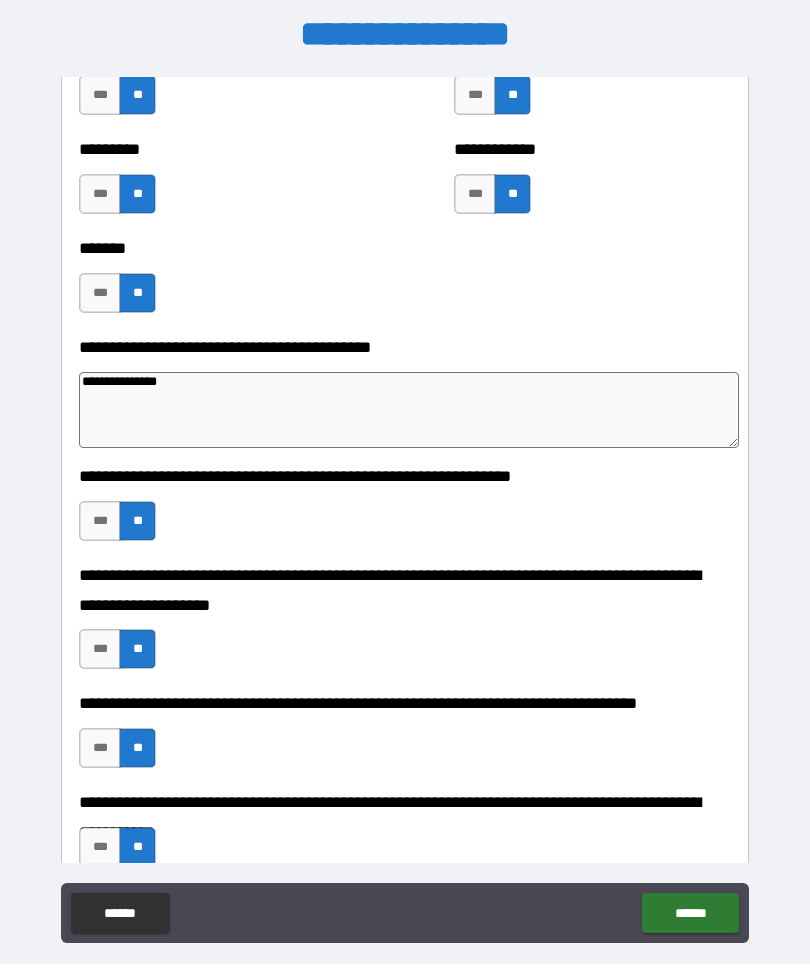 type on "*" 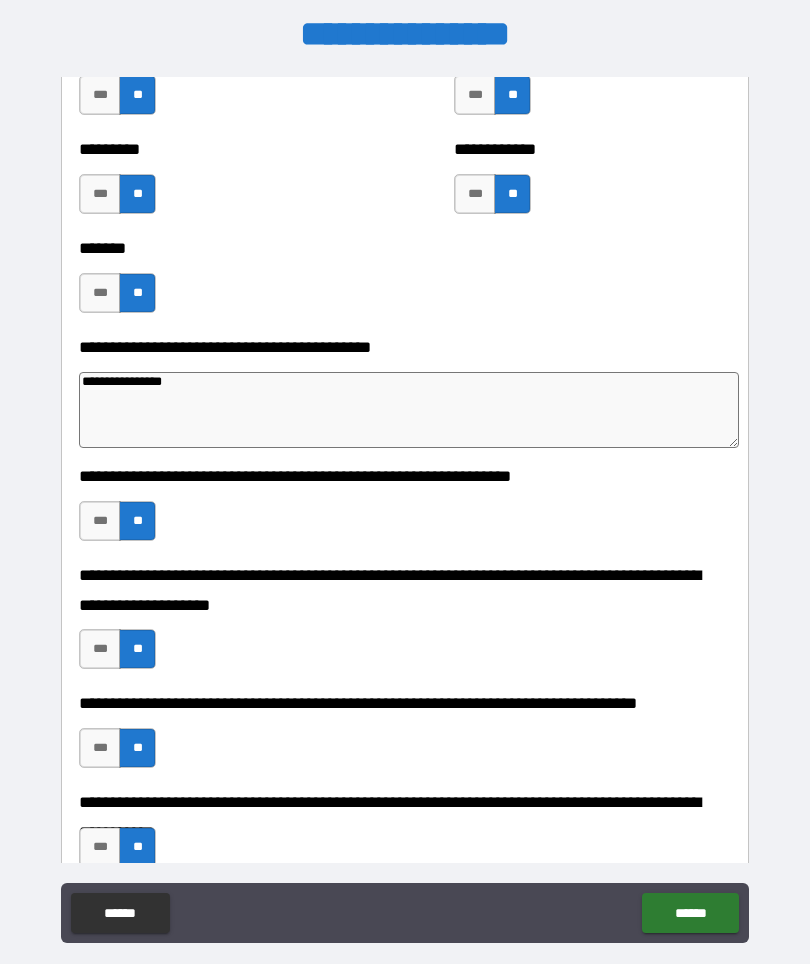 type on "*" 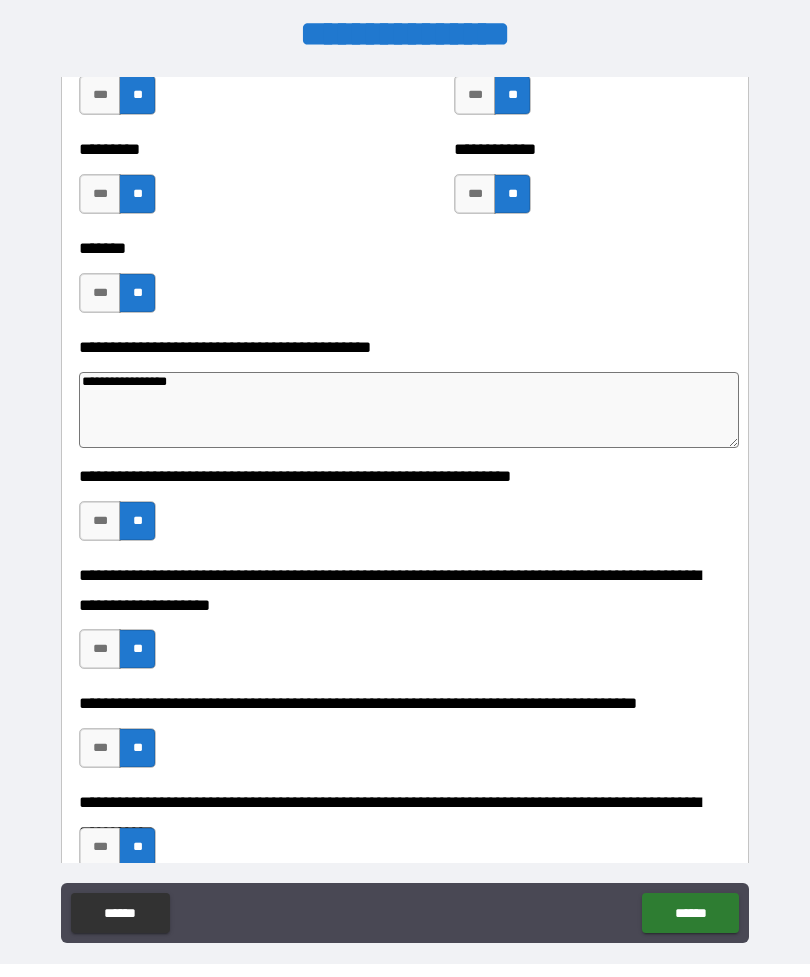 type on "*" 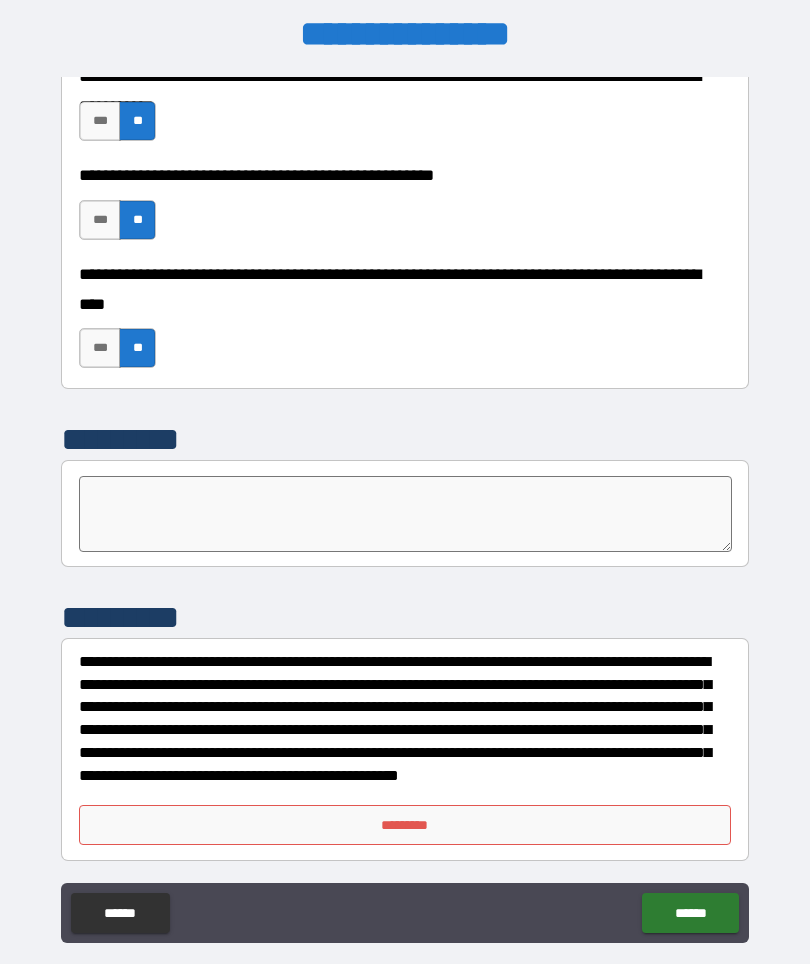 scroll, scrollTop: 5617, scrollLeft: 0, axis: vertical 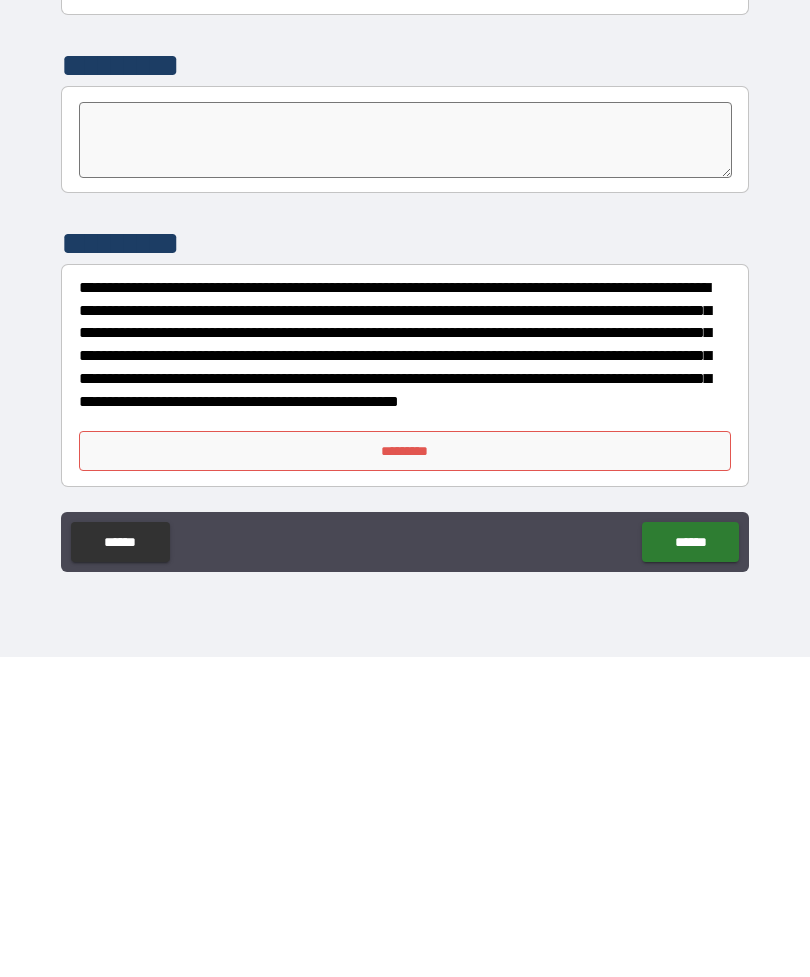 click on "*********" at bounding box center (405, 771) 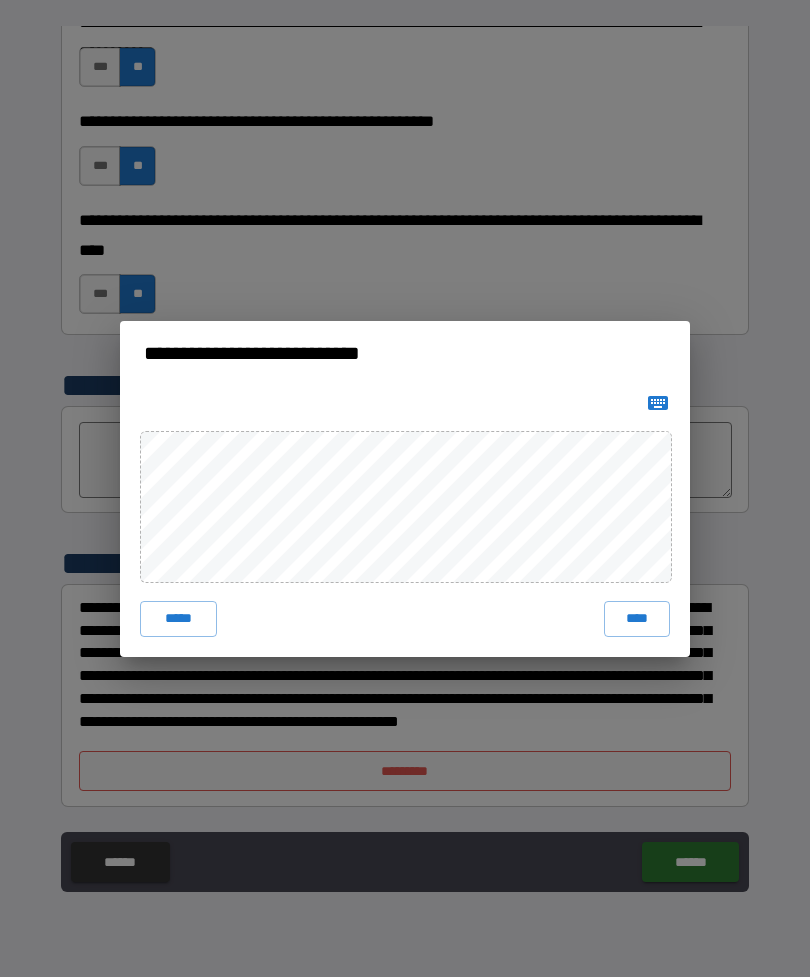 click on "****" at bounding box center [637, 619] 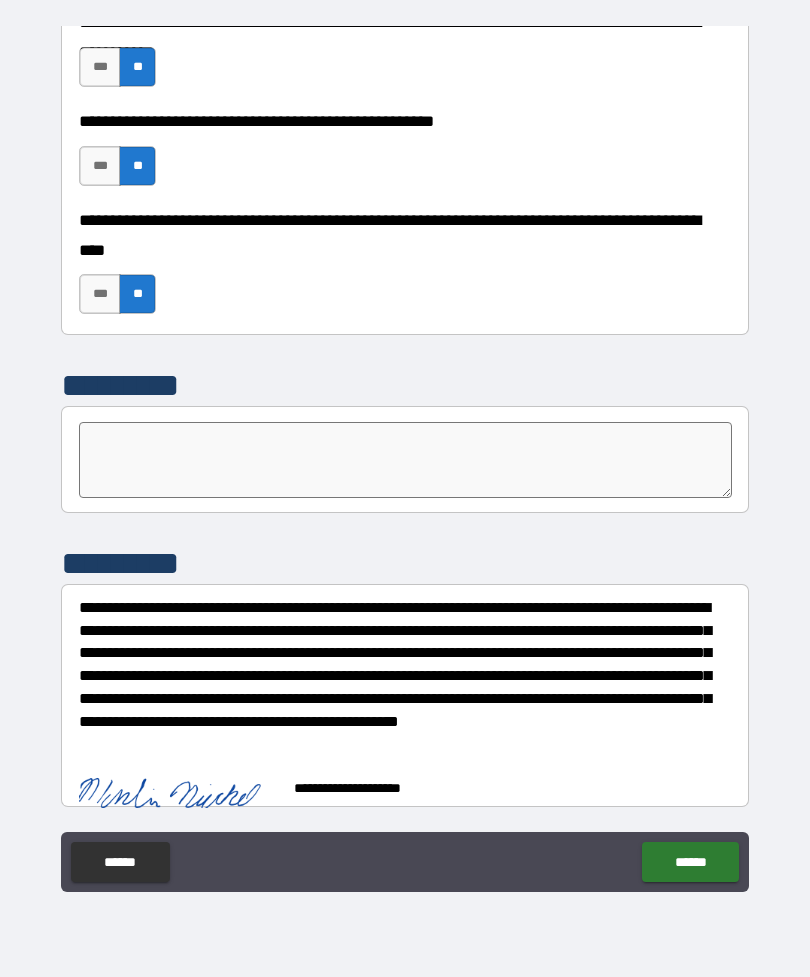 scroll, scrollTop: 5610, scrollLeft: 0, axis: vertical 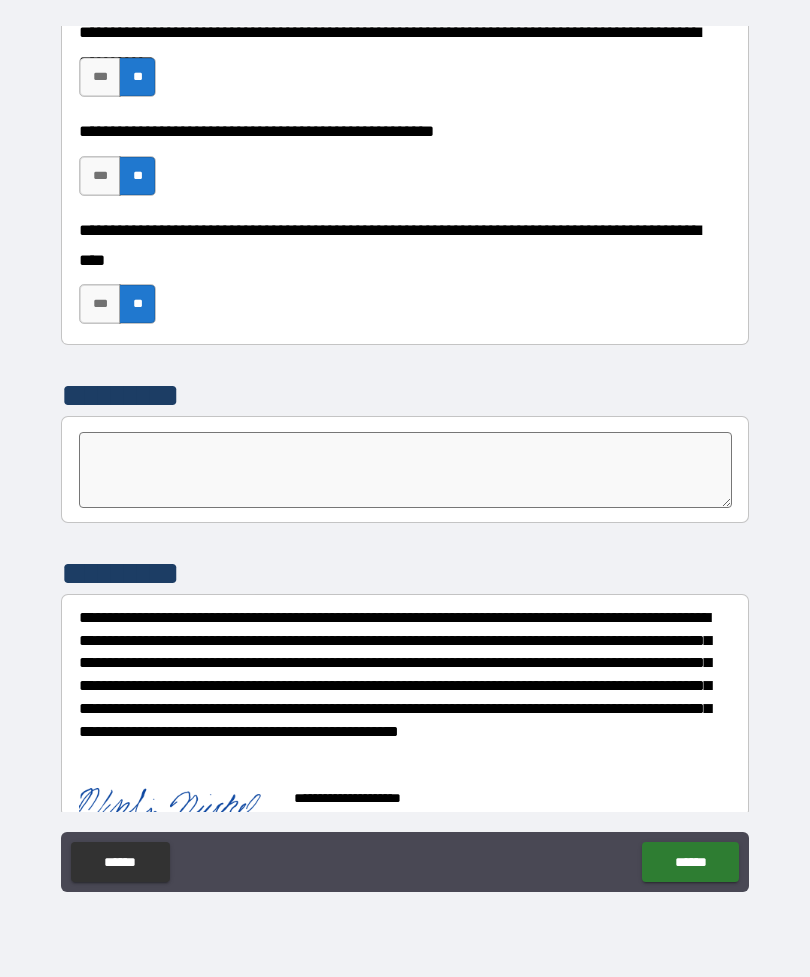 type on "*" 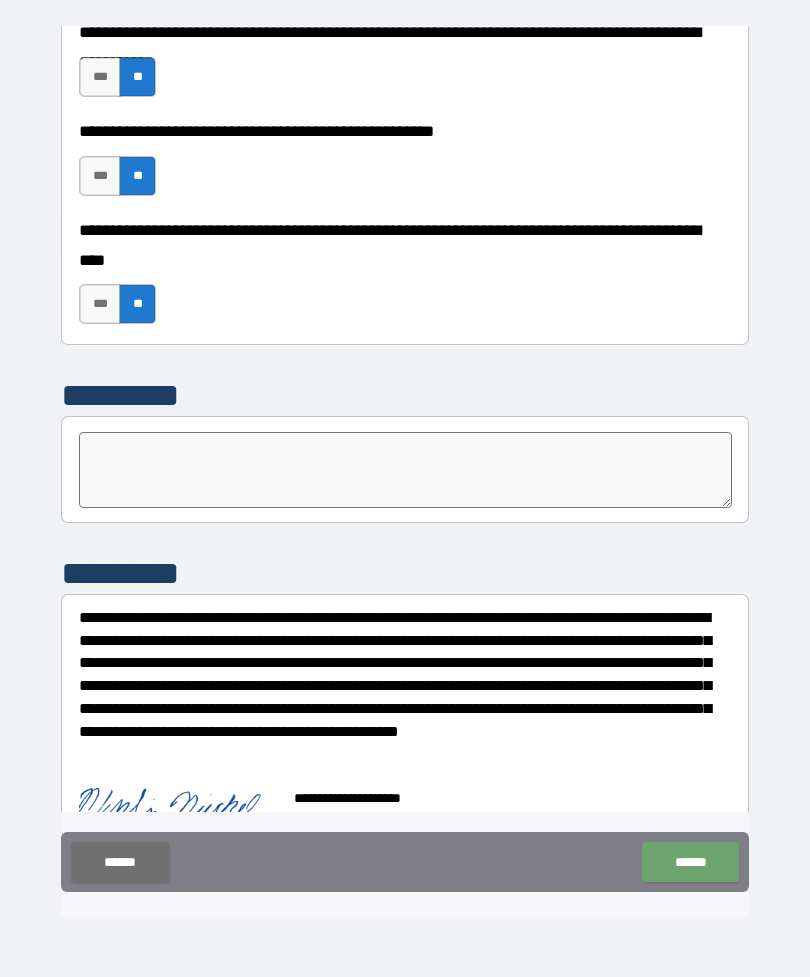 click on "******" at bounding box center (690, 862) 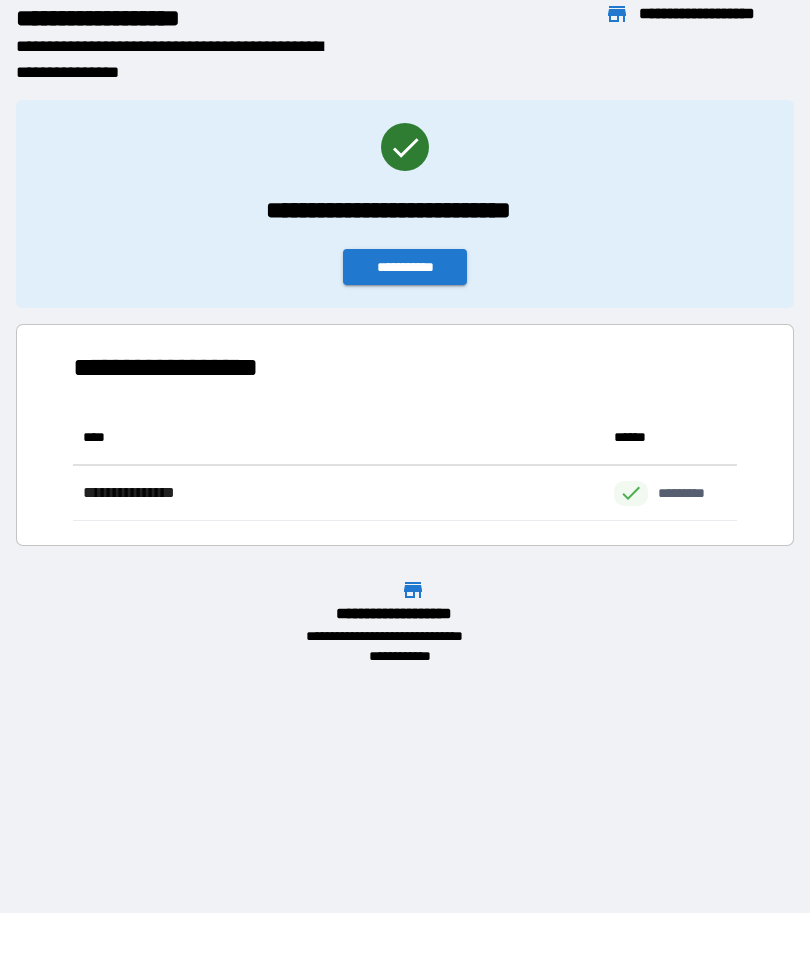 scroll, scrollTop: 1, scrollLeft: 1, axis: both 